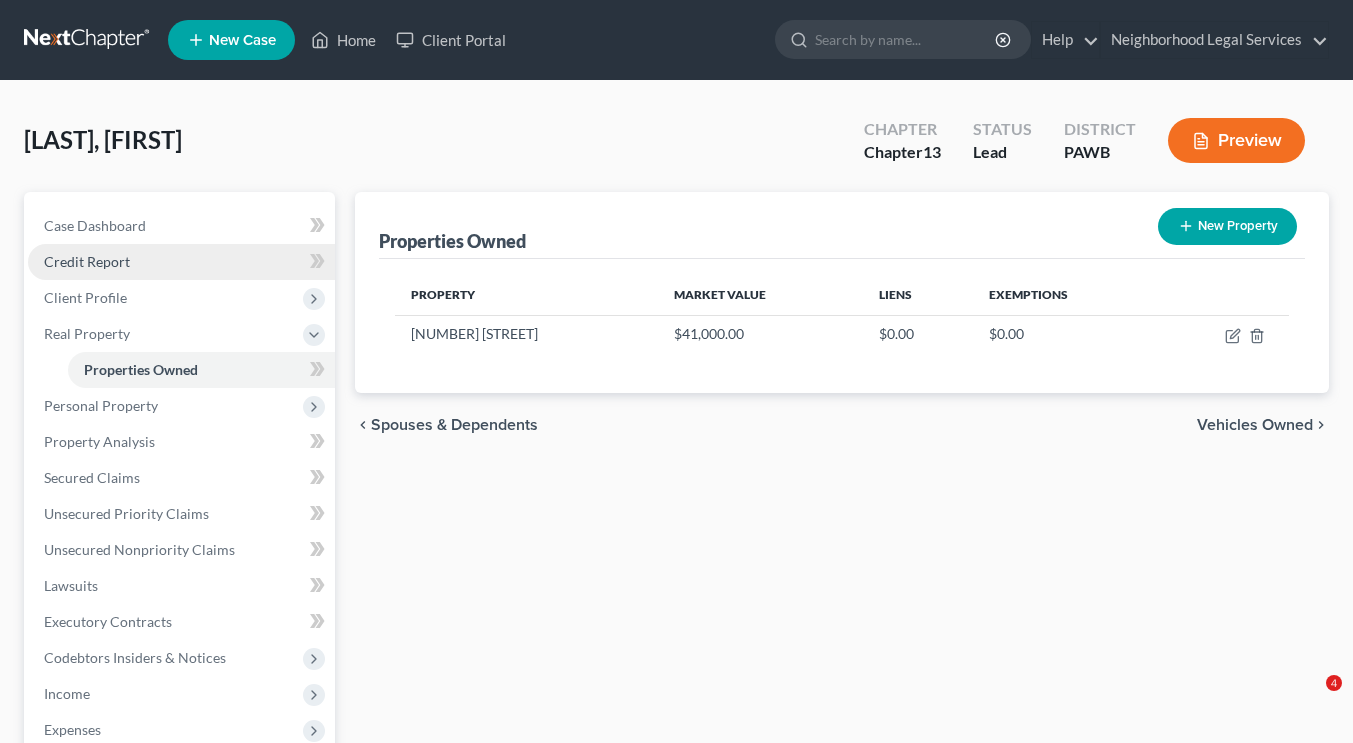 scroll, scrollTop: 1, scrollLeft: 0, axis: vertical 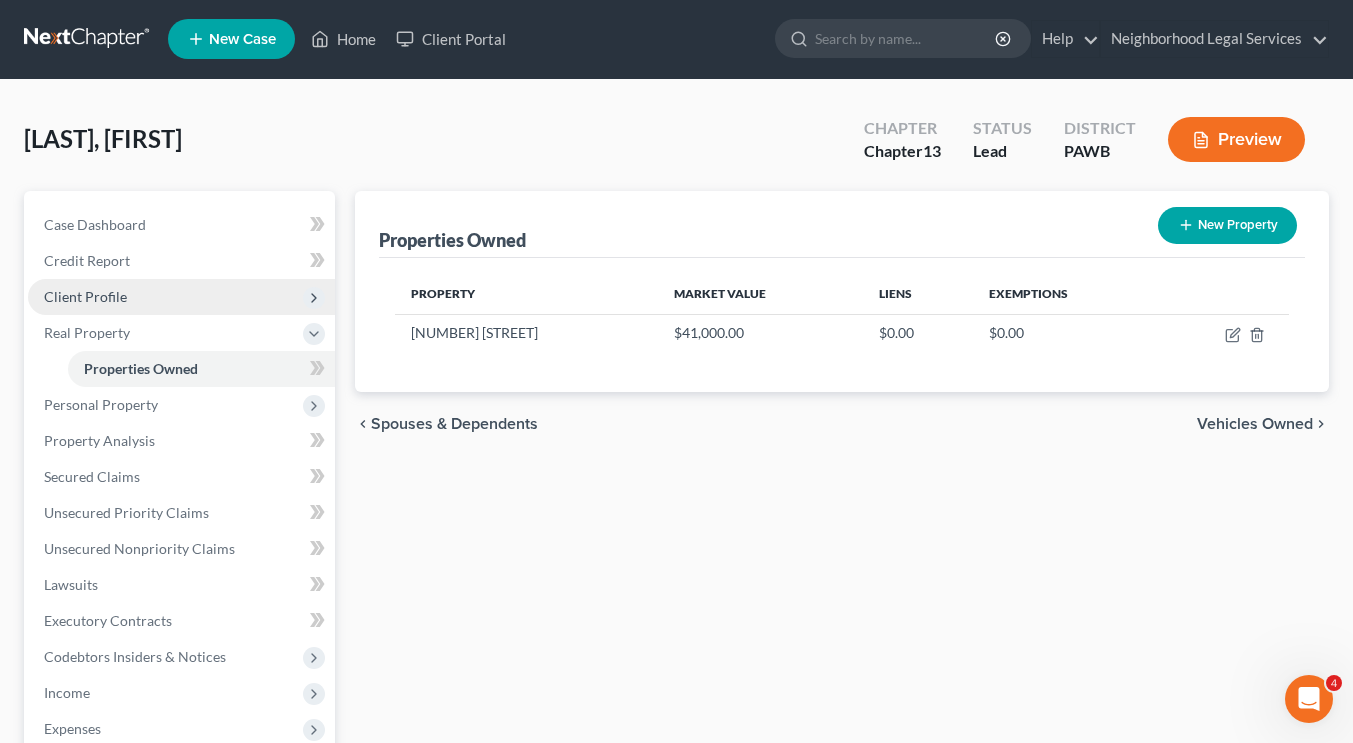 click on "Client Profile" at bounding box center [181, 297] 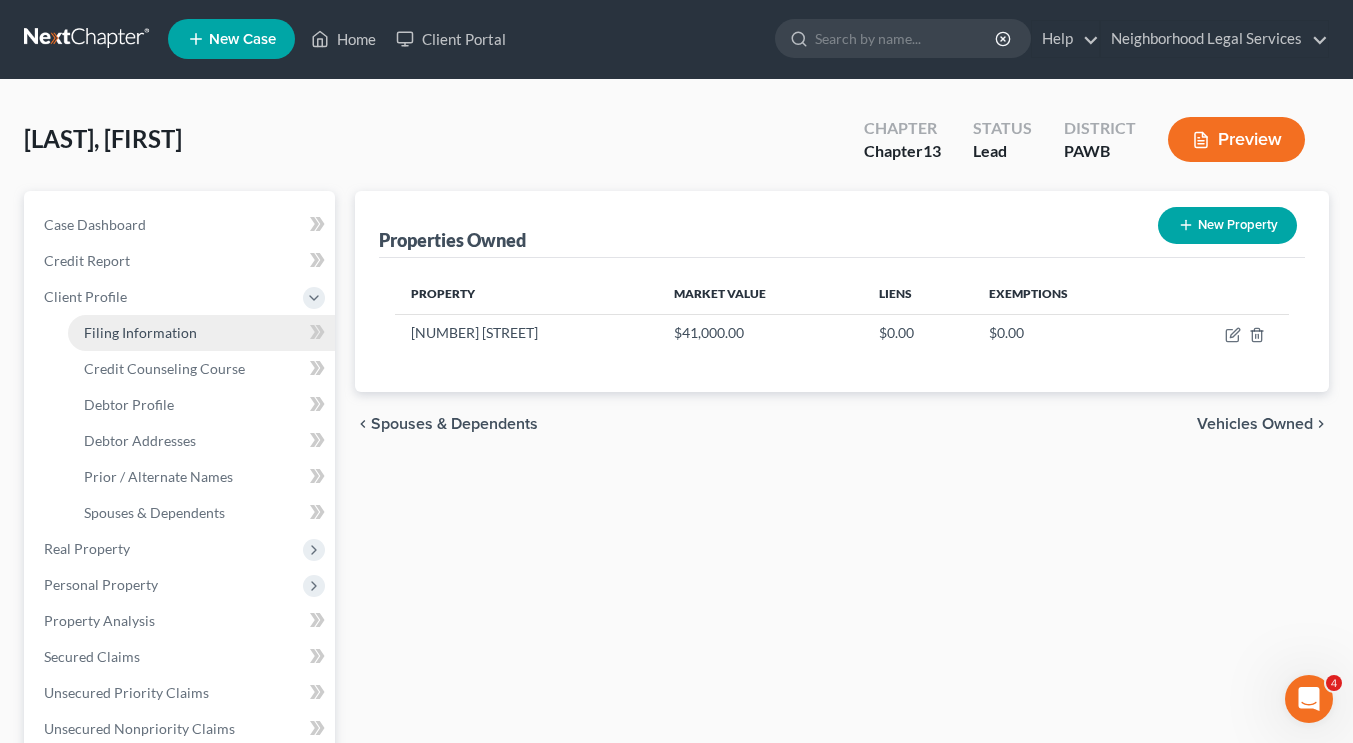 click on "Filing Information" at bounding box center [140, 332] 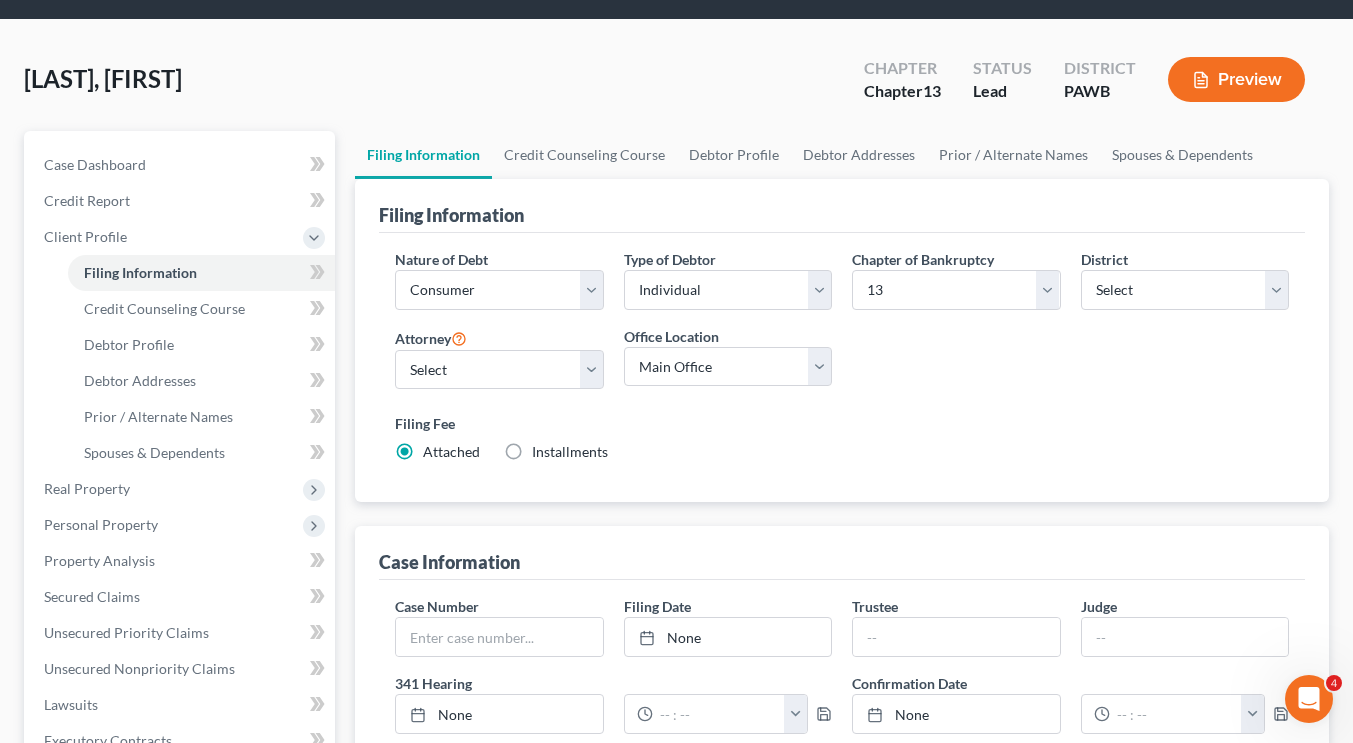 scroll, scrollTop: 0, scrollLeft: 0, axis: both 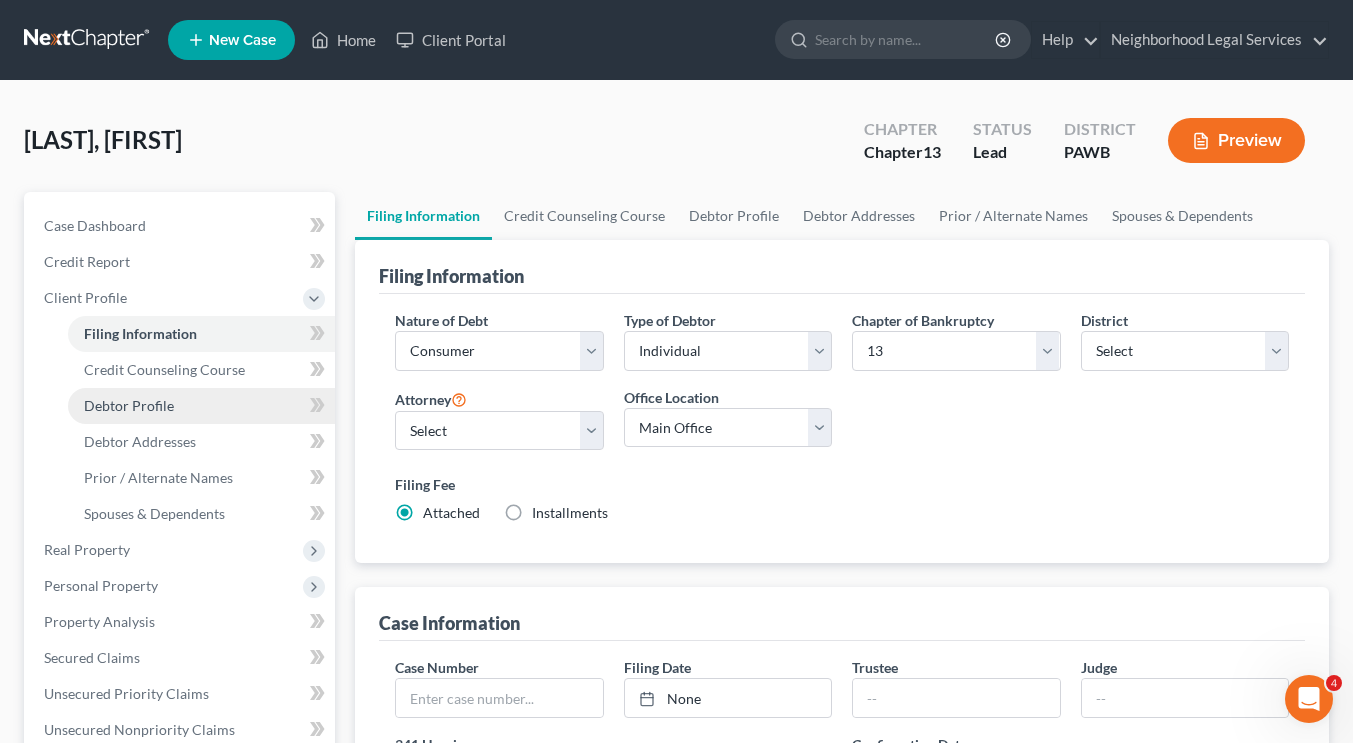 click on "Debtor Profile" at bounding box center [129, 405] 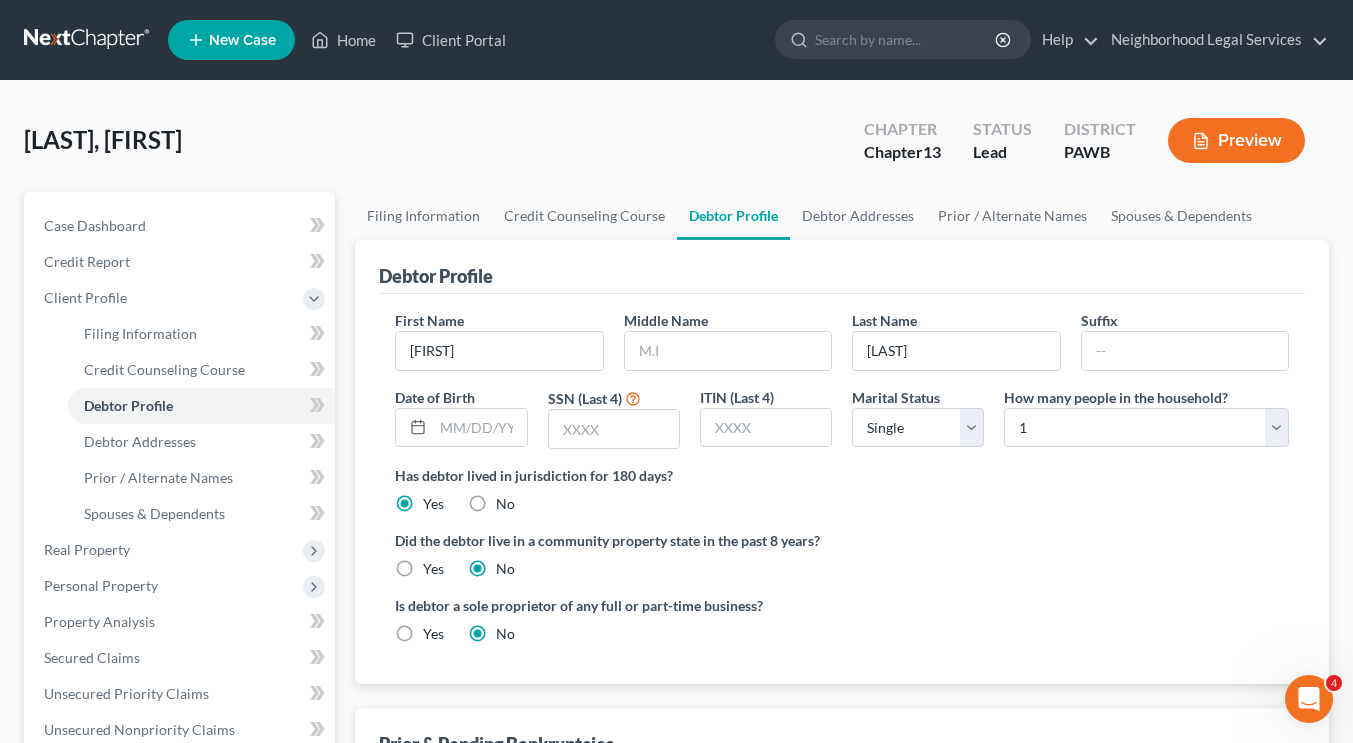 click at bounding box center (88, 40) 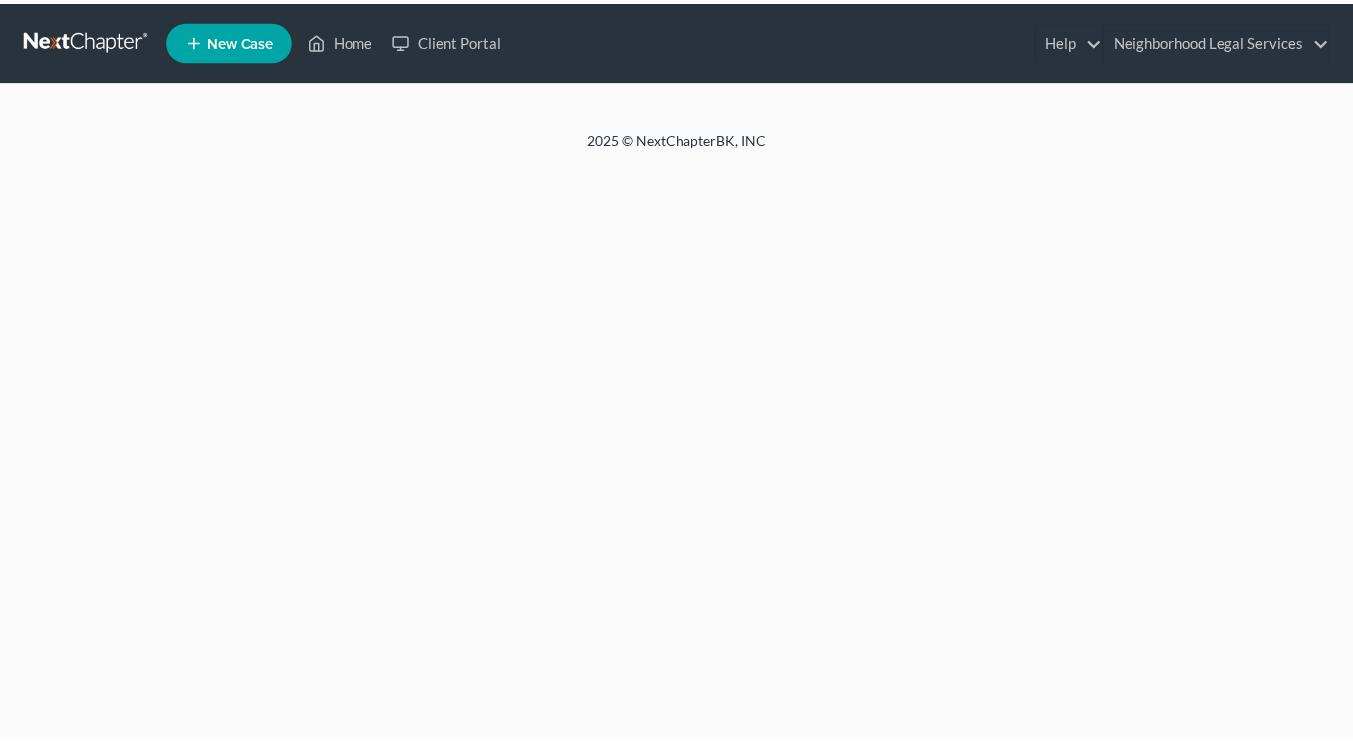 scroll, scrollTop: 0, scrollLeft: 0, axis: both 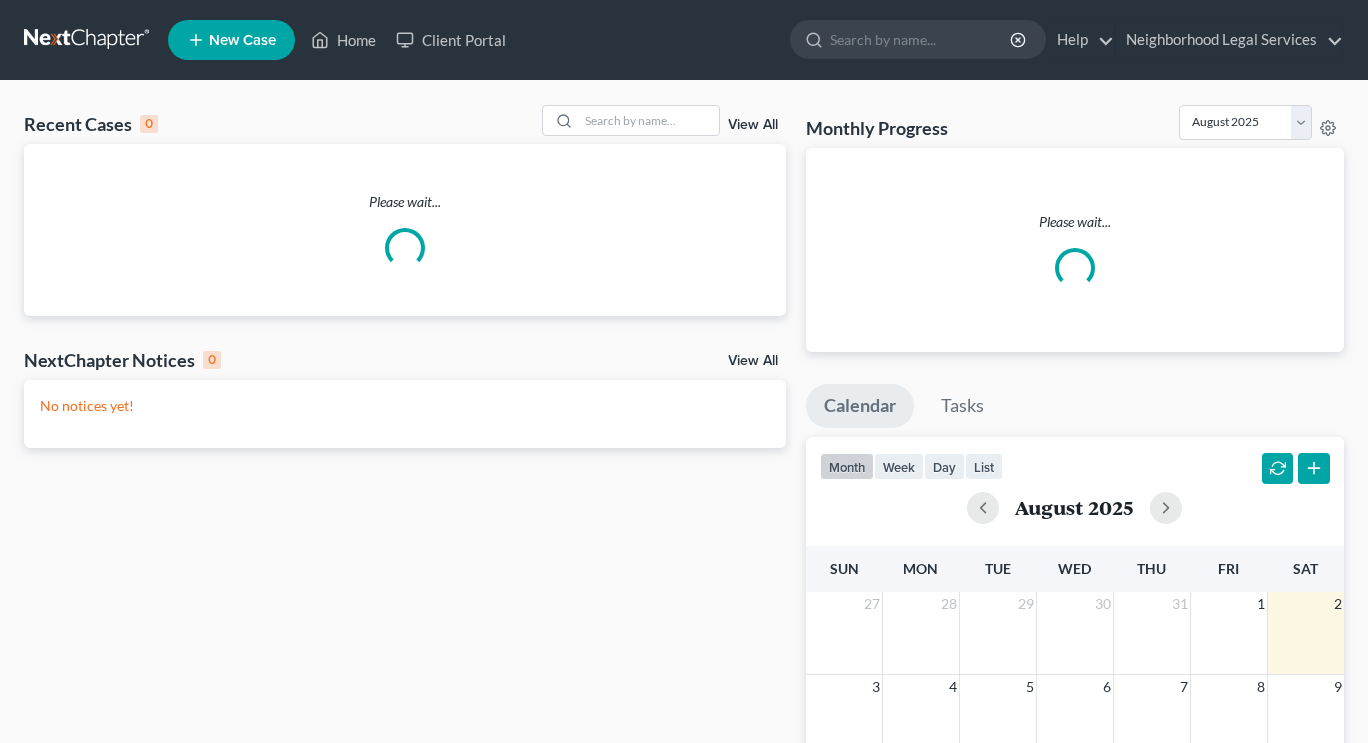 click on "Please wait..." at bounding box center [405, 230] 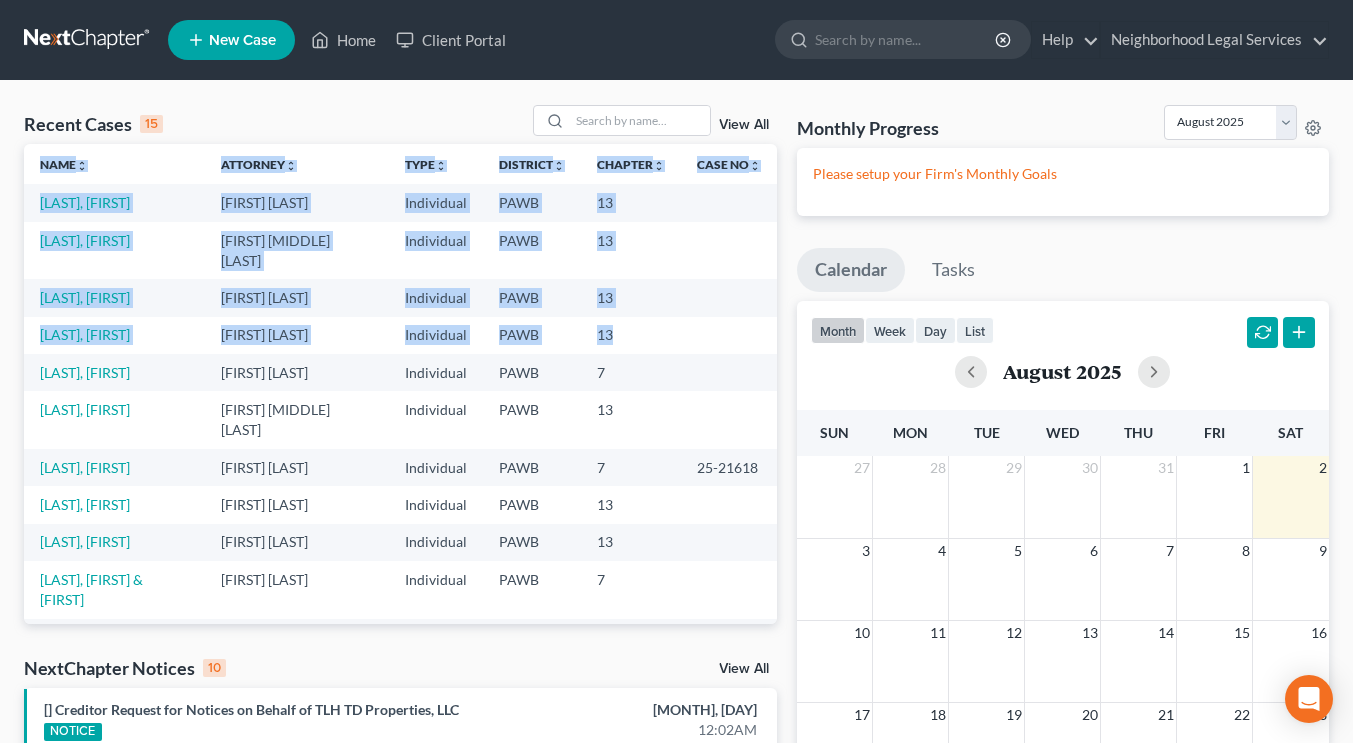 click on "[LAST], [FIRST] [MIDDLE] [LAST] Individual PAWB 13 [LAST], [FIRST] [MIDDLE] [LAST] Individual PAWB 13 [LAST], [FIRST] Individual PAWB 13 [LAST], [FIRST] [MIDDLE] [LAST] Individual PAWB 13 [LAST], [FIRST] [LAST] Individual PAWB 7 [LAST], [FIRST] [MIDDLE] [LAST] Individual PAWB 13 [LAST], [FIRST] [MIDDLE] [LAST] Individual PAWB 7 [CASE_NUMBER] [LAST], [FIRST] [MIDDLE] [LAST] Individual PAWB 13 [LAST], [FIRST] [MIDDLE] [LAST] Individual PAWB 13 [LAST], [FIRST] & [FIRST] [LAST] Individual PAWB 7 [LAST], [FIRST] [LAST] Individual PAWB 13 [LAST], [FIRST]" at bounding box center (400, 384) 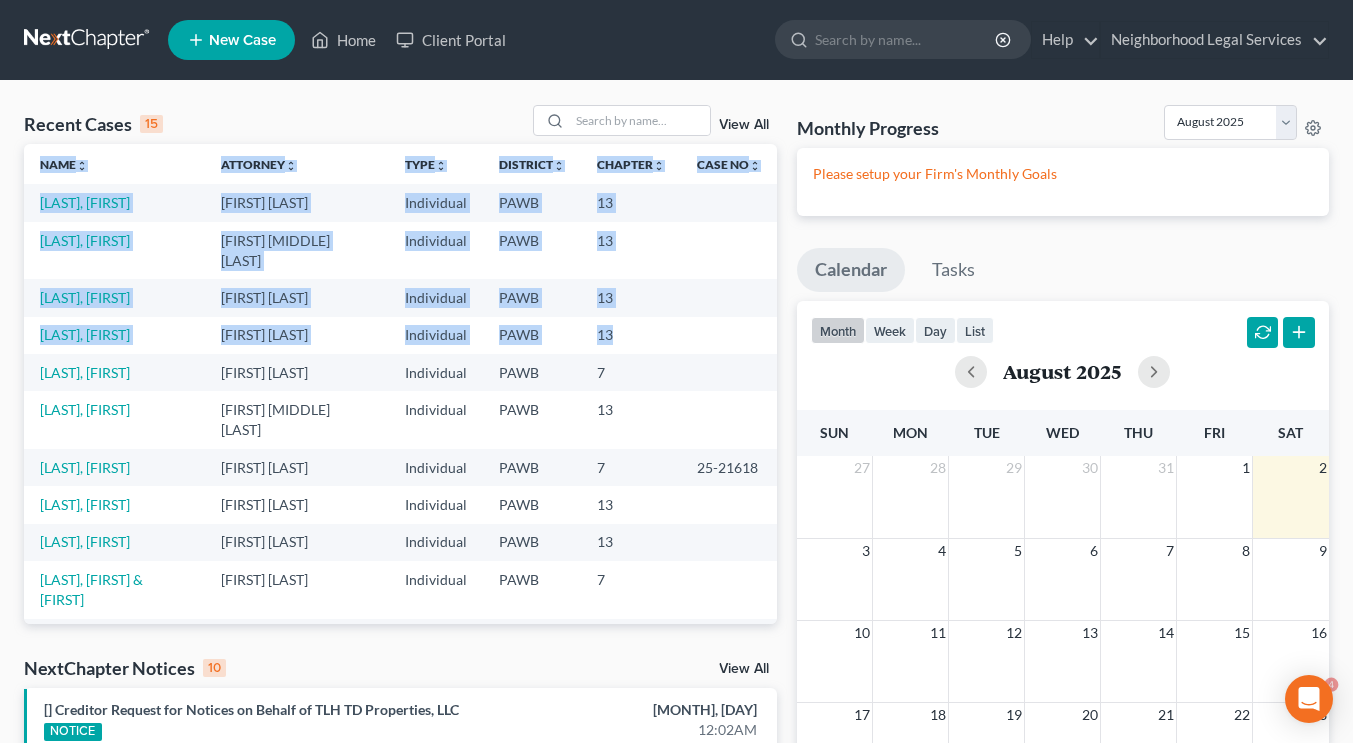 click on "Attorney
unfold_more
expand_more
expand_less" at bounding box center [297, 164] 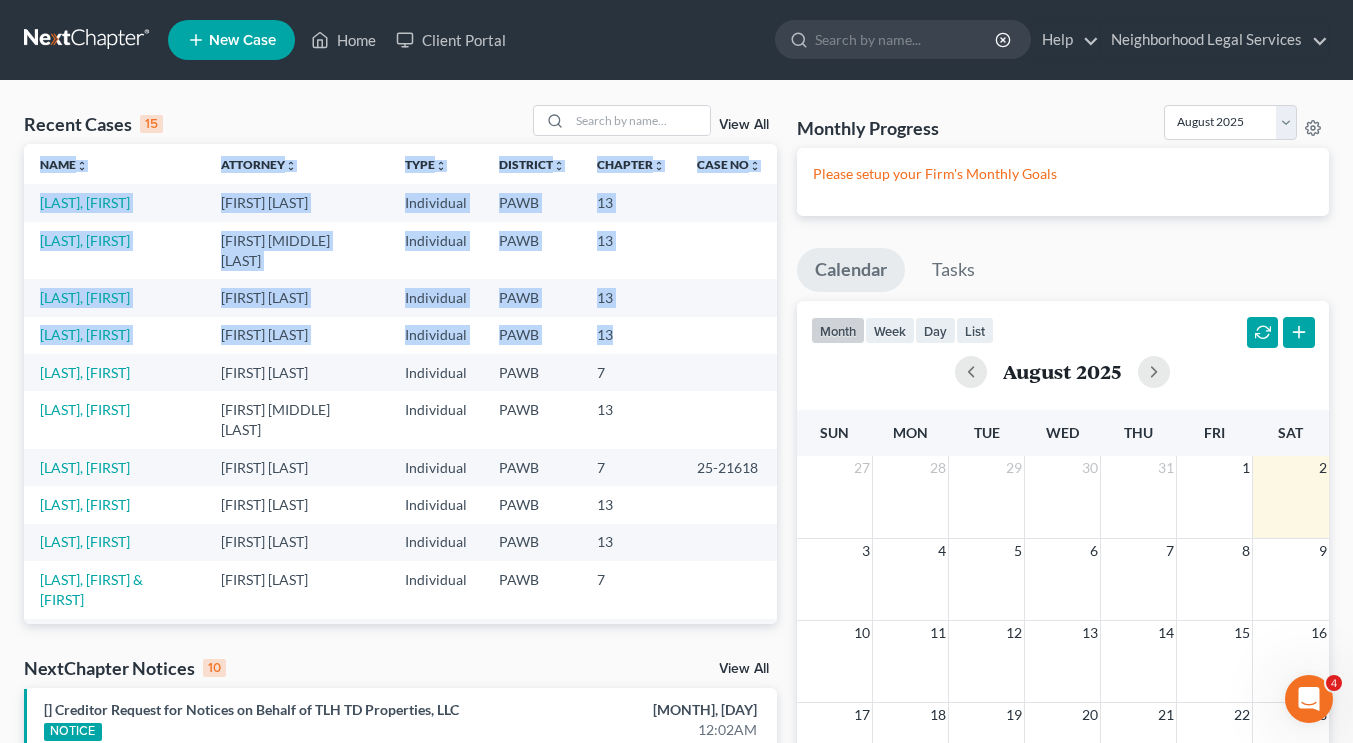 scroll, scrollTop: 0, scrollLeft: 0, axis: both 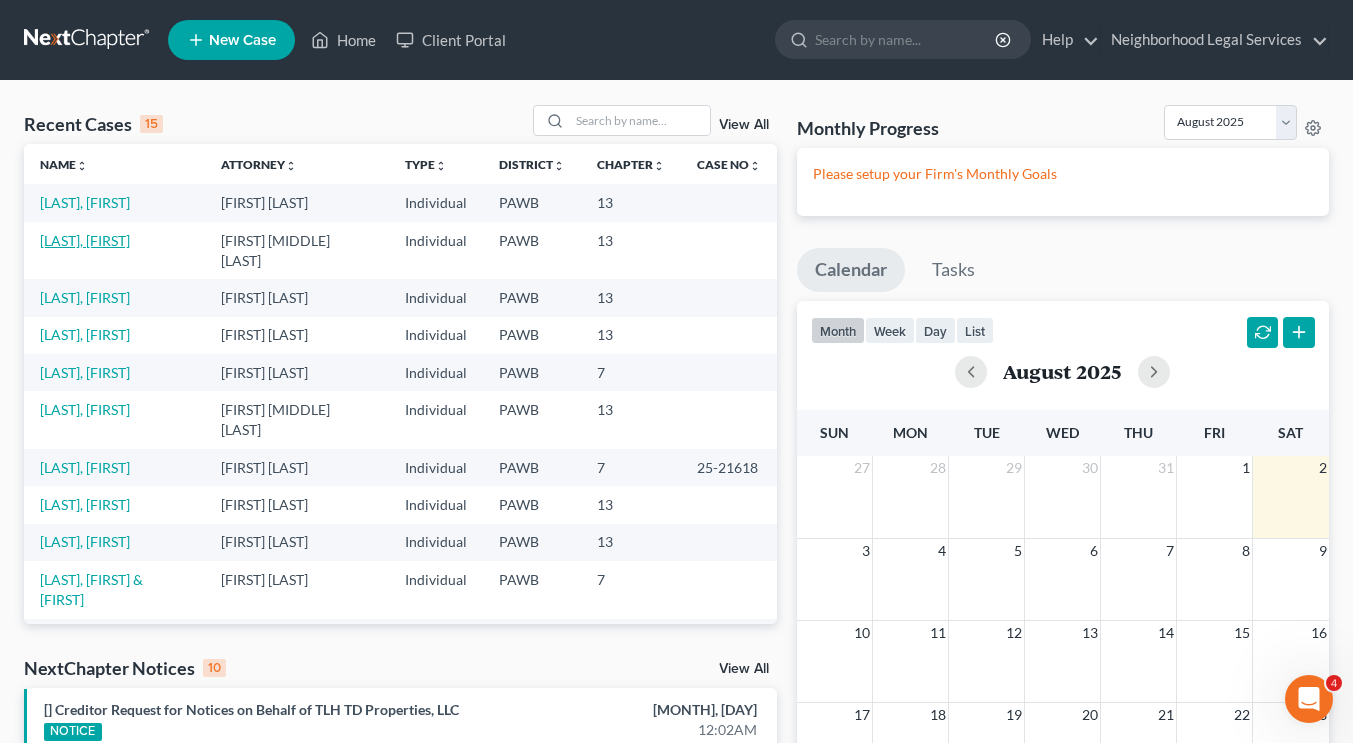 click on "[LAST], [FIRST]" at bounding box center [85, 240] 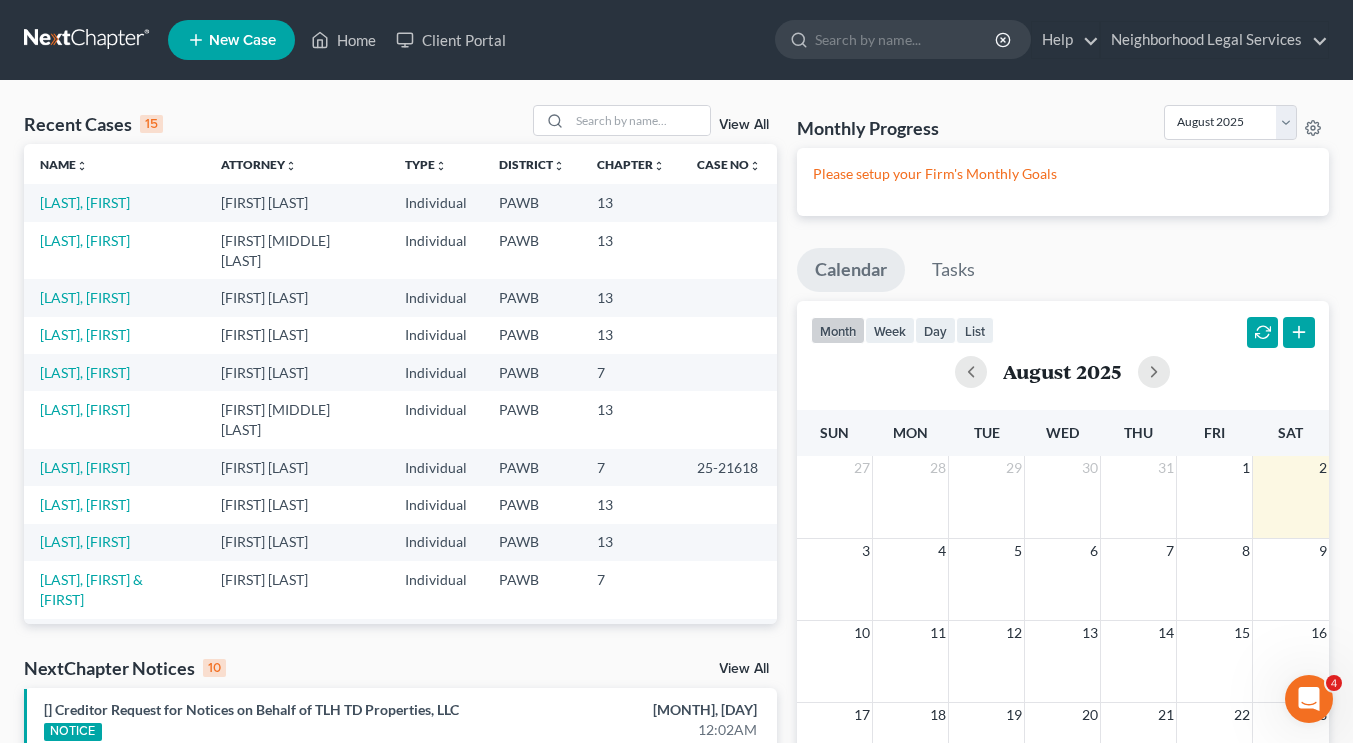 select on "10" 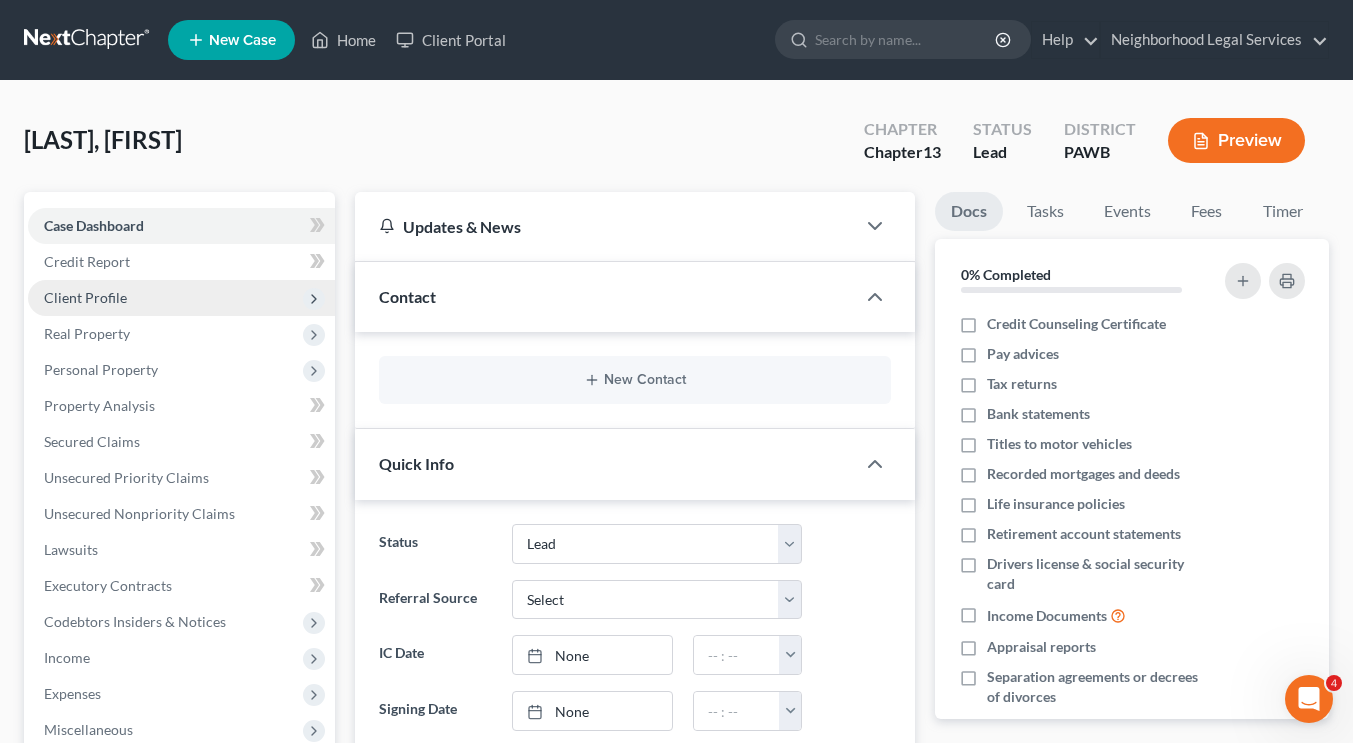 click on "Client Profile" at bounding box center (181, 298) 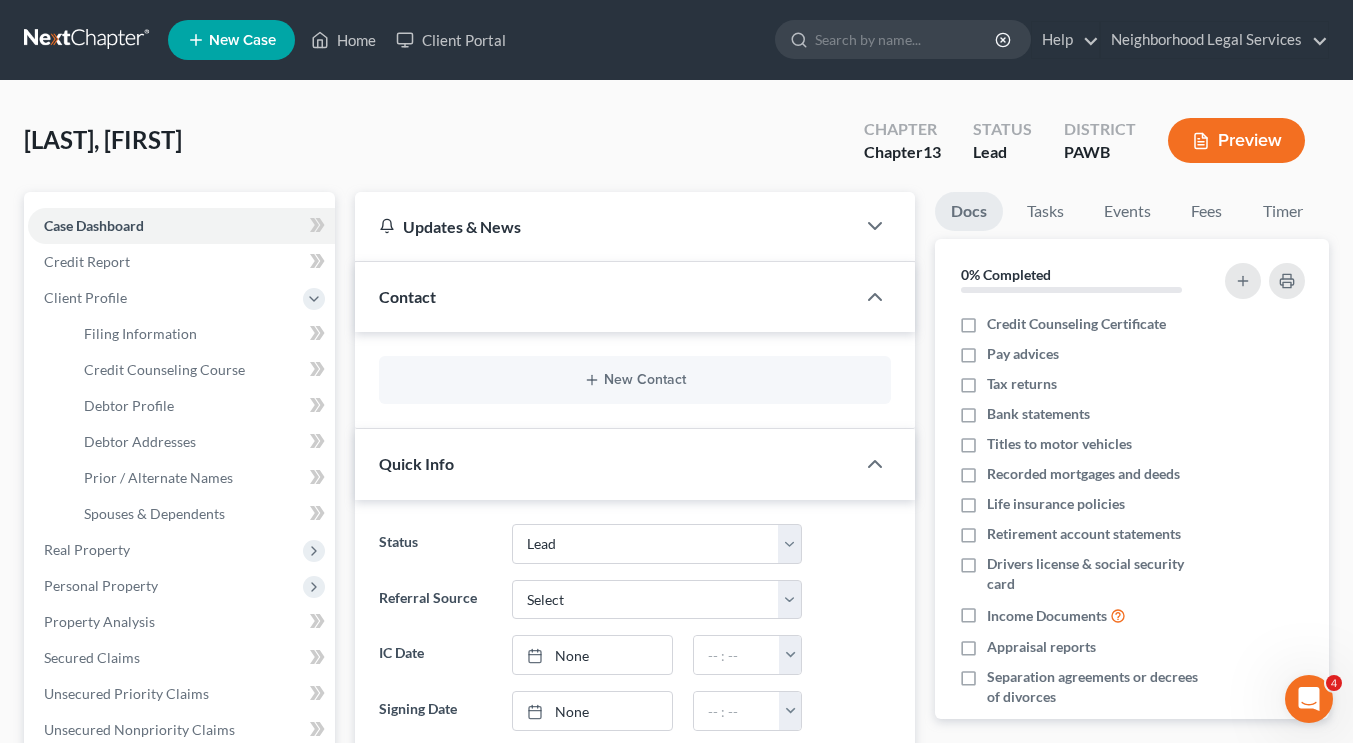 click on "[LAST], [FIRST] Upgraded Chapter Chapter  13 Status Lead District PAWB Preview Petition Navigation
Case Dashboard
Invoices
Payments
Payments
Credit Report" at bounding box center [676, 685] 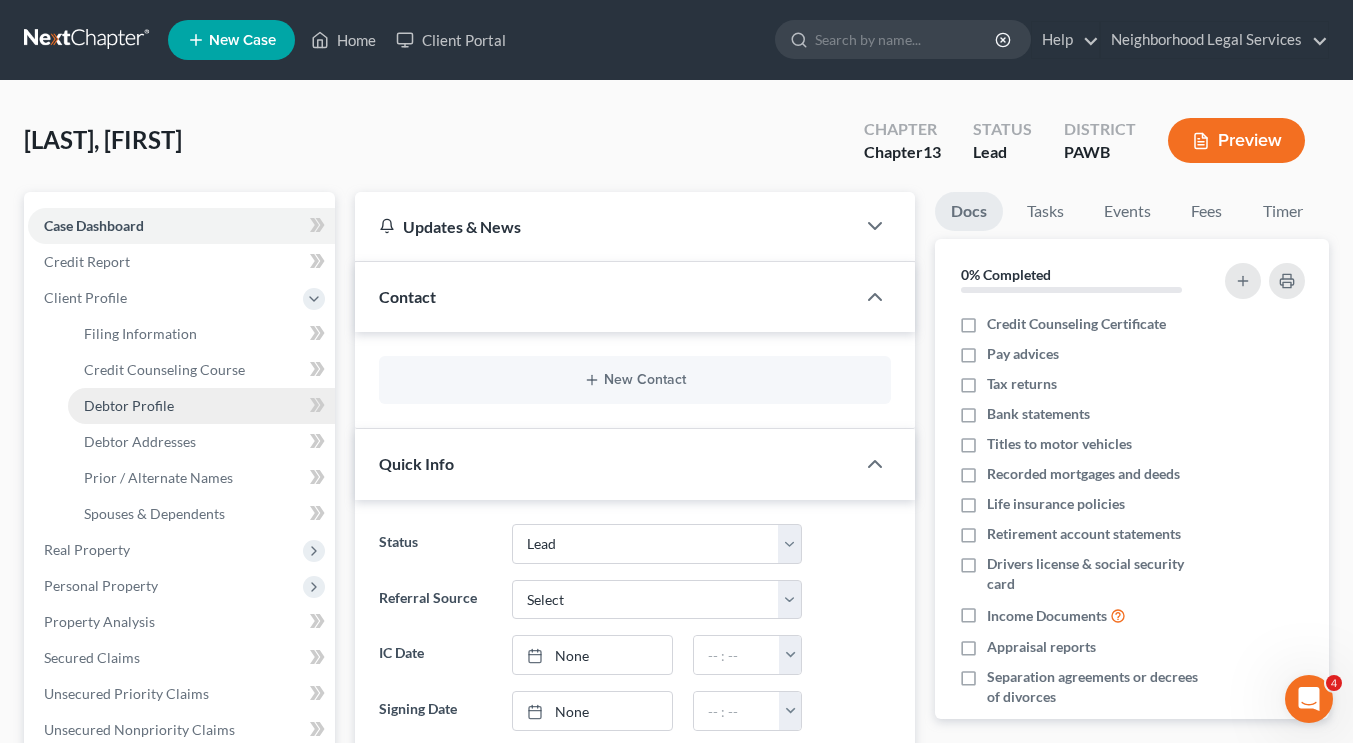 click on "Debtor Profile" at bounding box center (201, 406) 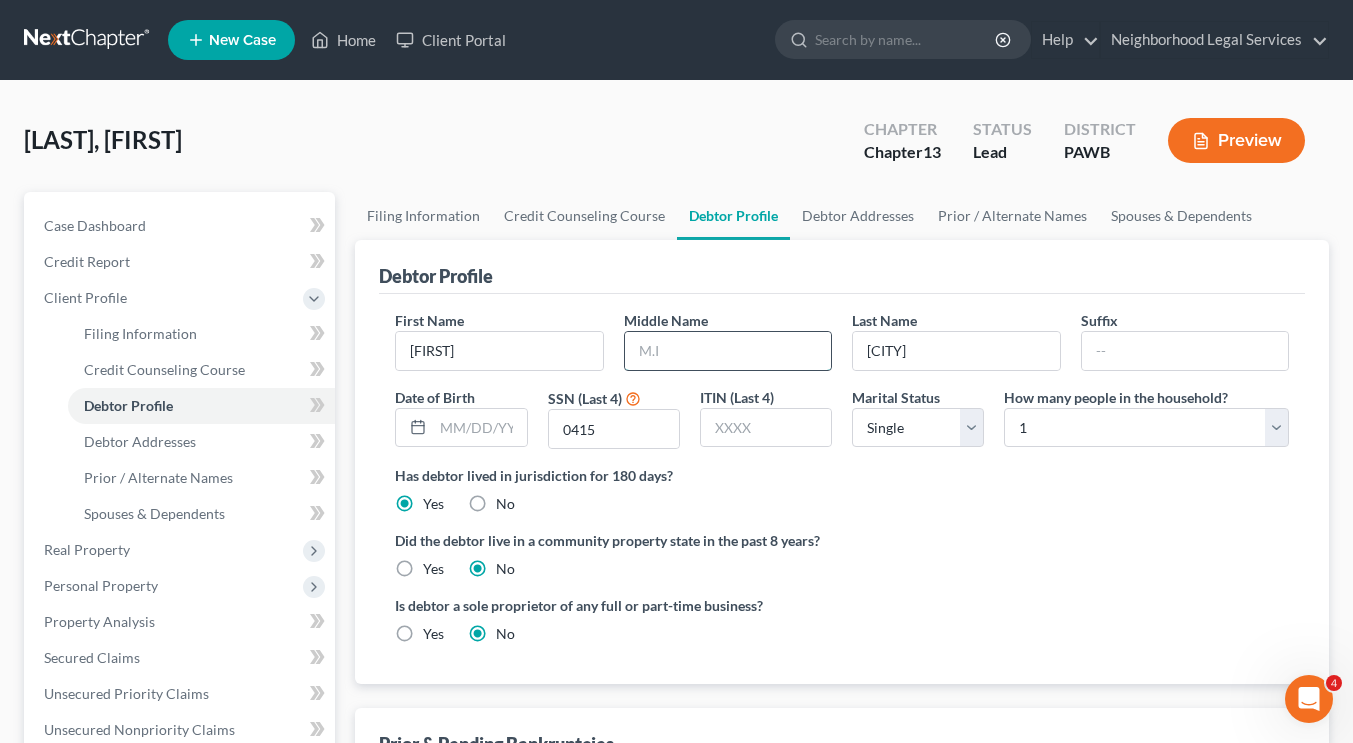 click at bounding box center (728, 351) 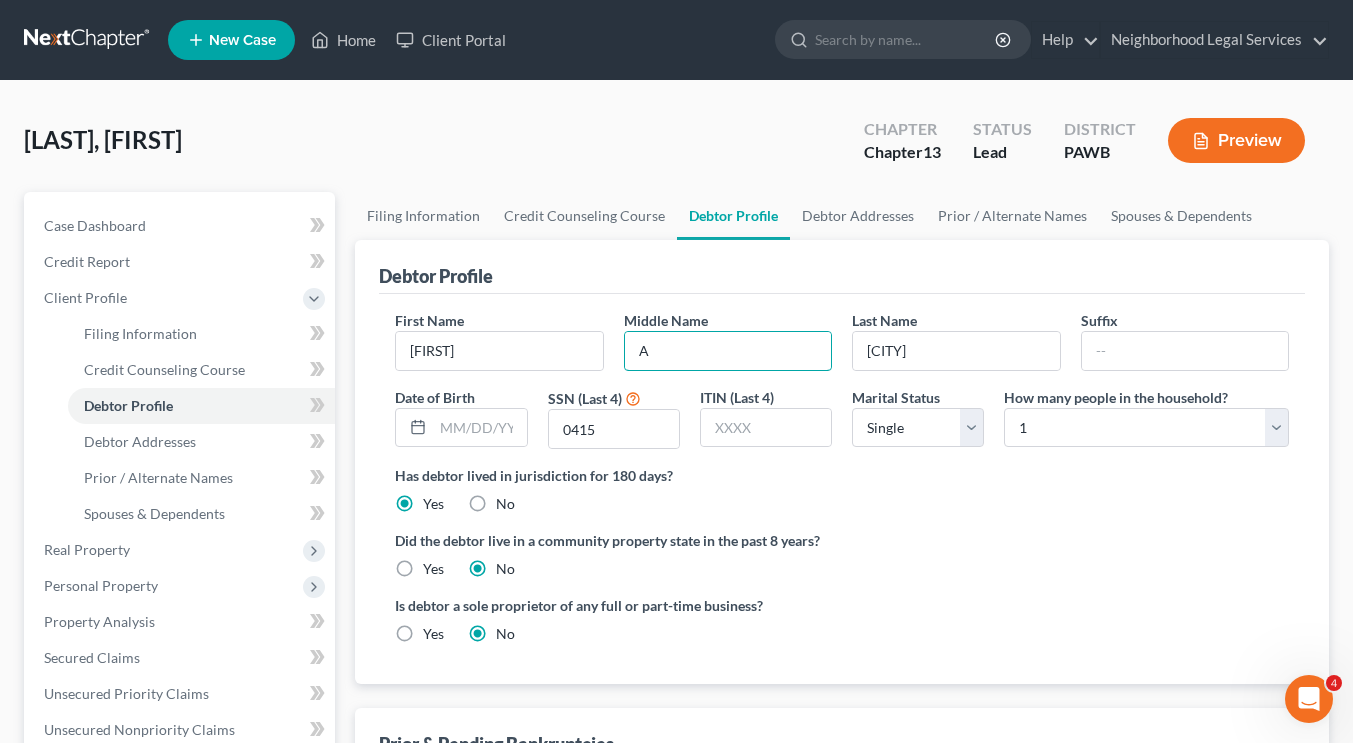type on "A" 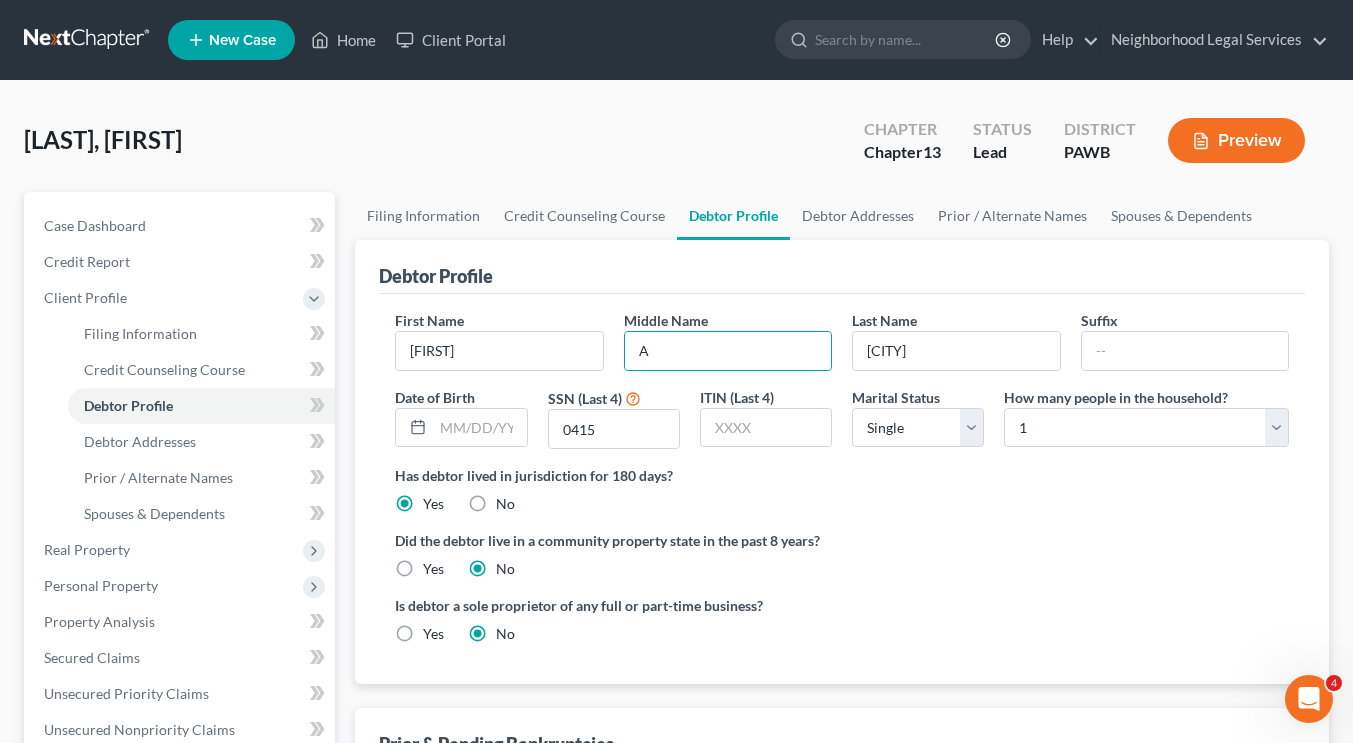 click on "Debtor Profile" at bounding box center (842, 267) 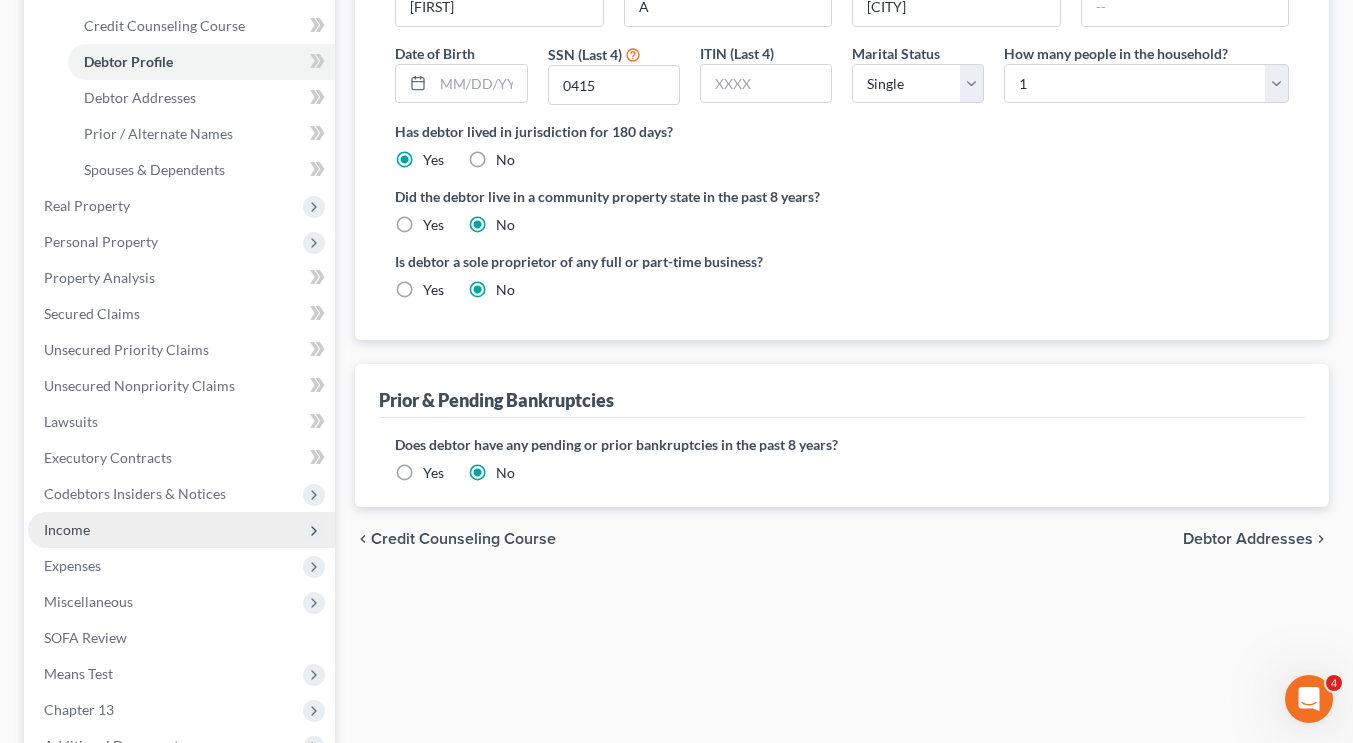 scroll, scrollTop: 570, scrollLeft: 0, axis: vertical 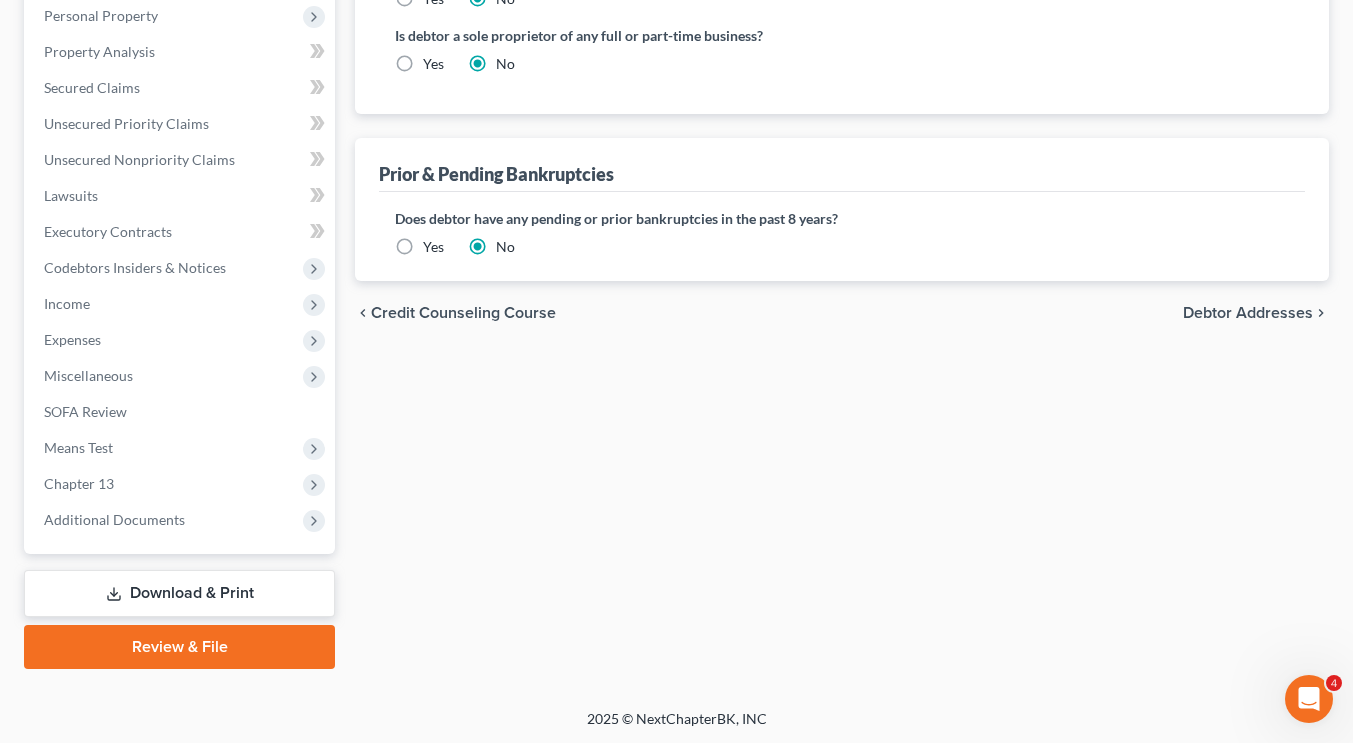 click on "Download & Print" at bounding box center (179, 593) 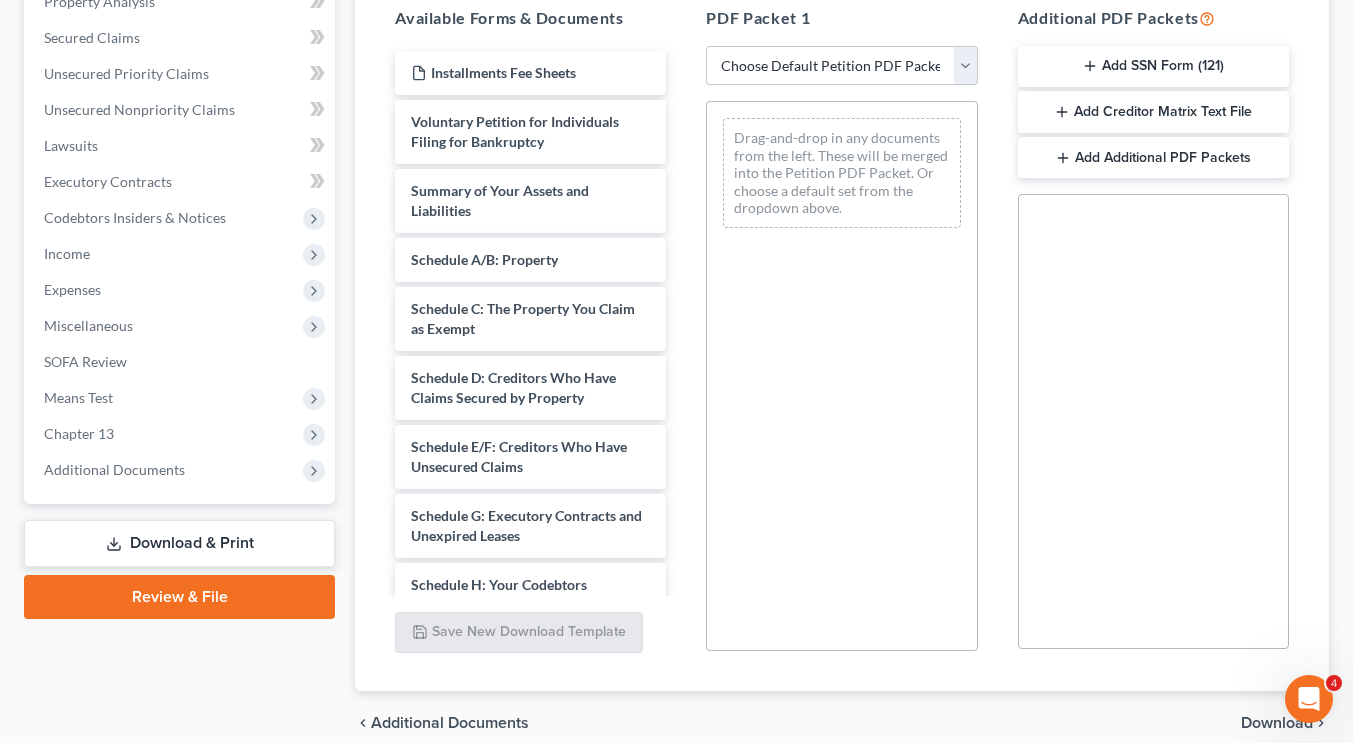 scroll, scrollTop: 406, scrollLeft: 0, axis: vertical 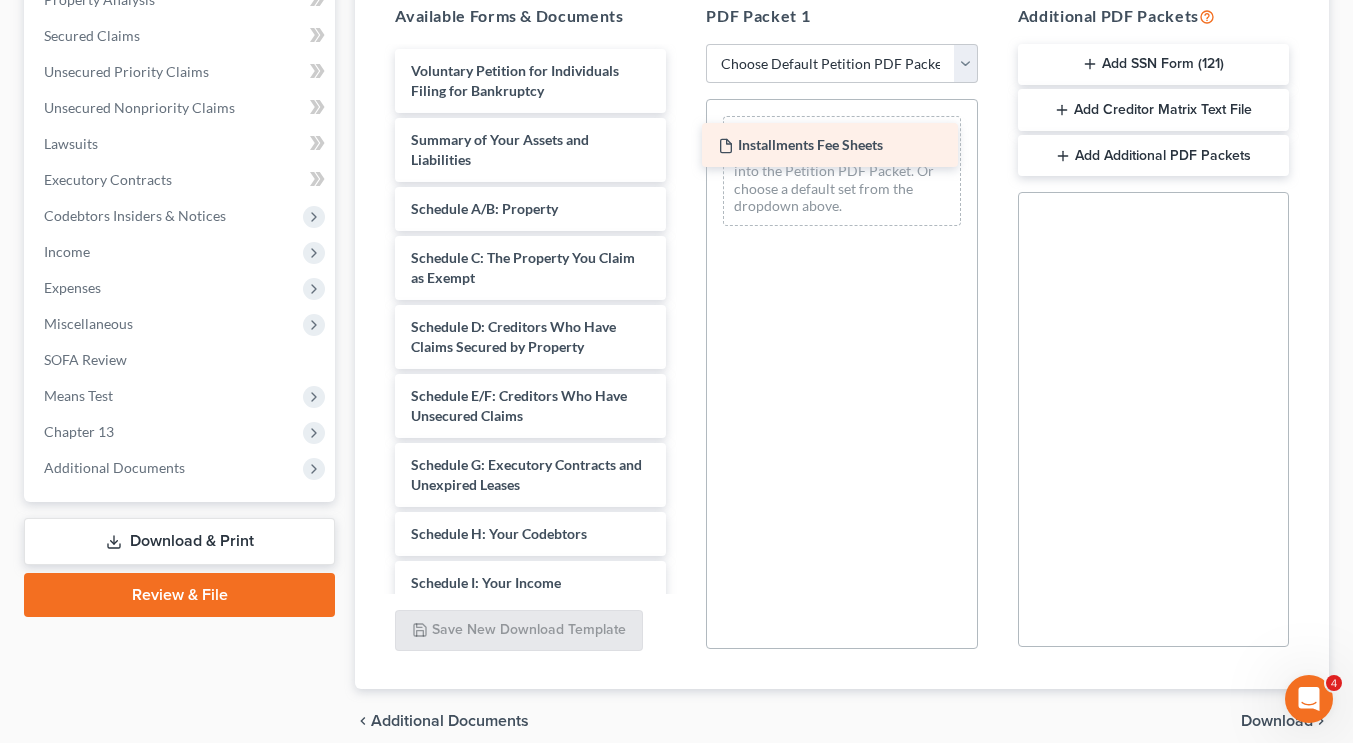 drag, startPoint x: 521, startPoint y: 74, endPoint x: 828, endPoint y: 150, distance: 316.2673 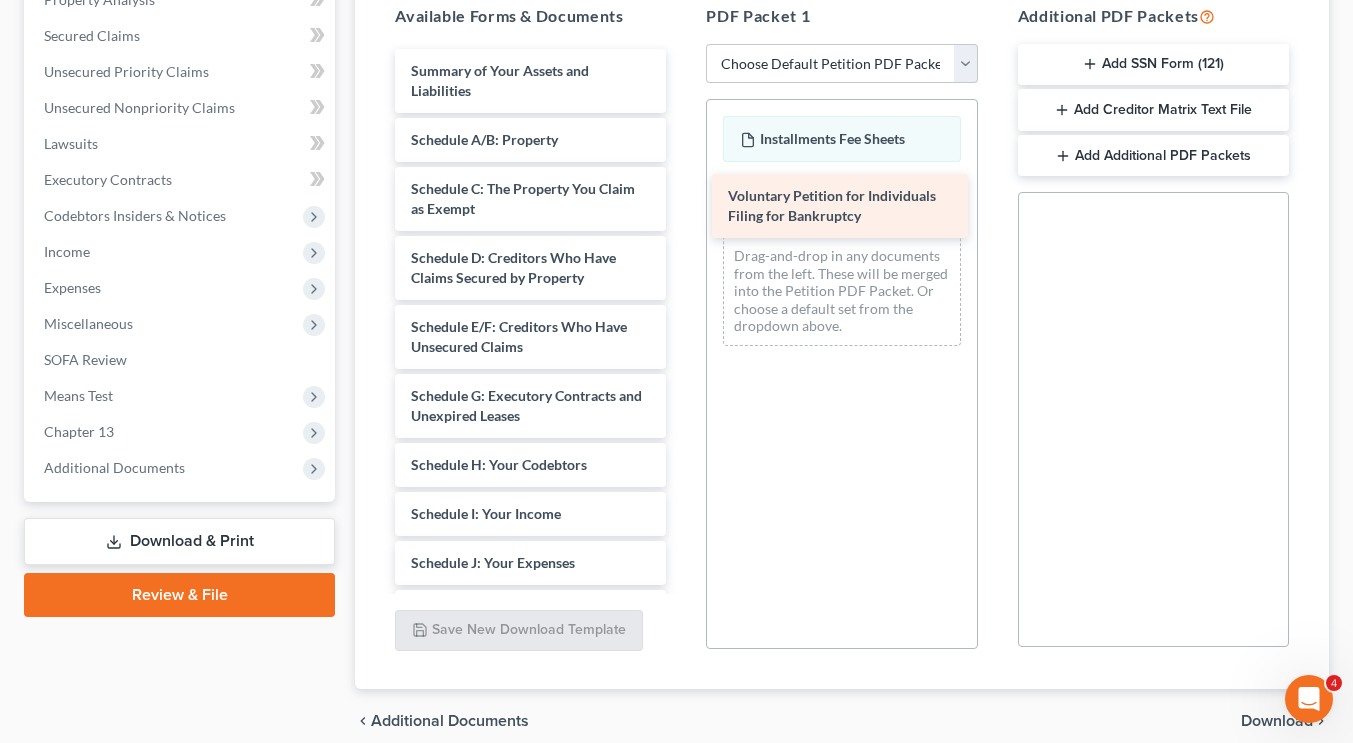 drag, startPoint x: 540, startPoint y: 93, endPoint x: 857, endPoint y: 220, distance: 341.49377 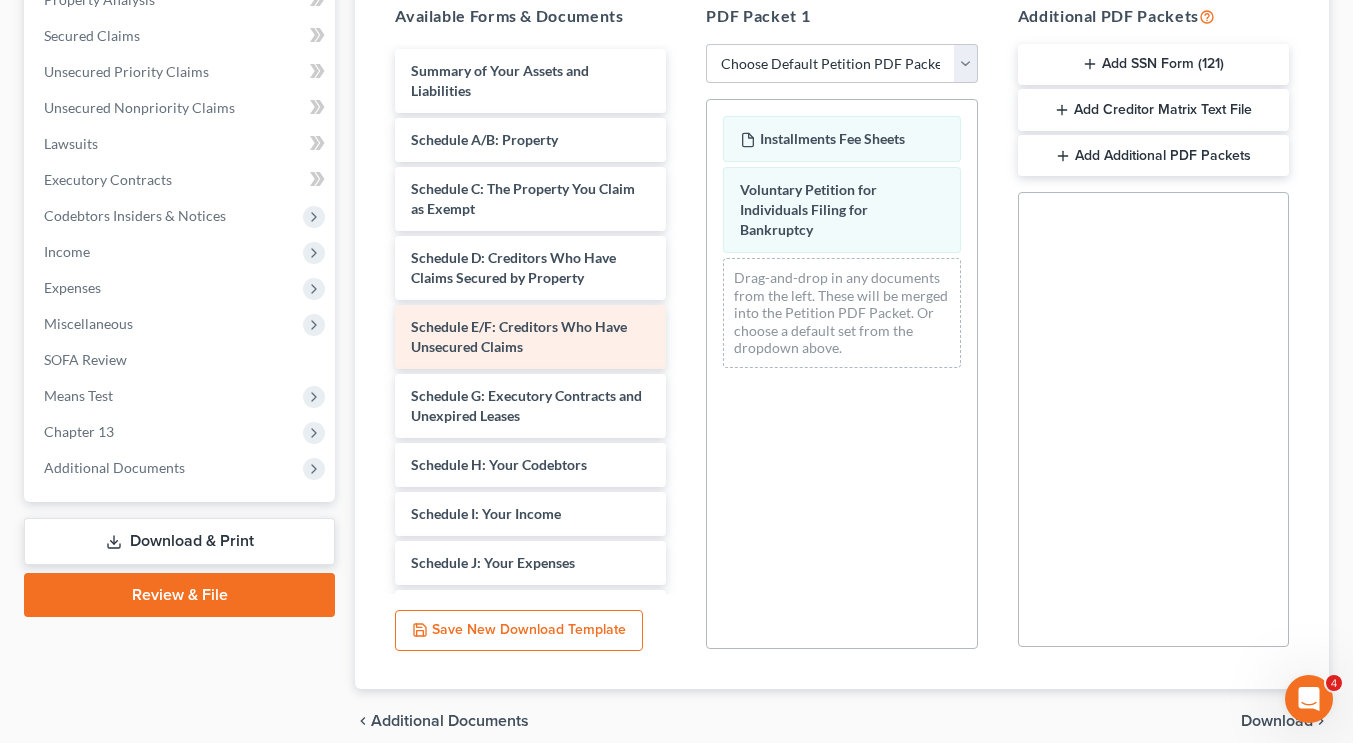 scroll, scrollTop: 479, scrollLeft: 0, axis: vertical 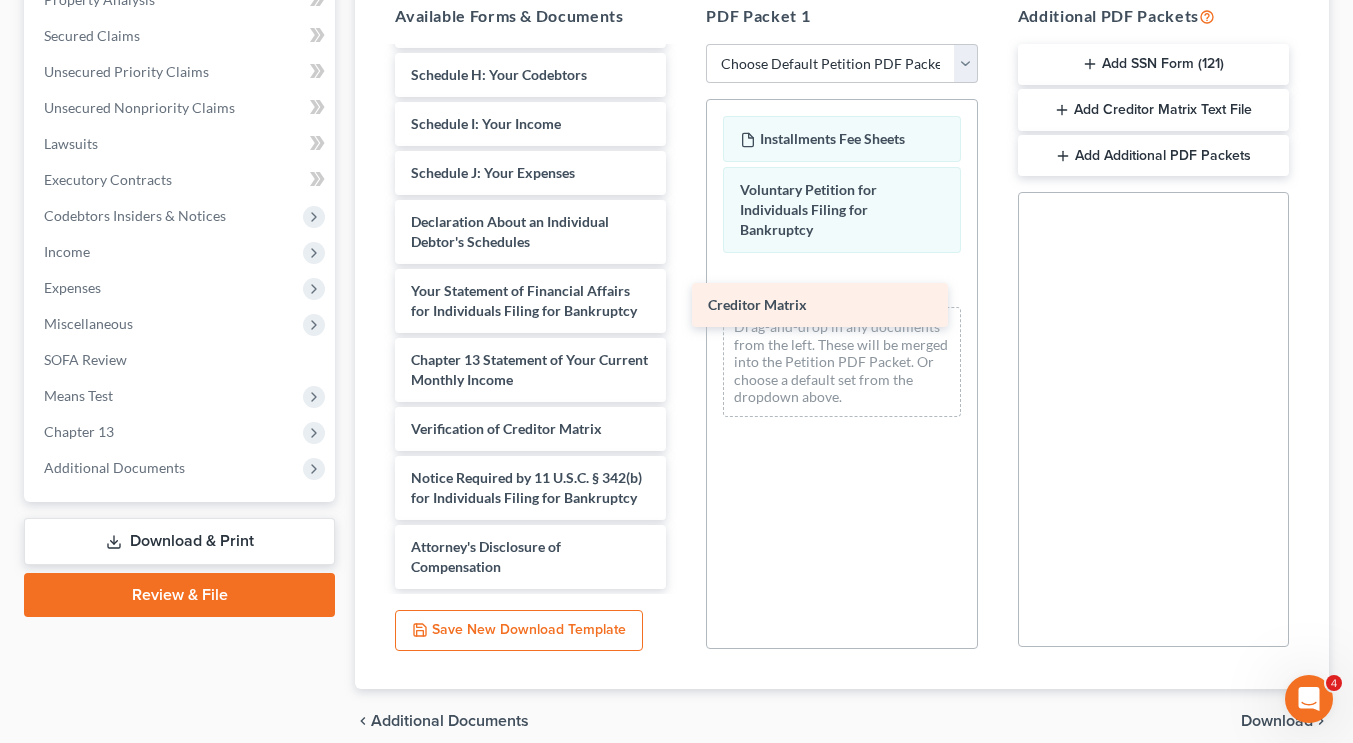 drag, startPoint x: 540, startPoint y: 361, endPoint x: 839, endPoint y: 309, distance: 303.48807 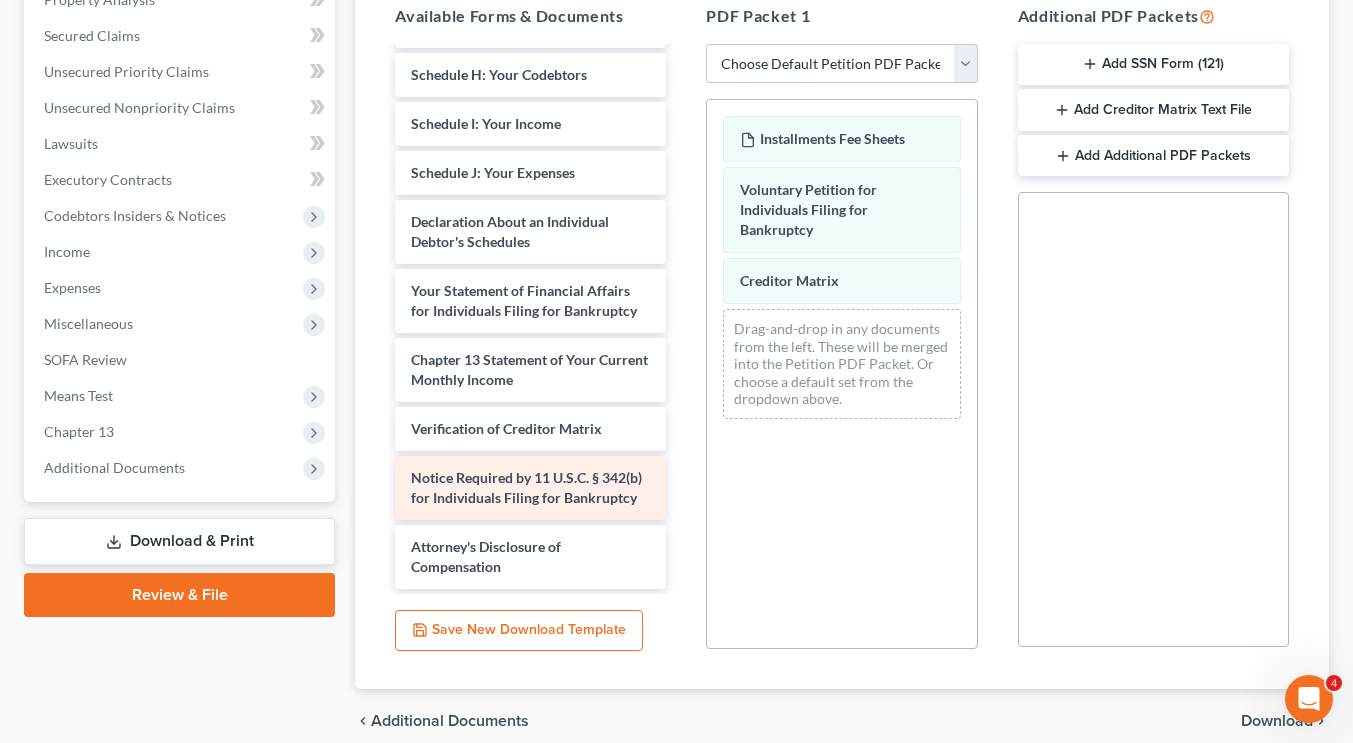 scroll, scrollTop: 405, scrollLeft: 0, axis: vertical 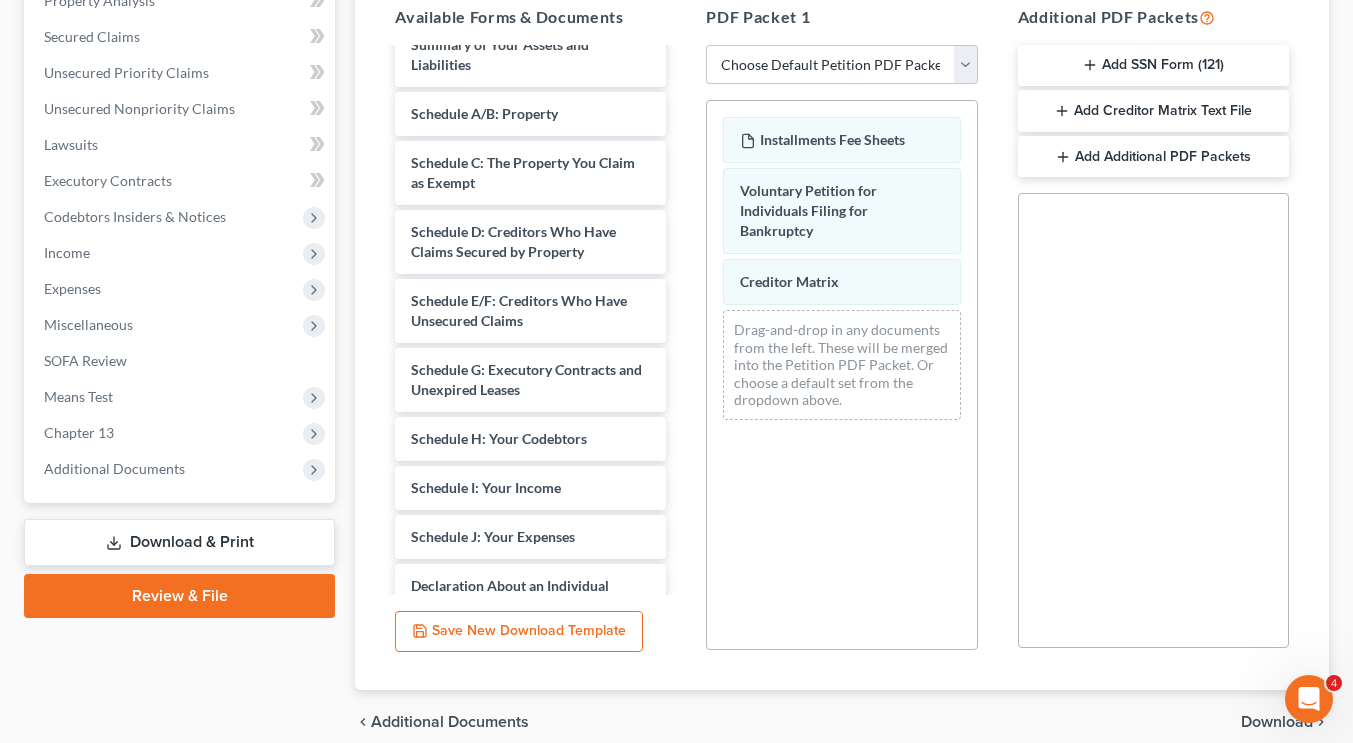 click on "Add Creditor Matrix Text File" at bounding box center [1153, 111] 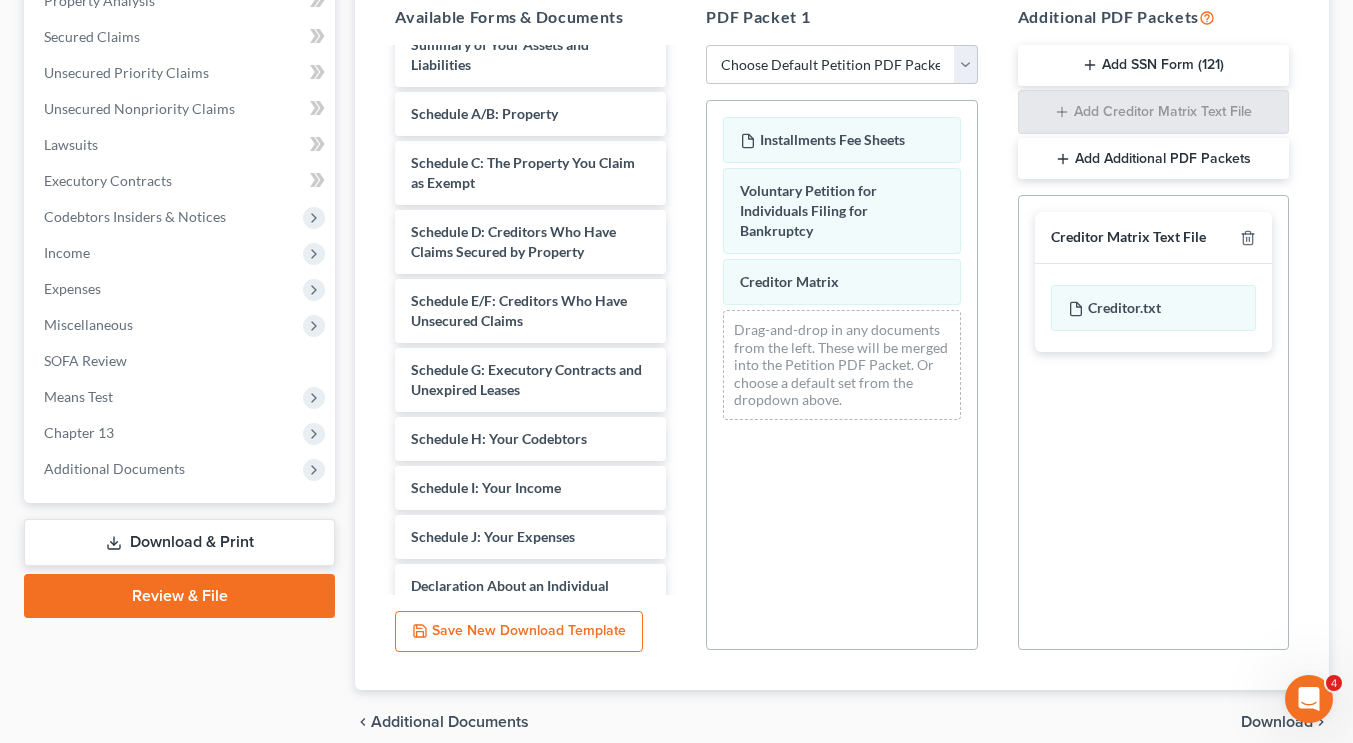 click on "Download & Print" at bounding box center [179, 542] 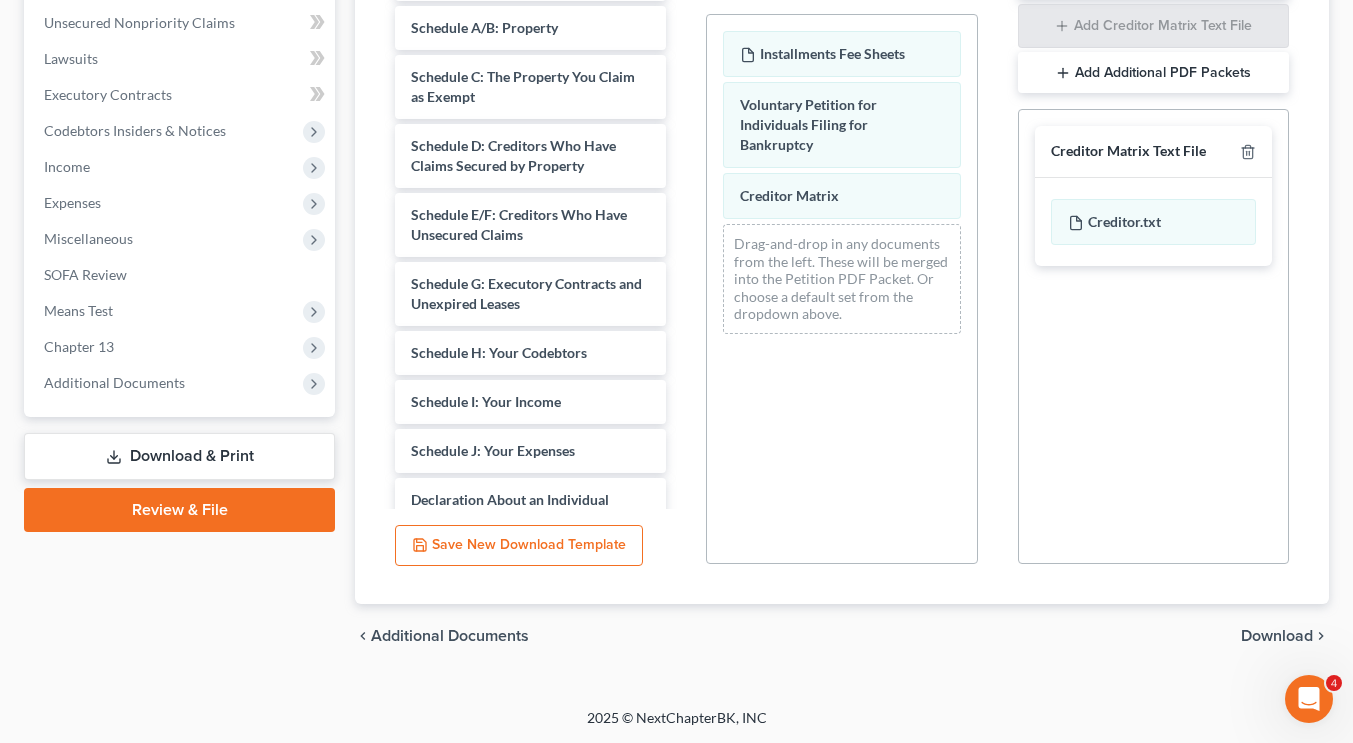 click on "Download" at bounding box center (1277, 636) 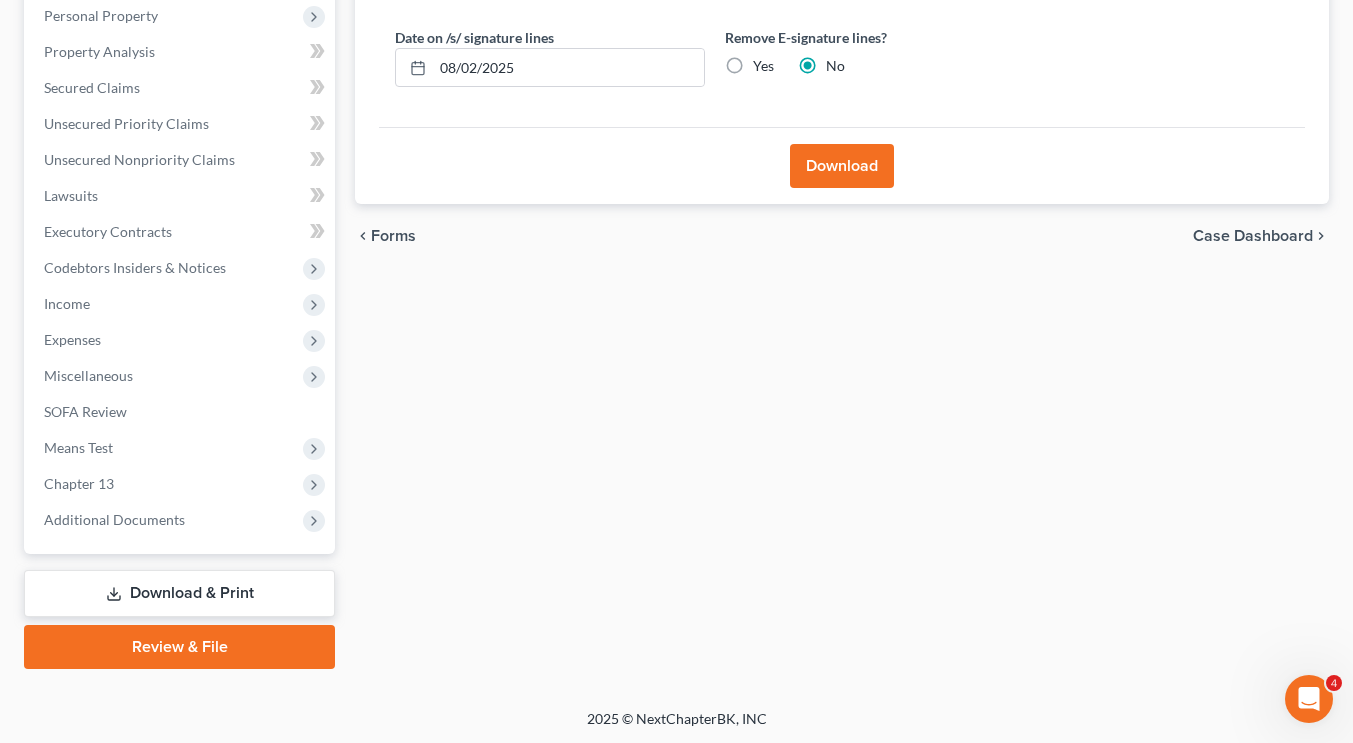 scroll, scrollTop: 159, scrollLeft: 0, axis: vertical 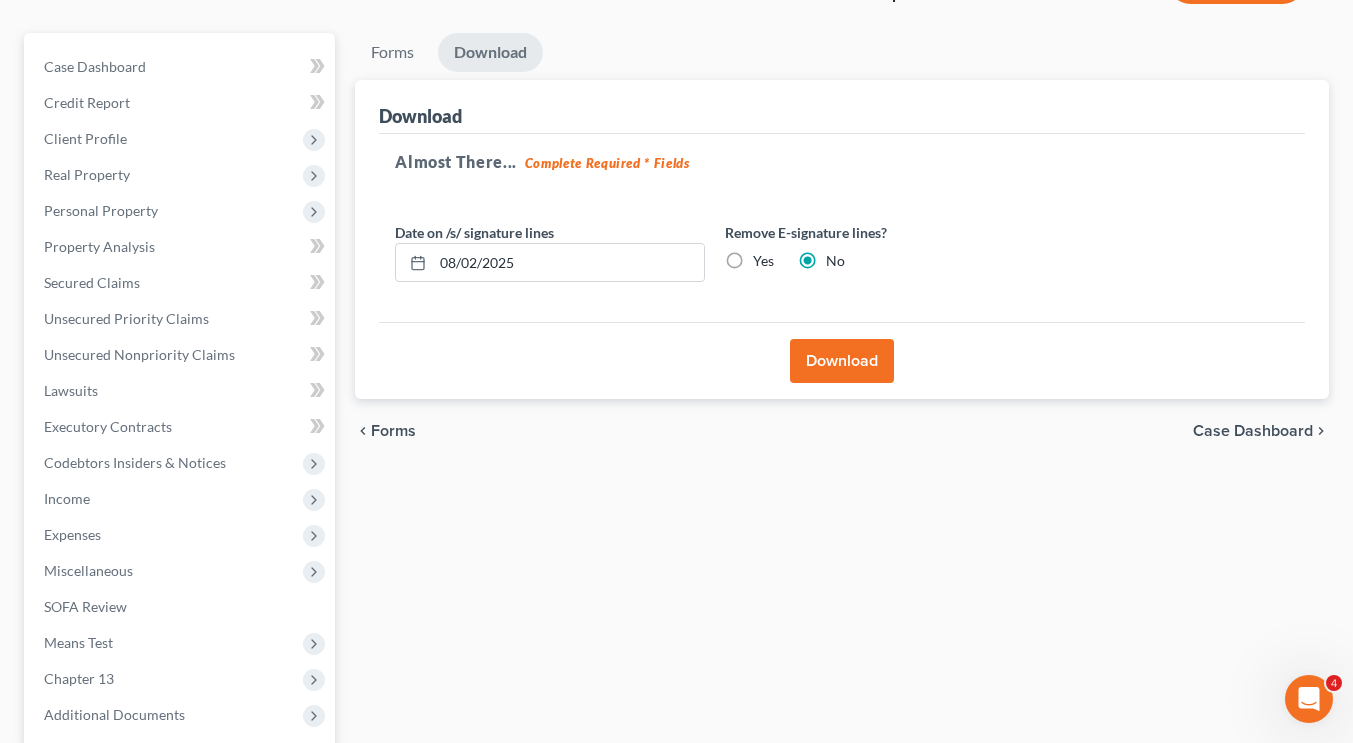 click on "Download" at bounding box center (842, 361) 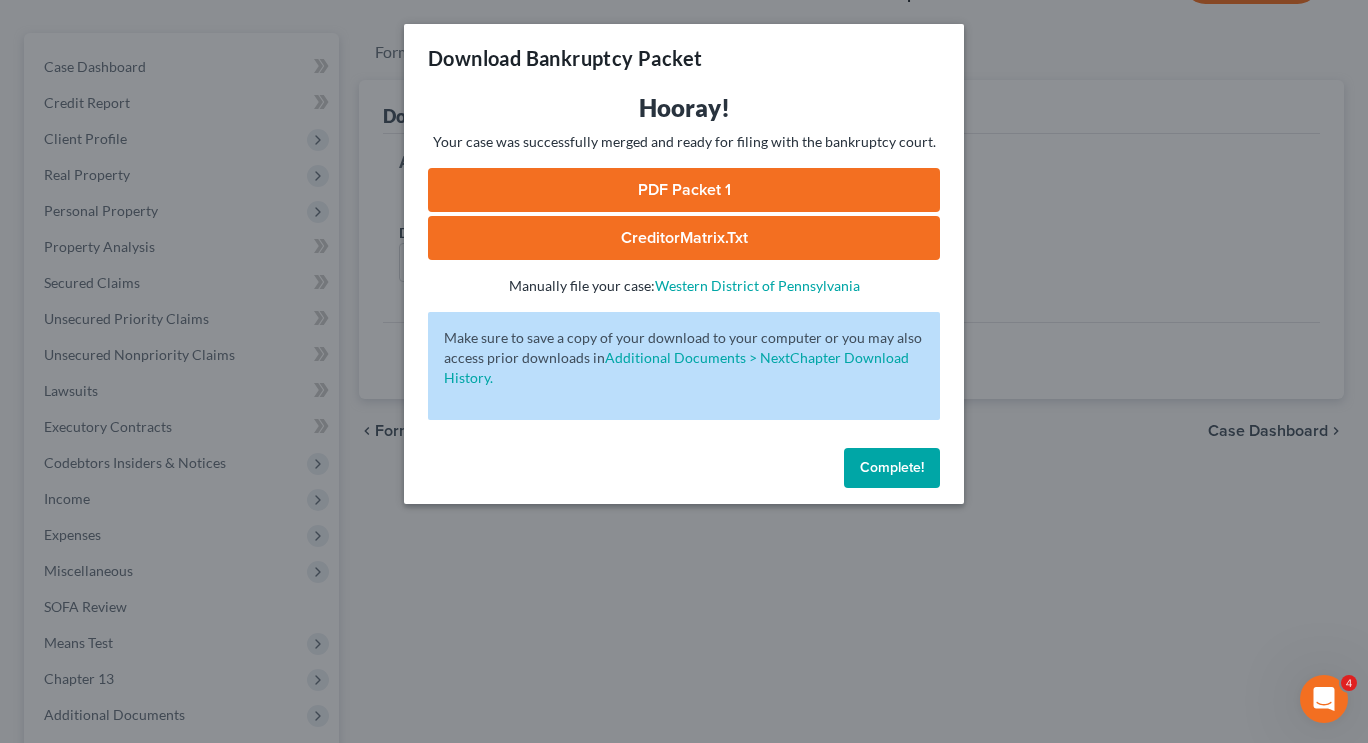 click on "PDF Packet 1" at bounding box center [684, 190] 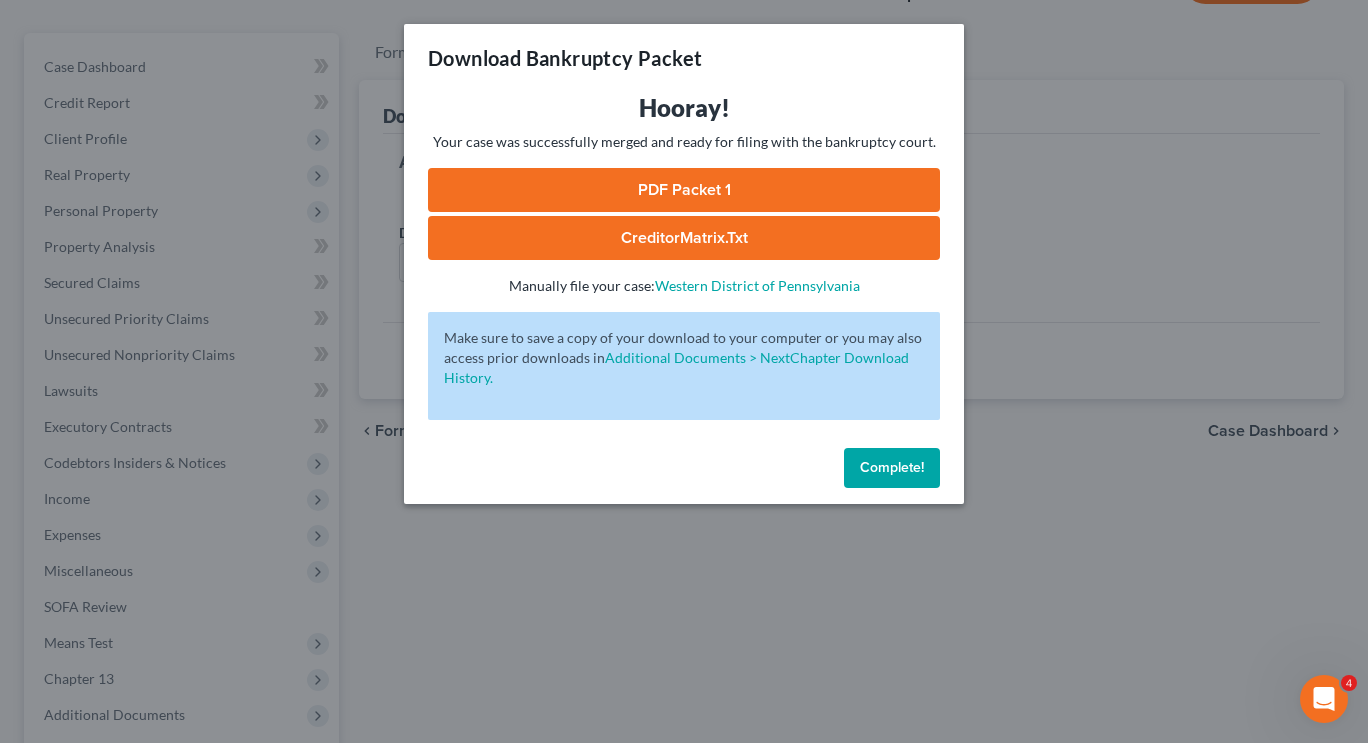 click on "Complete!" at bounding box center (892, 467) 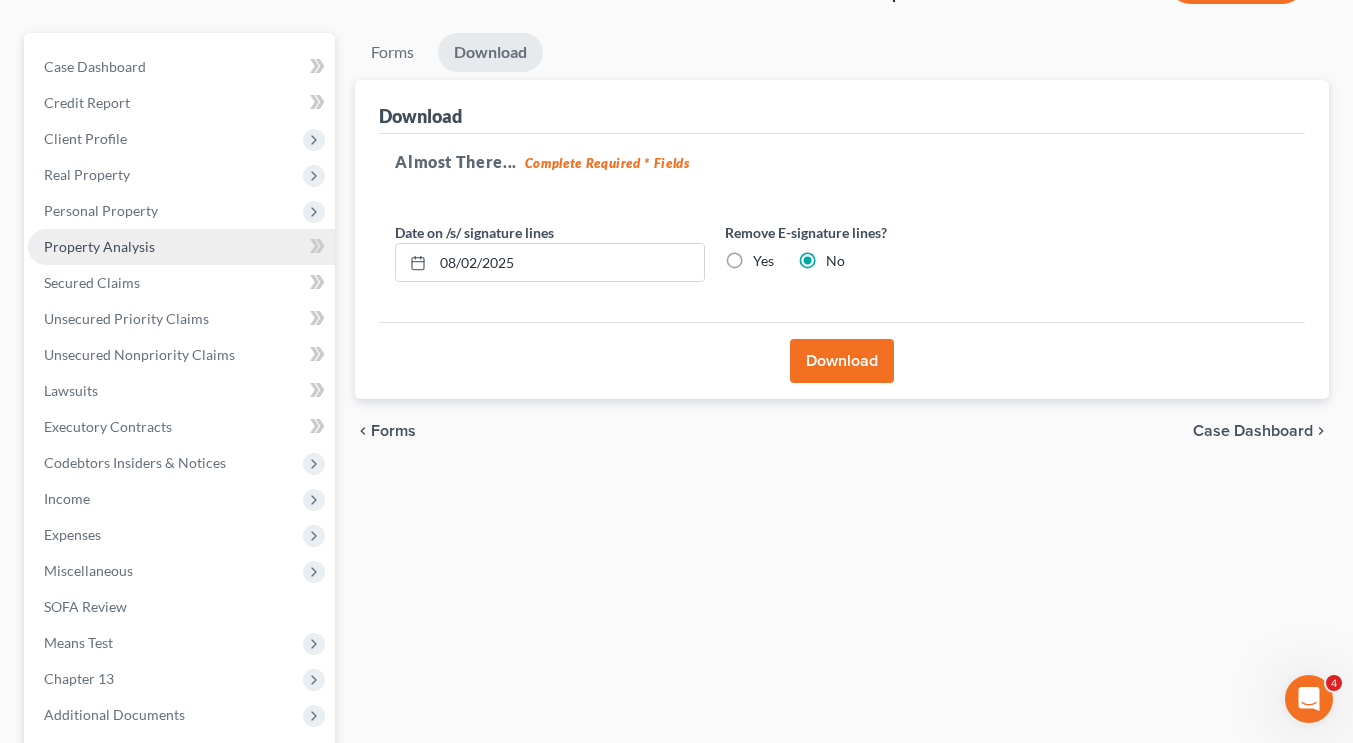 scroll, scrollTop: 0, scrollLeft: 0, axis: both 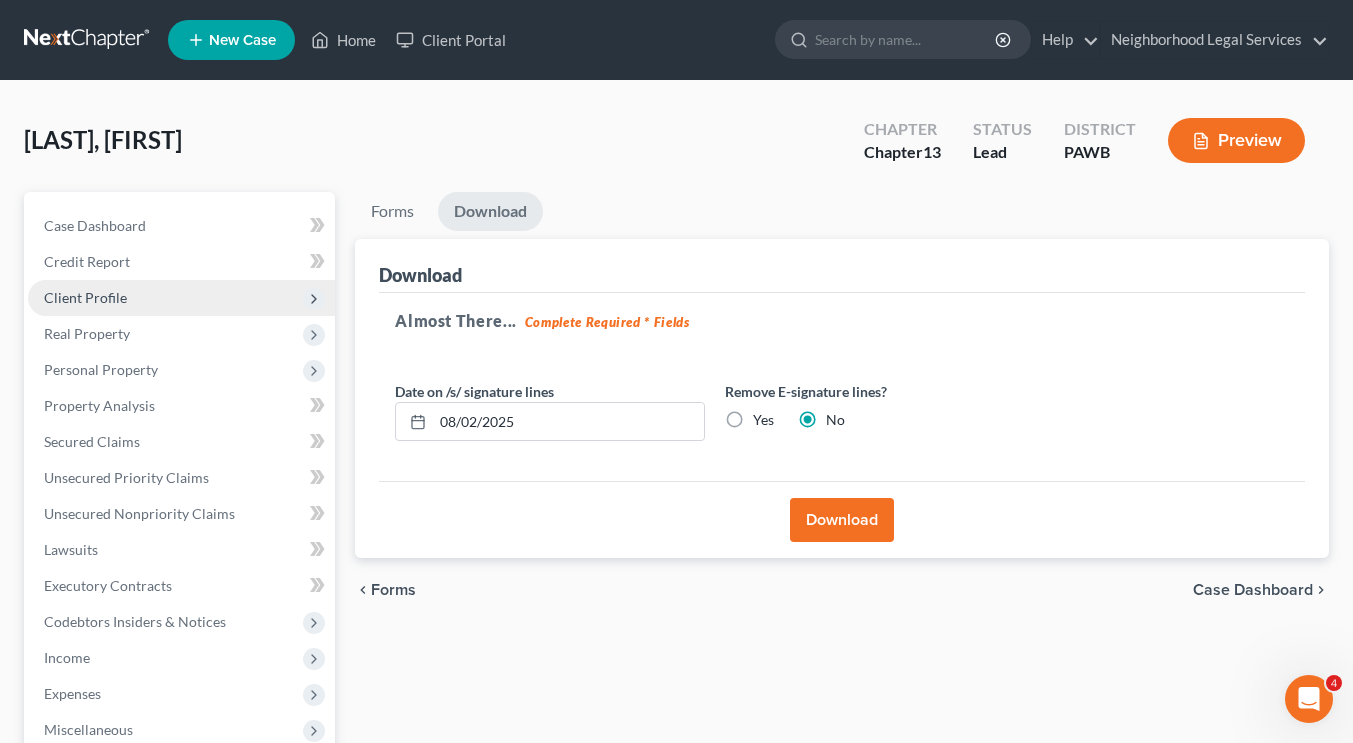 click on "Client Profile" at bounding box center (181, 298) 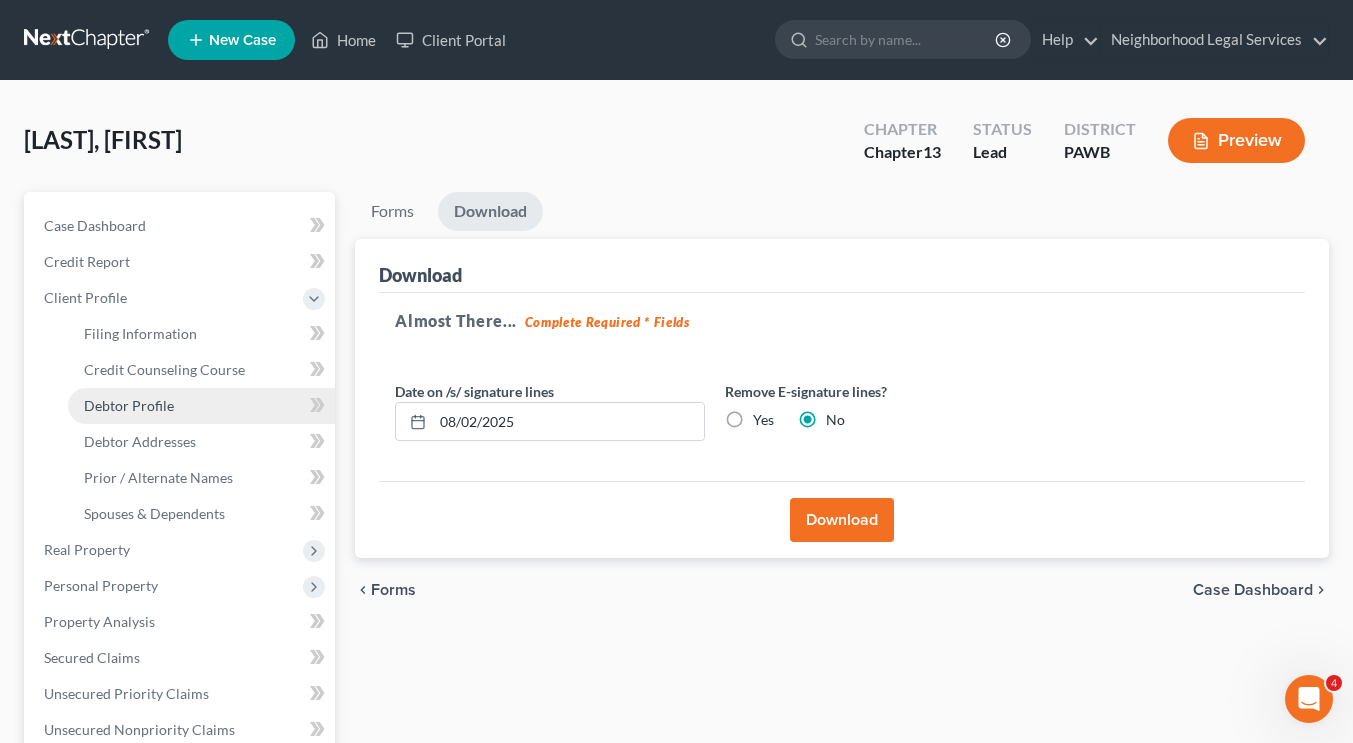 click on "Debtor Profile" at bounding box center (129, 405) 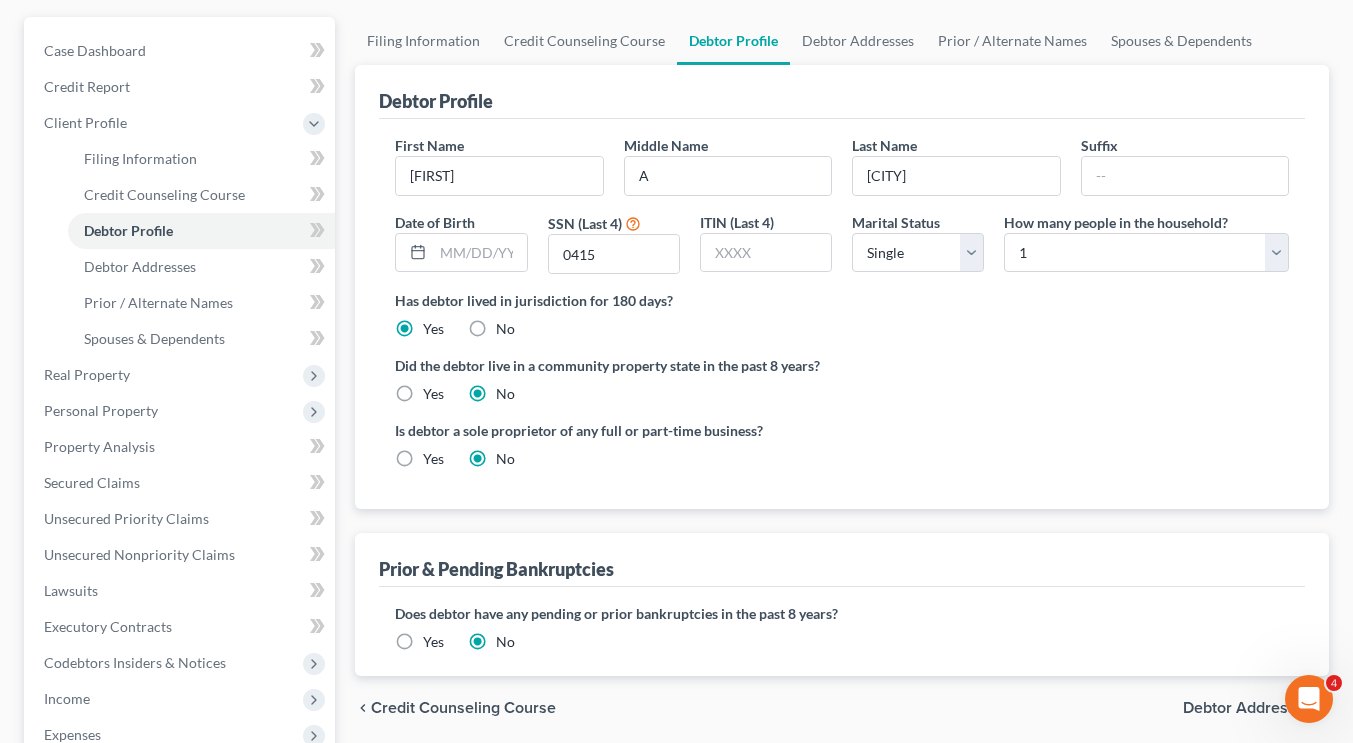 scroll, scrollTop: 173, scrollLeft: 0, axis: vertical 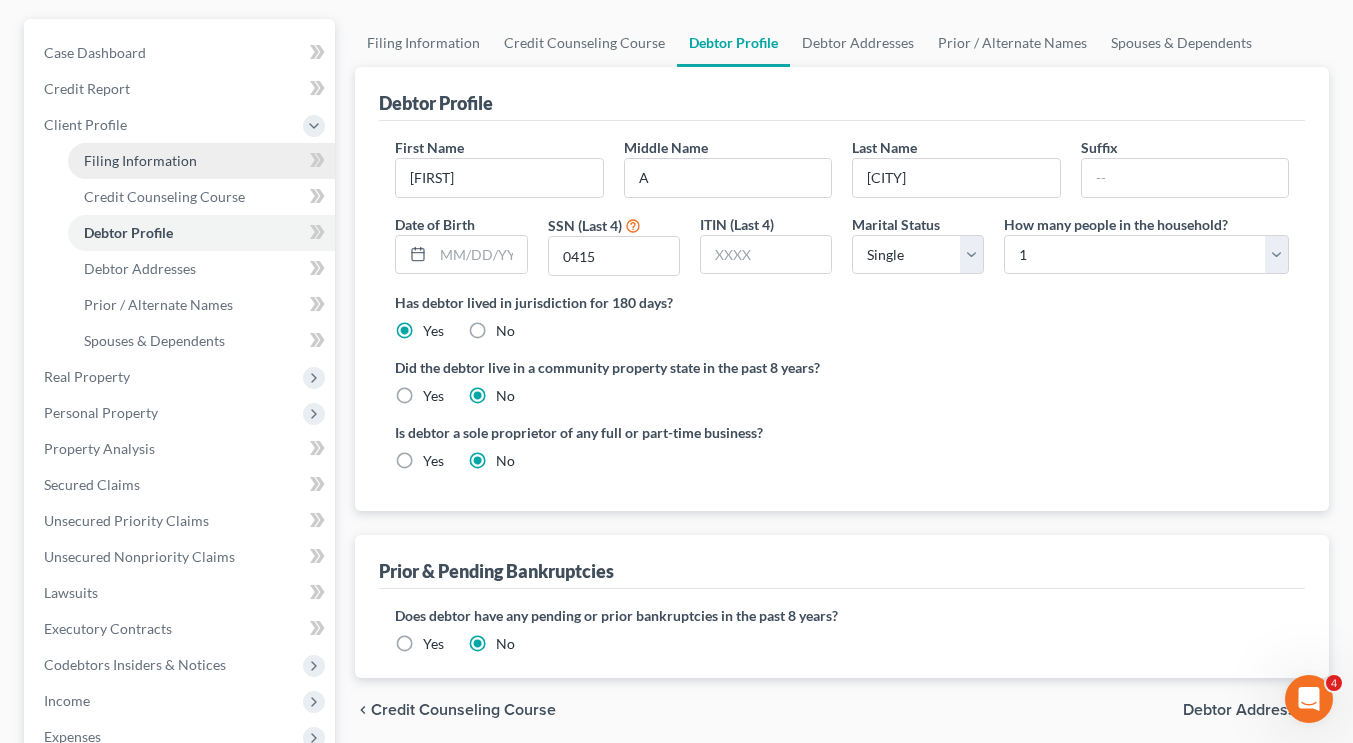 click on "Filing Information" at bounding box center (201, 161) 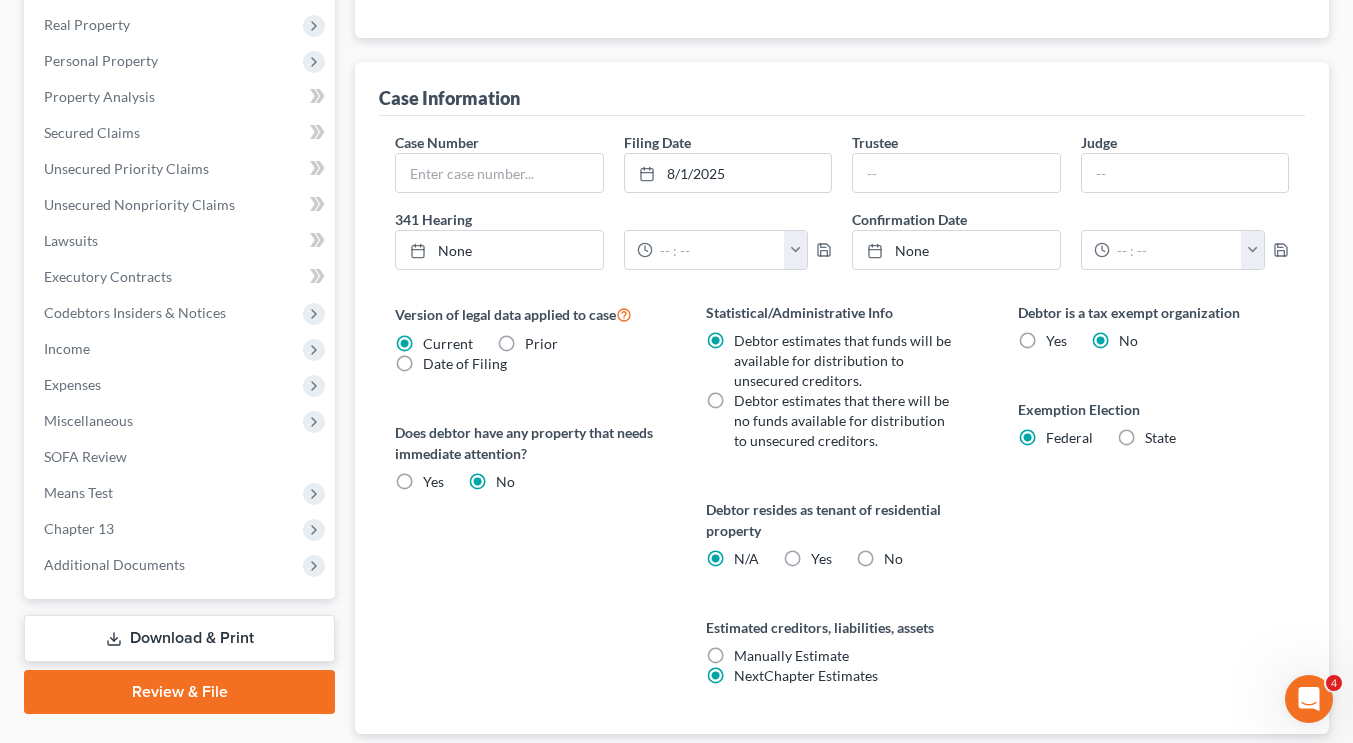 scroll, scrollTop: 655, scrollLeft: 0, axis: vertical 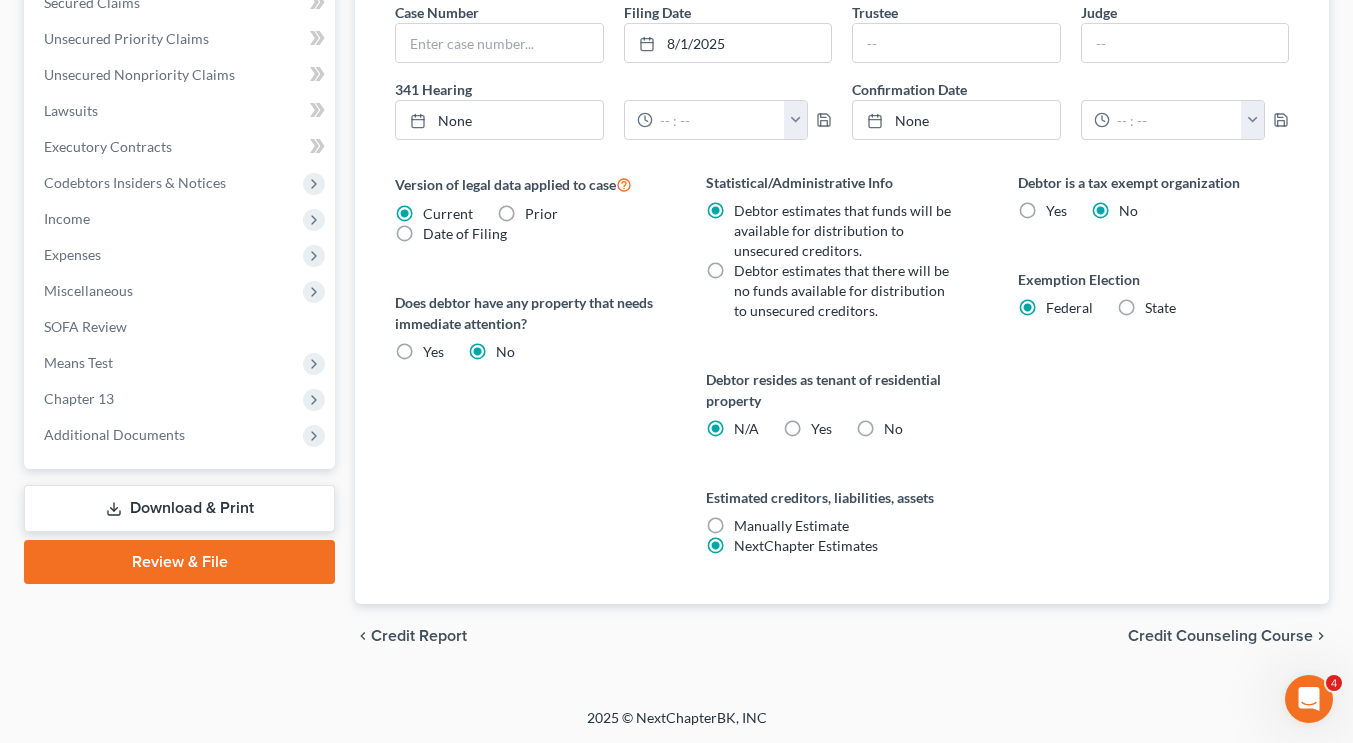 click on "Statistical/Administrative Info Debtor estimates that funds will be available for distribution to unsecured creditors. Debtor estimates that there will be no funds available for distribution to unsecured creditors. Debtor resides as tenant of residential property N/A Yes Yes No Estimated creditors, liabilities, assets Manually Estimate Manually Estimate NextChapter Estimates" at bounding box center (841, 388) 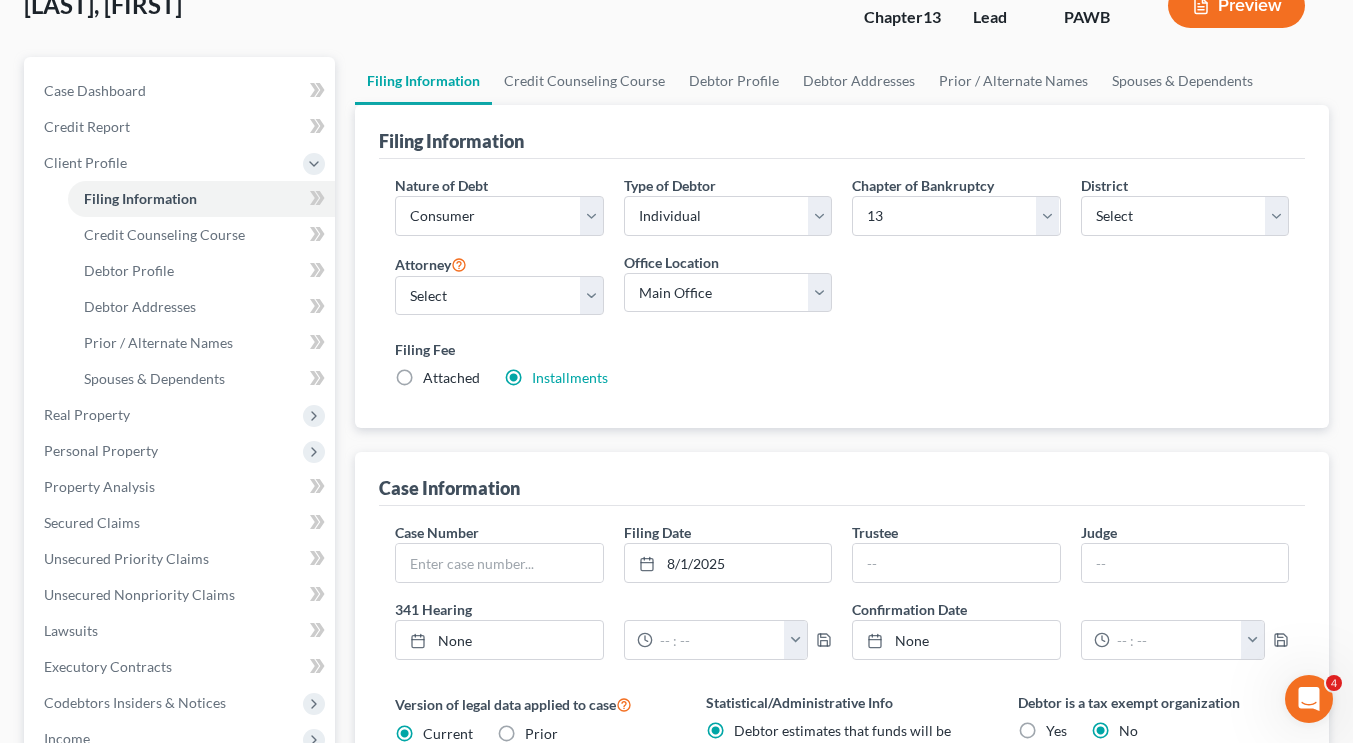 scroll, scrollTop: 134, scrollLeft: 0, axis: vertical 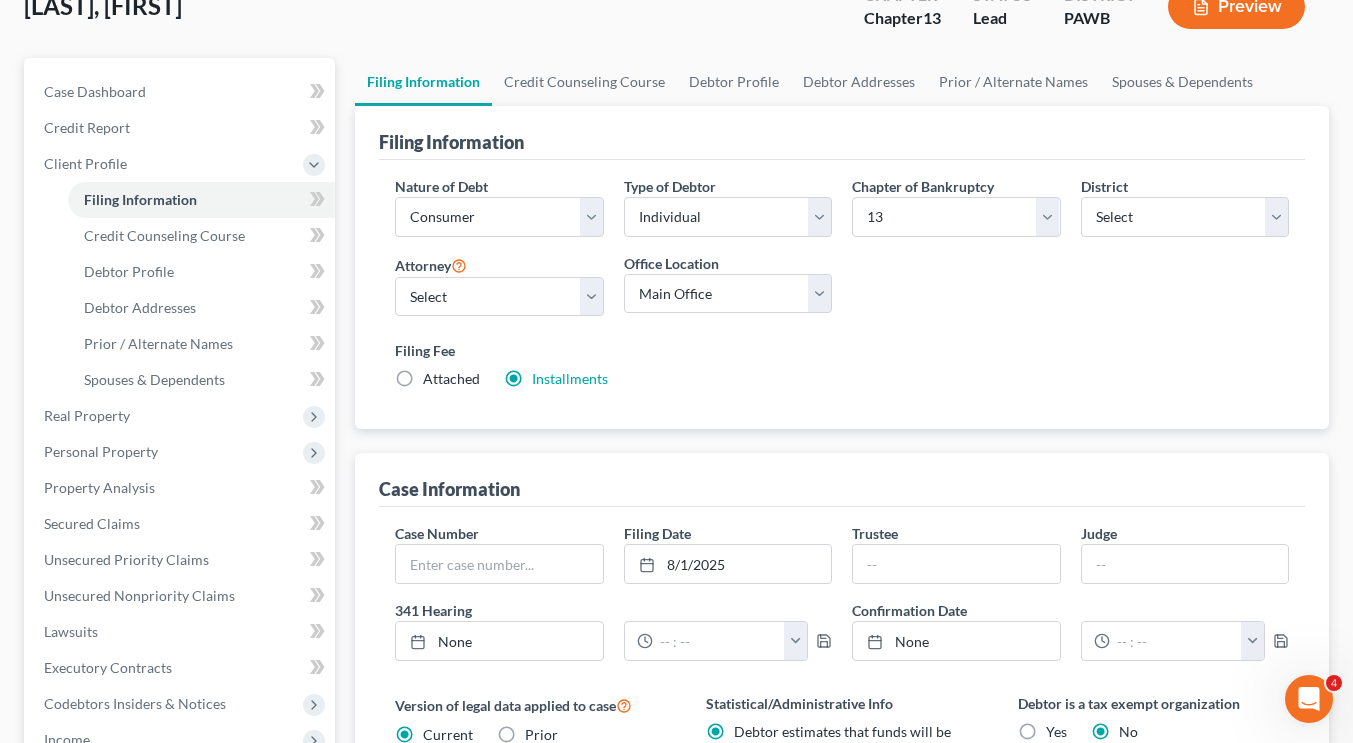 click on "Filing Fee  Attached Installments Installments" at bounding box center (842, 364) 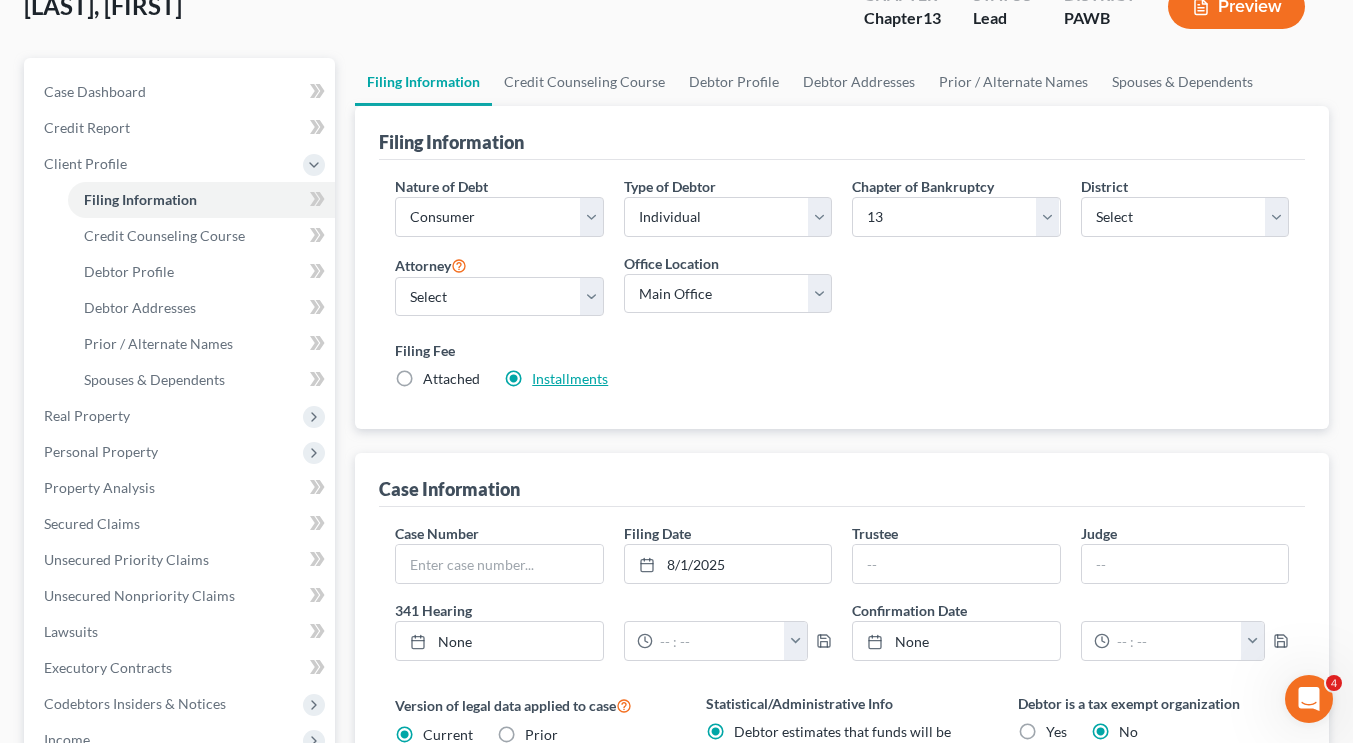 click on "Installments" at bounding box center [570, 378] 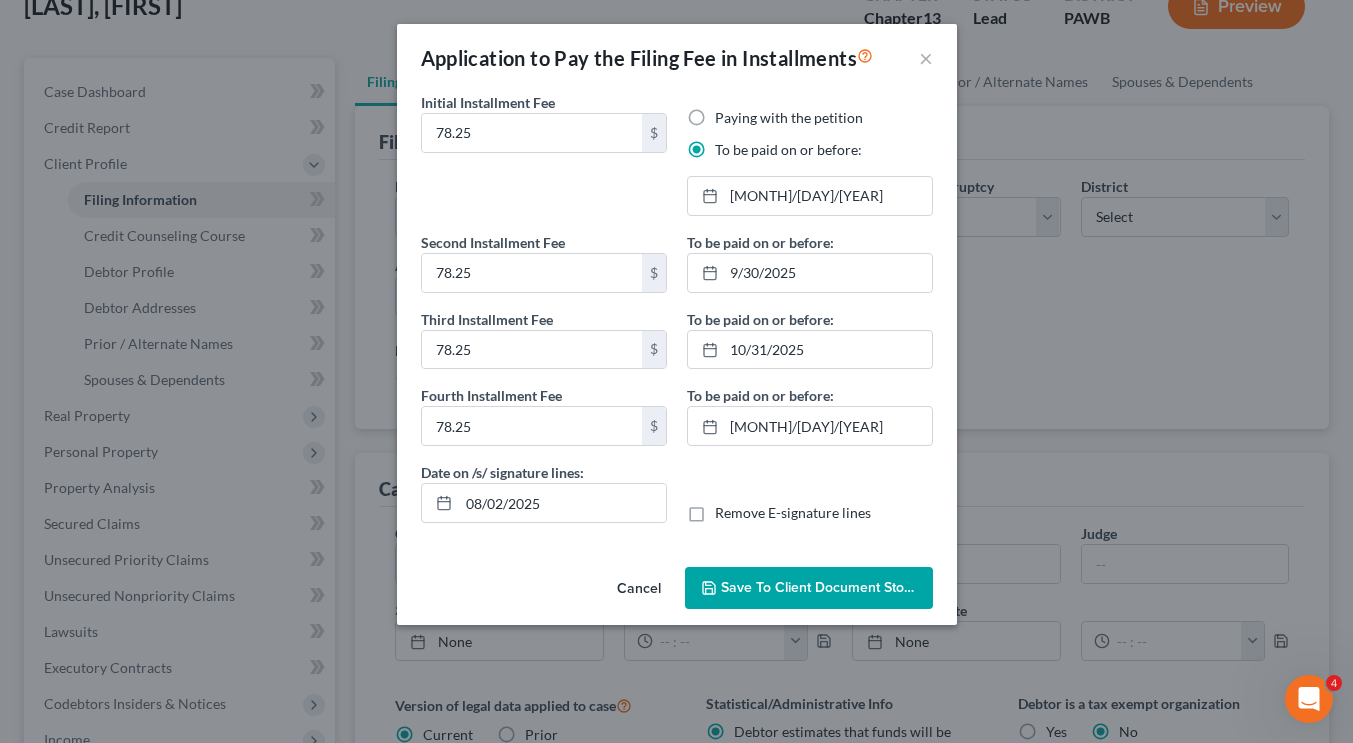 click on "Fourth Installment Fee" at bounding box center (491, 395) 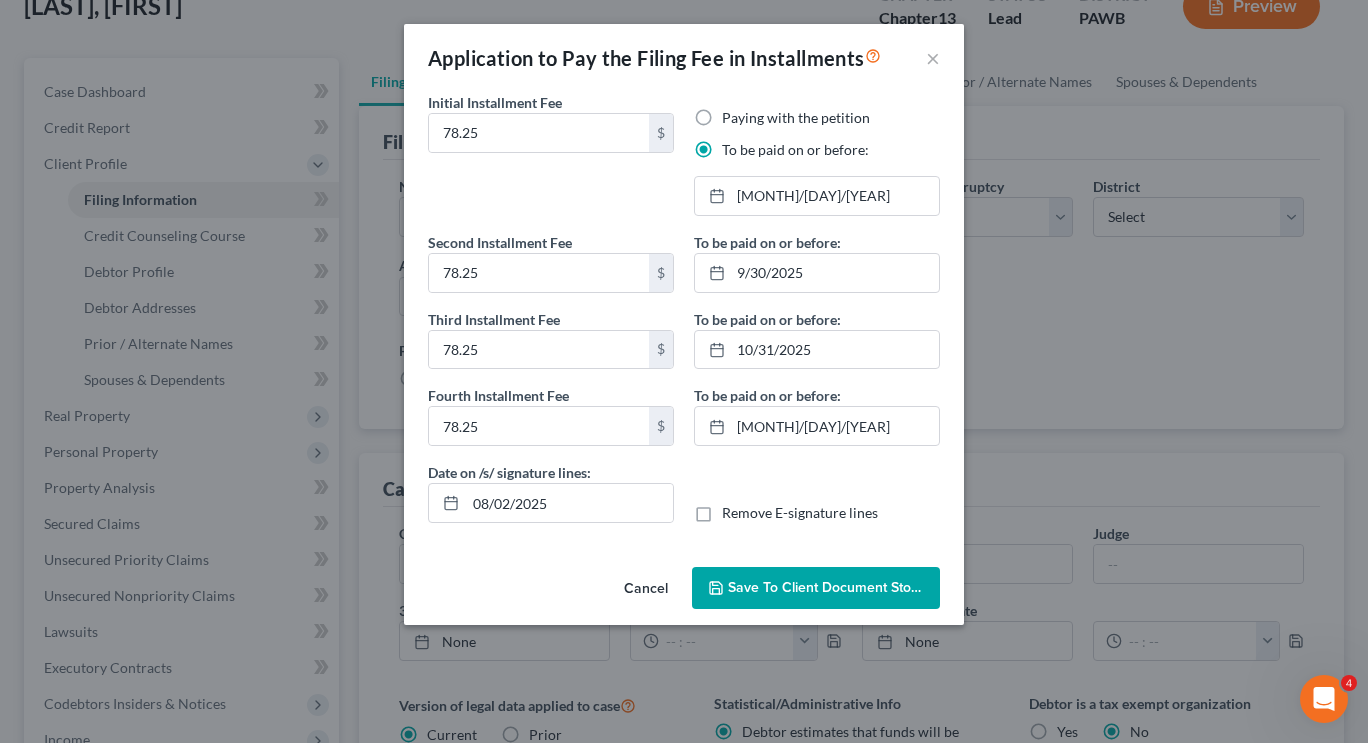 click on "Save to Client Document Storage" at bounding box center (834, 587) 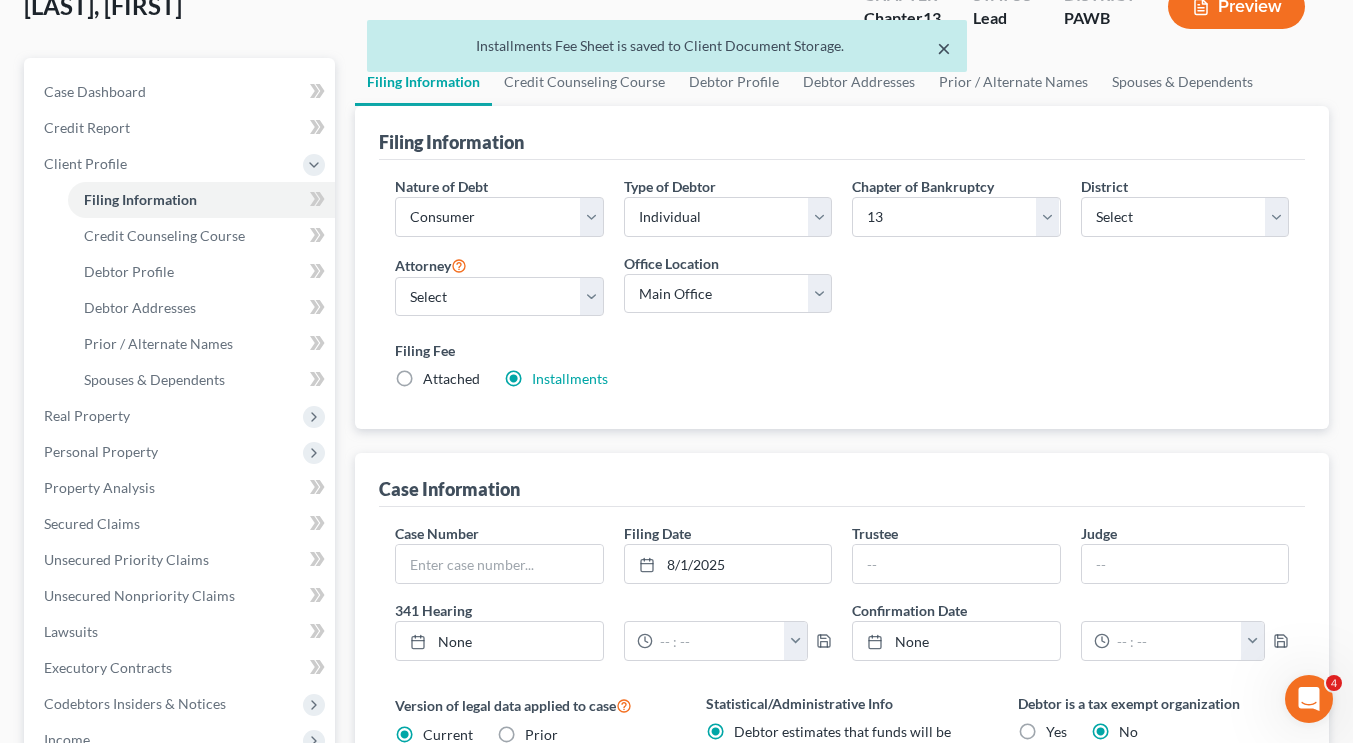 click on "×" at bounding box center [944, 48] 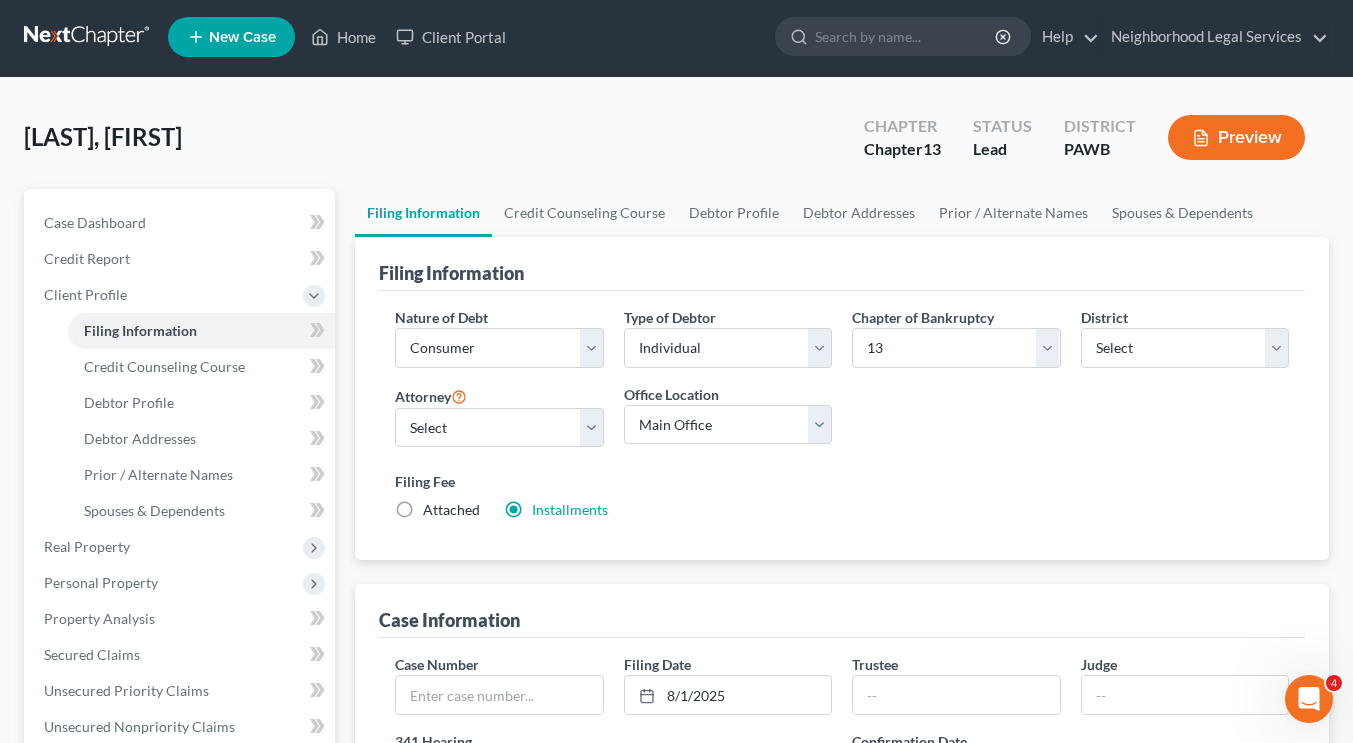 scroll, scrollTop: 0, scrollLeft: 0, axis: both 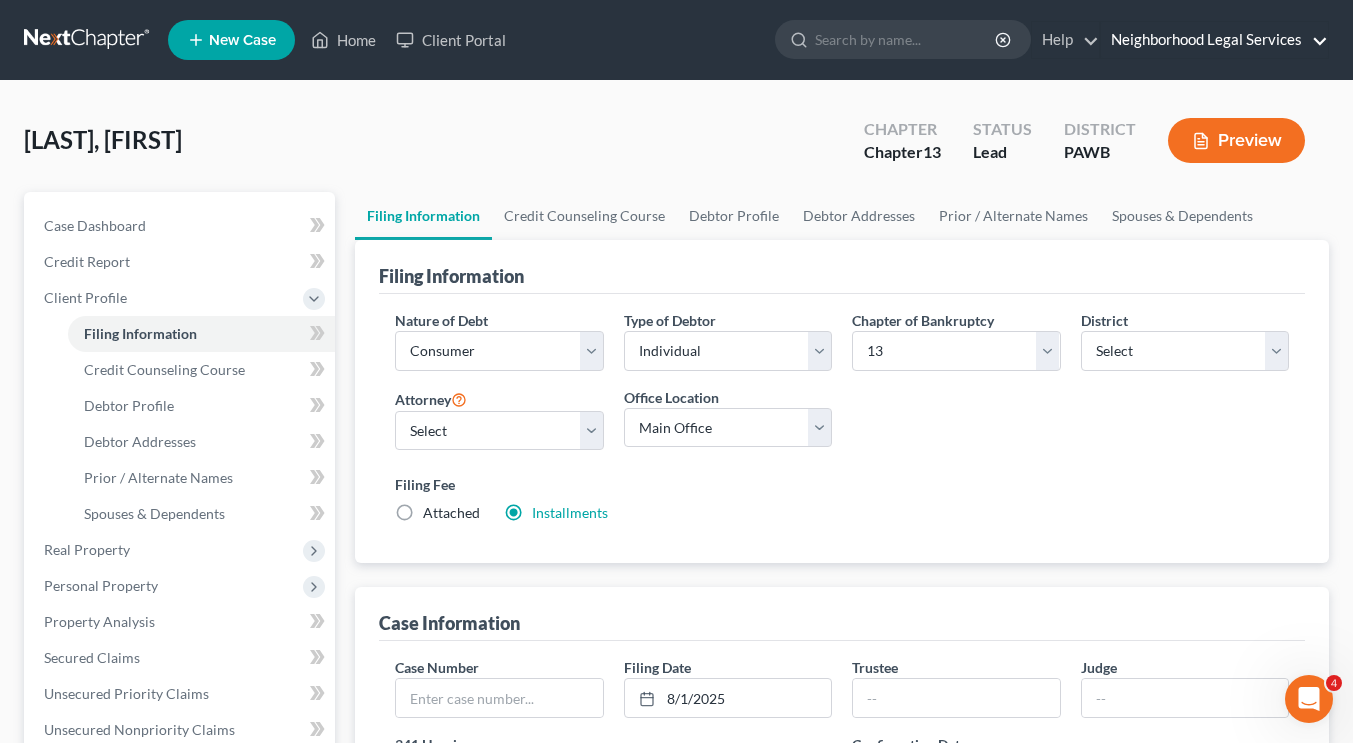 click on "Neighborhood Legal Services" at bounding box center [1214, 40] 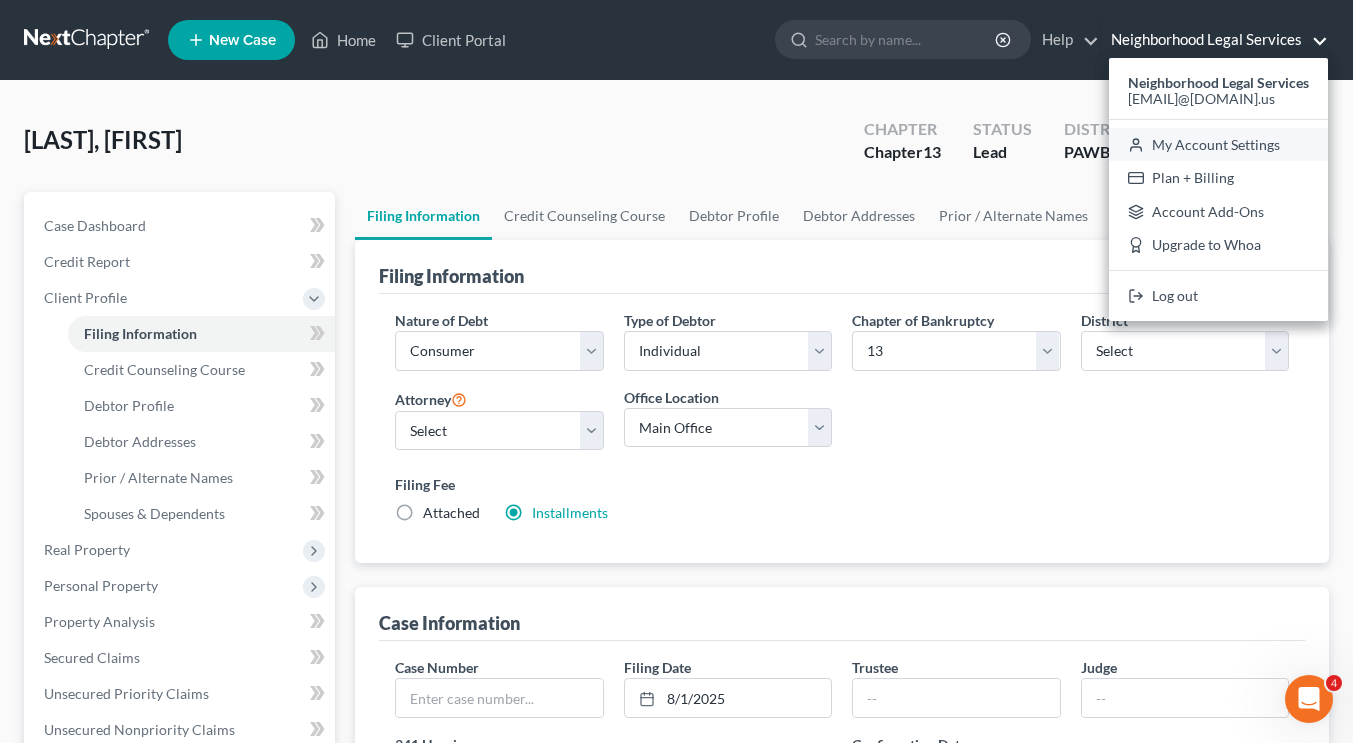 click on "My Account Settings" at bounding box center [1218, 145] 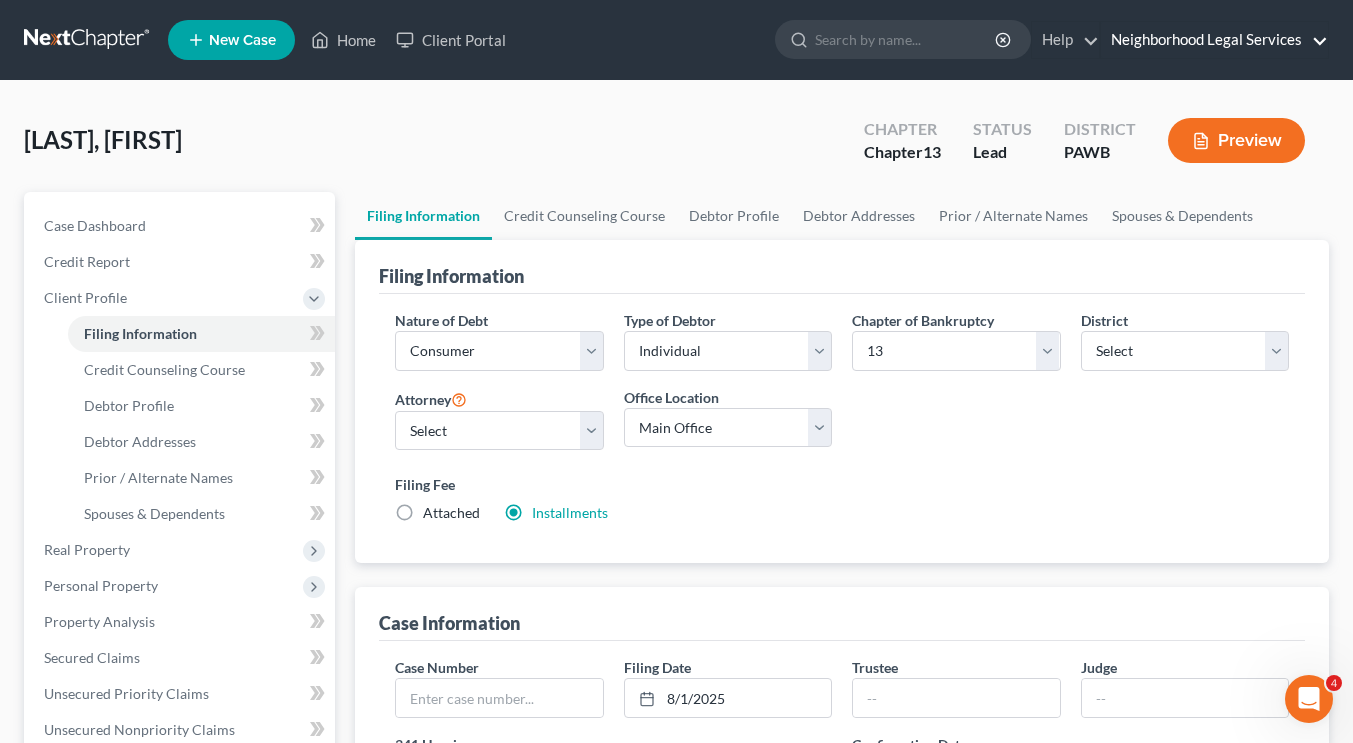 select on "69" 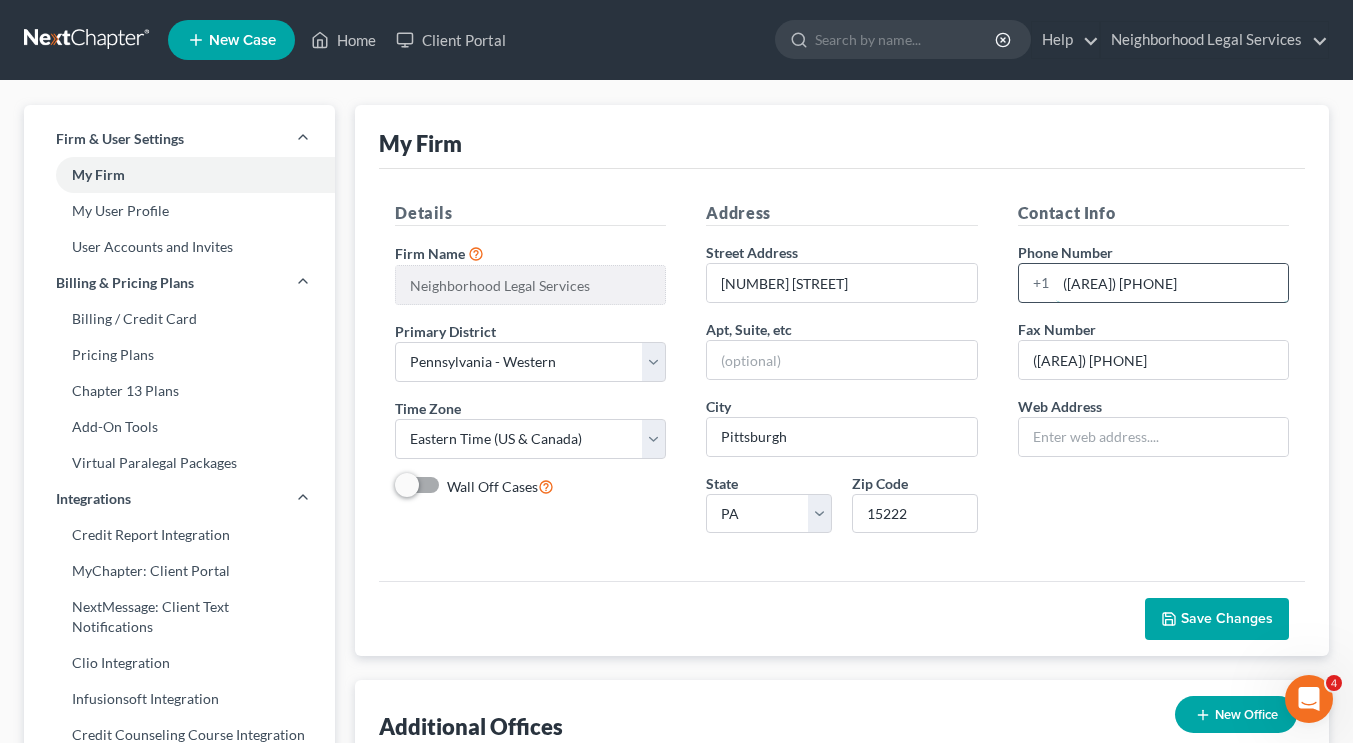 click on "([AREA]) [PHONE]" at bounding box center [1172, 283] 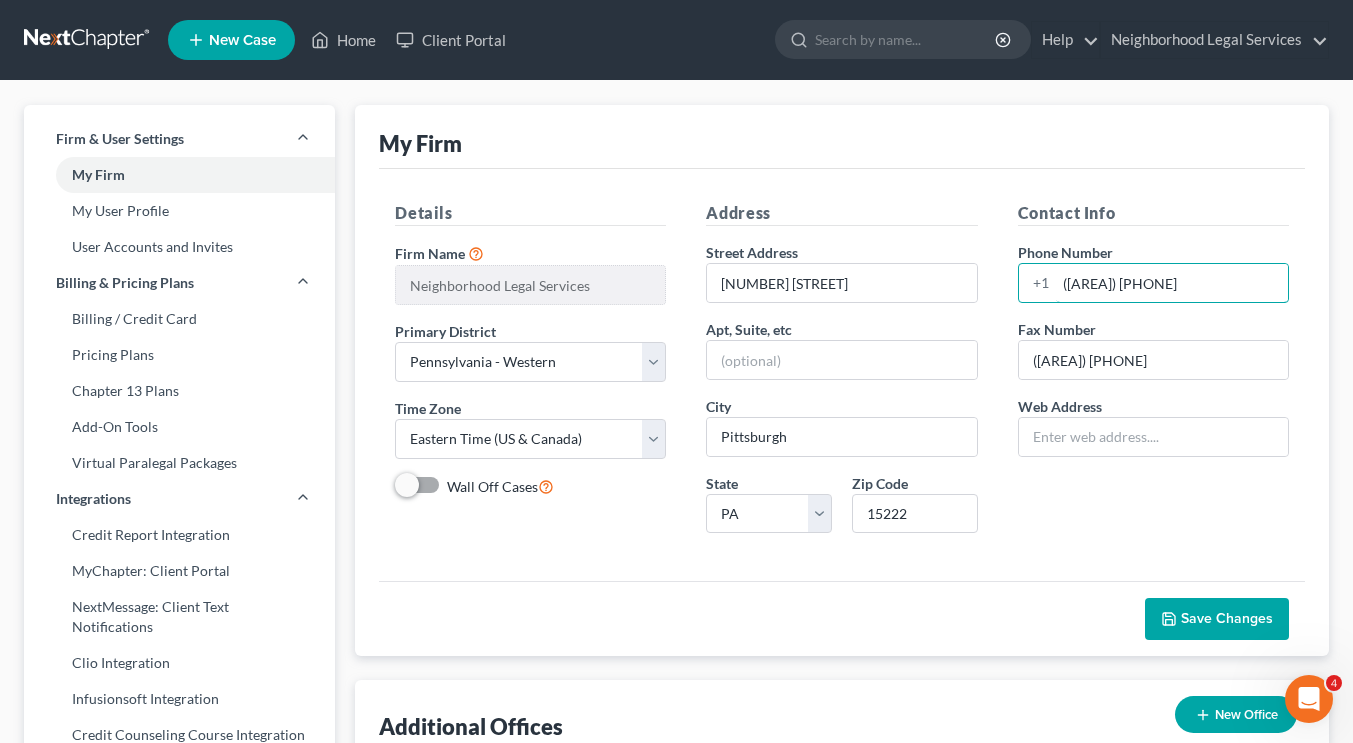 type on "([AREA]) [PHONE]" 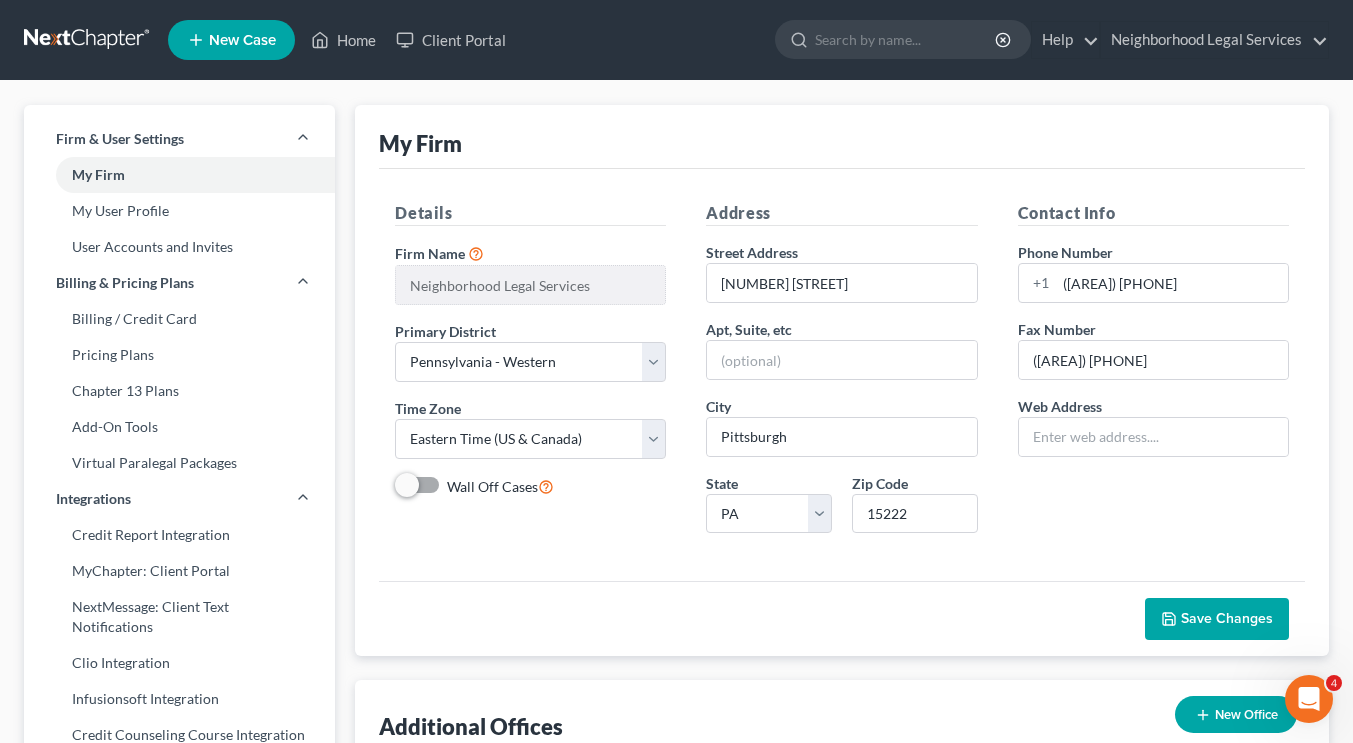 click on "Save Changes" at bounding box center [1227, 618] 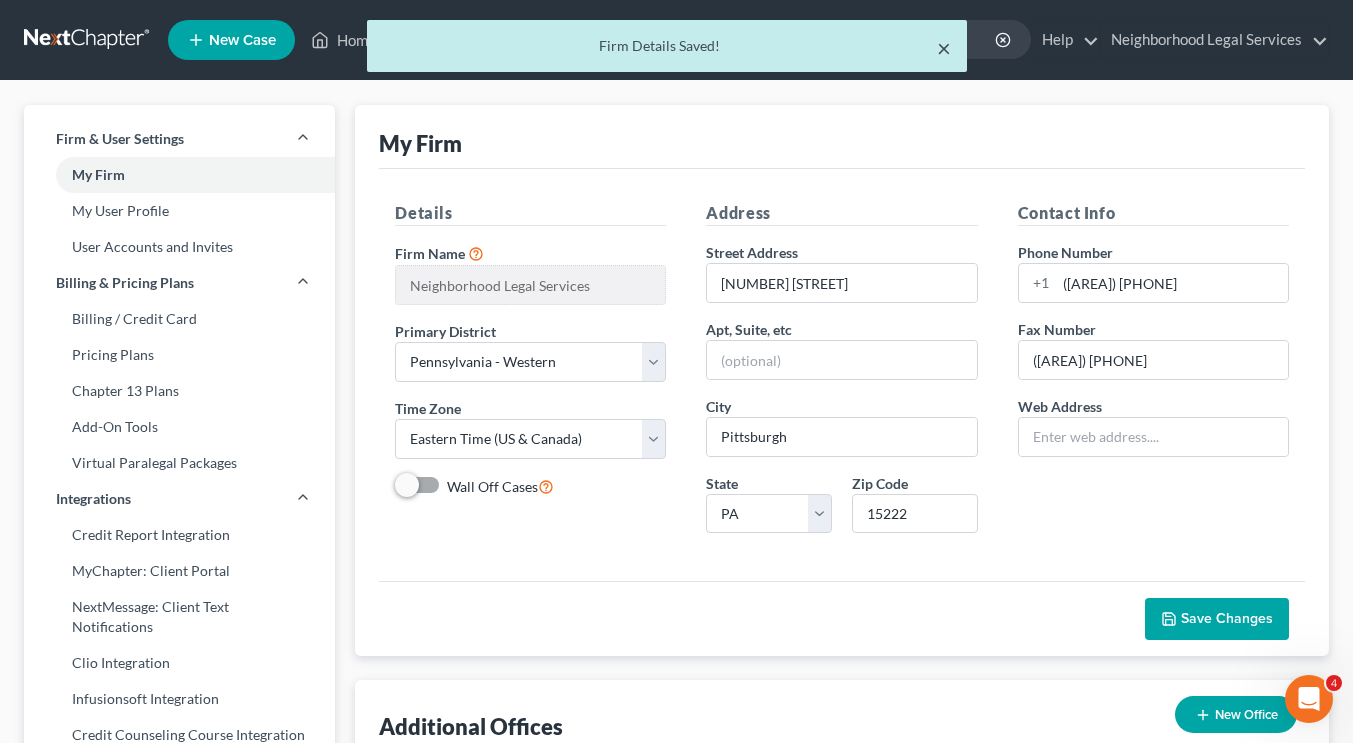 click on "×" at bounding box center (944, 48) 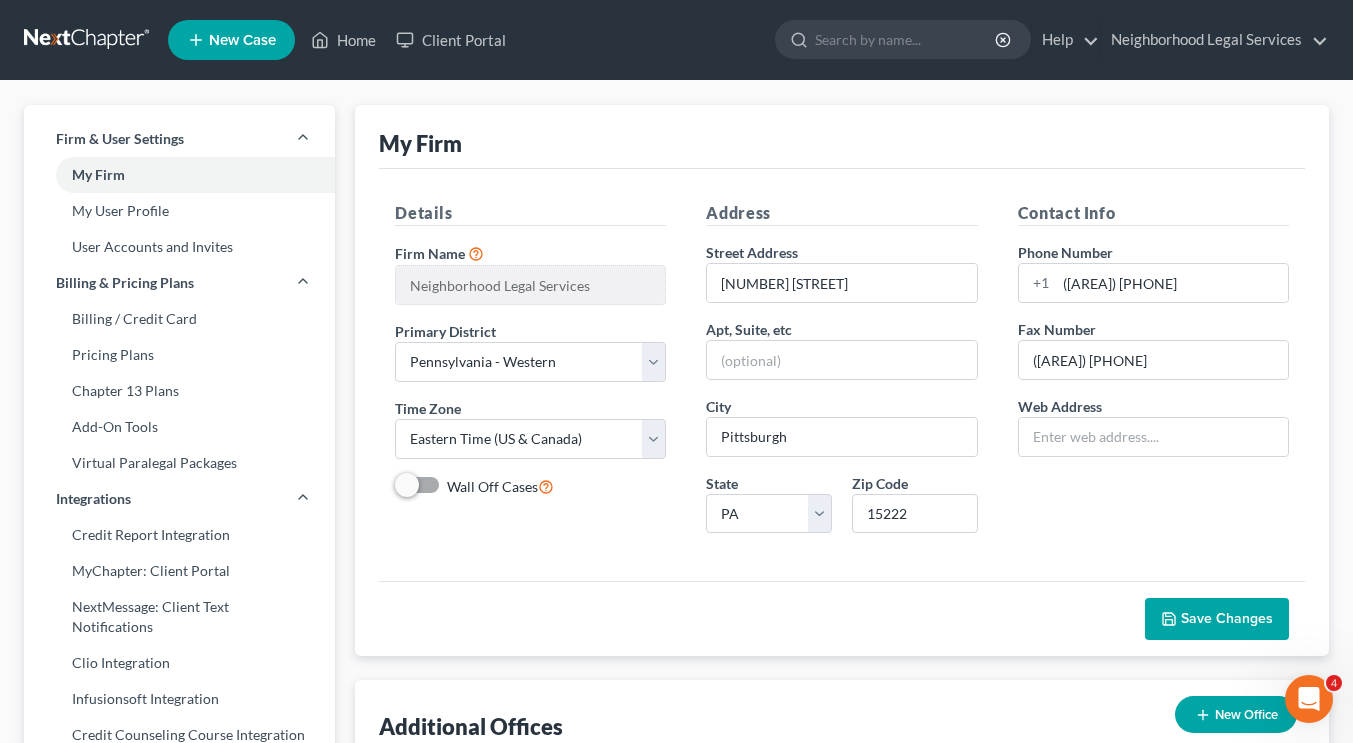 click on "Save Changes" at bounding box center [1227, 618] 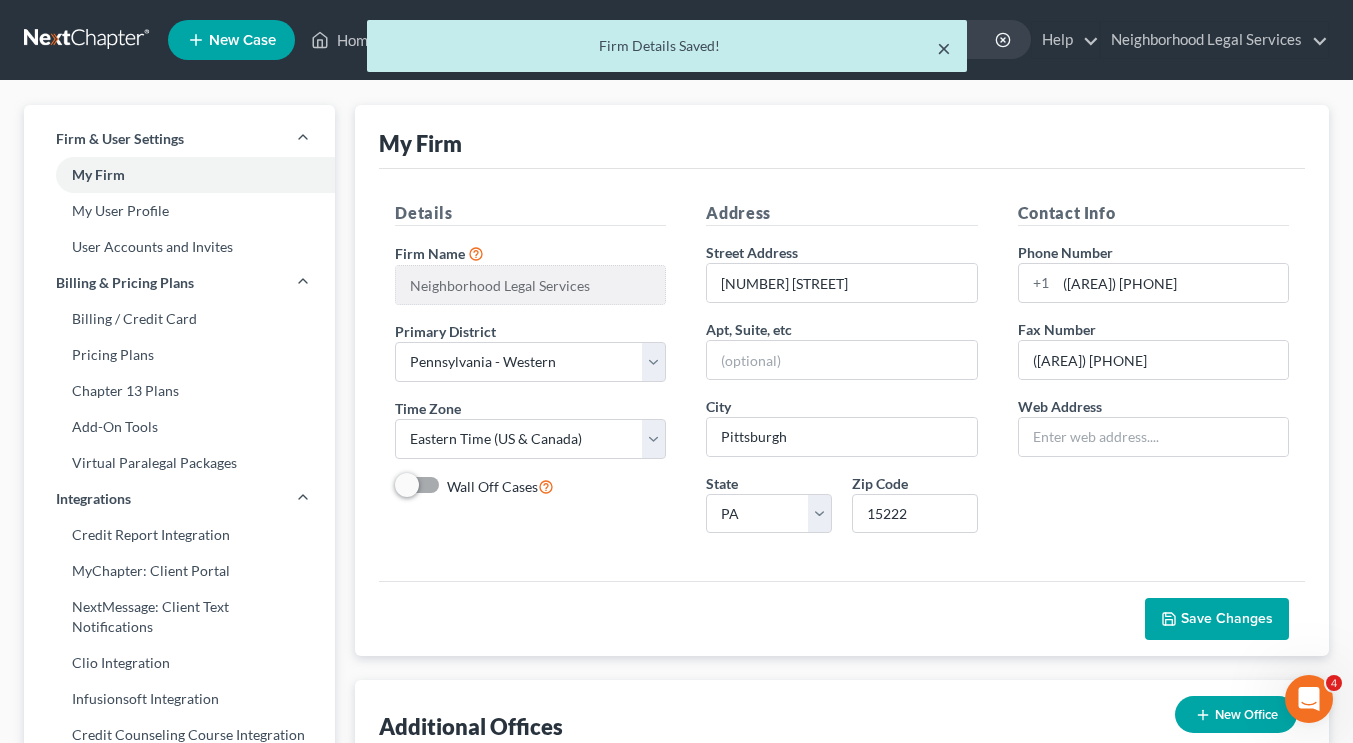 click on "×" at bounding box center [944, 48] 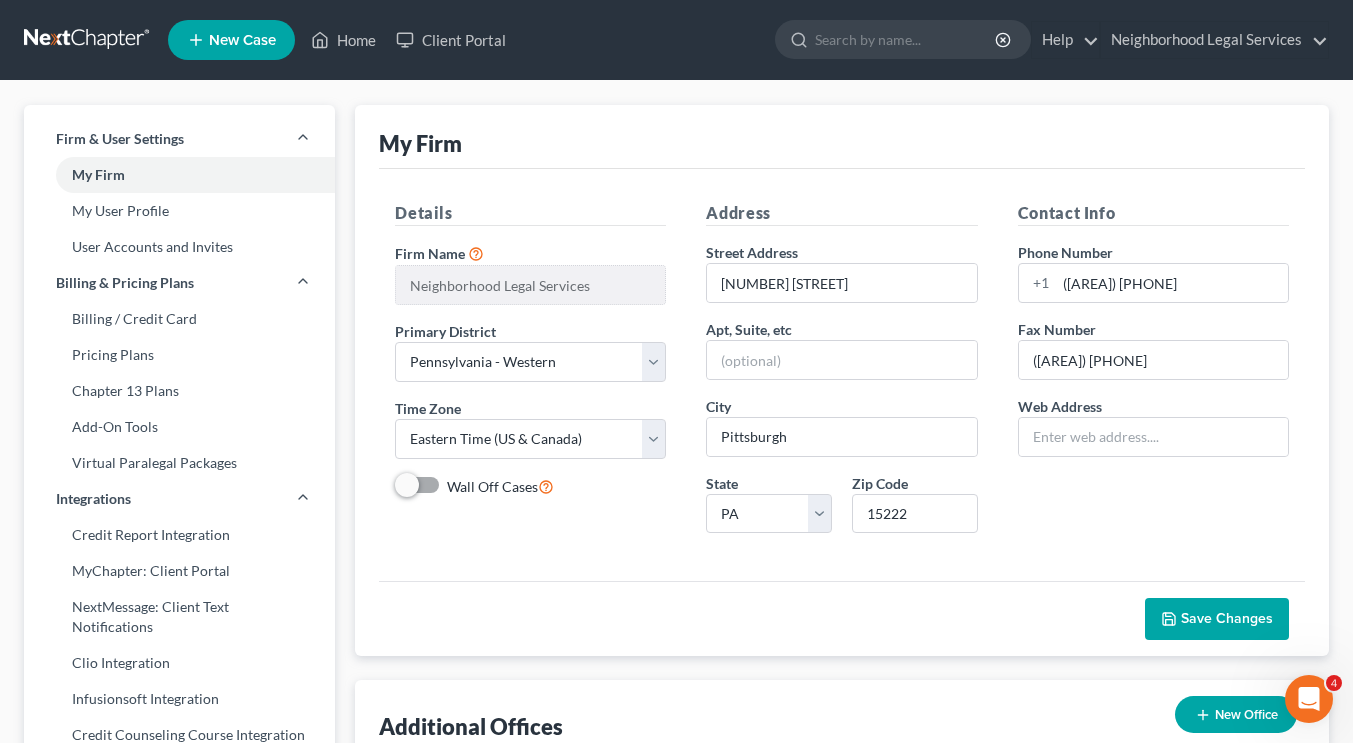 click at bounding box center [88, 40] 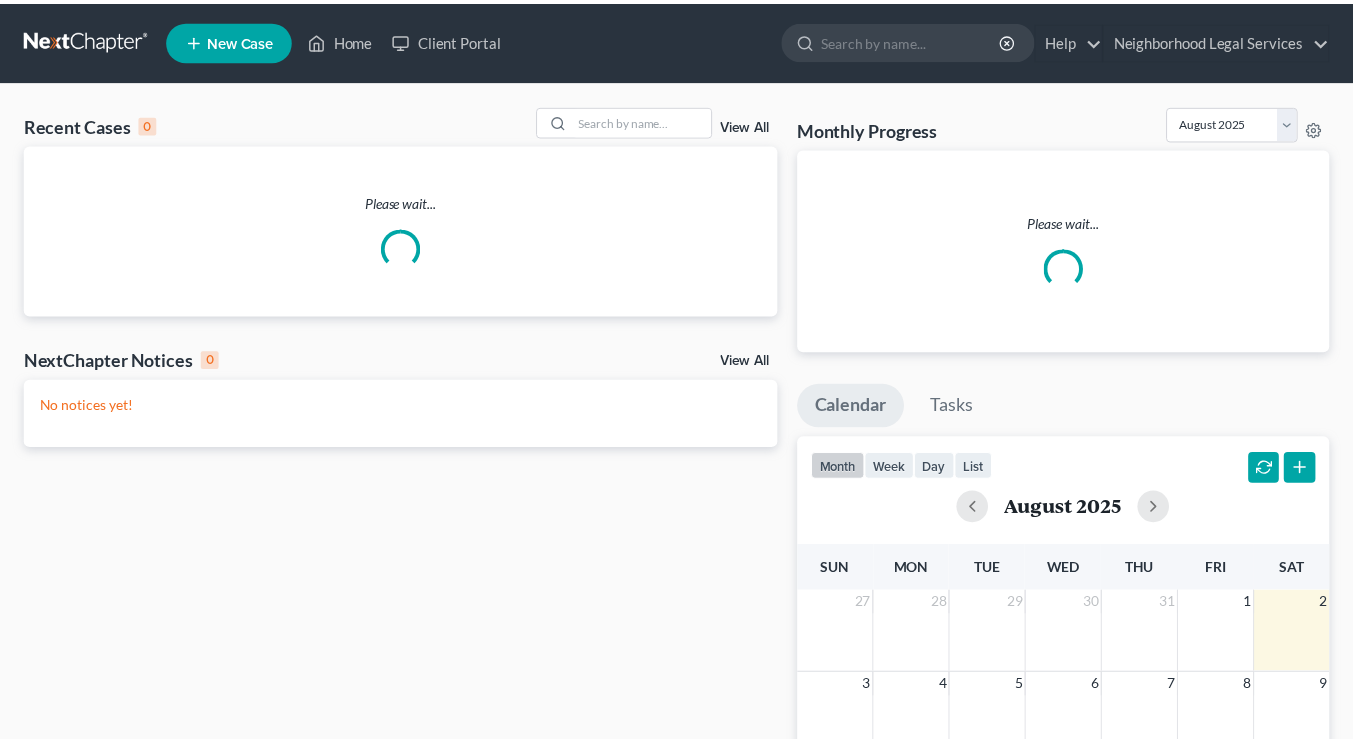 scroll, scrollTop: 0, scrollLeft: 0, axis: both 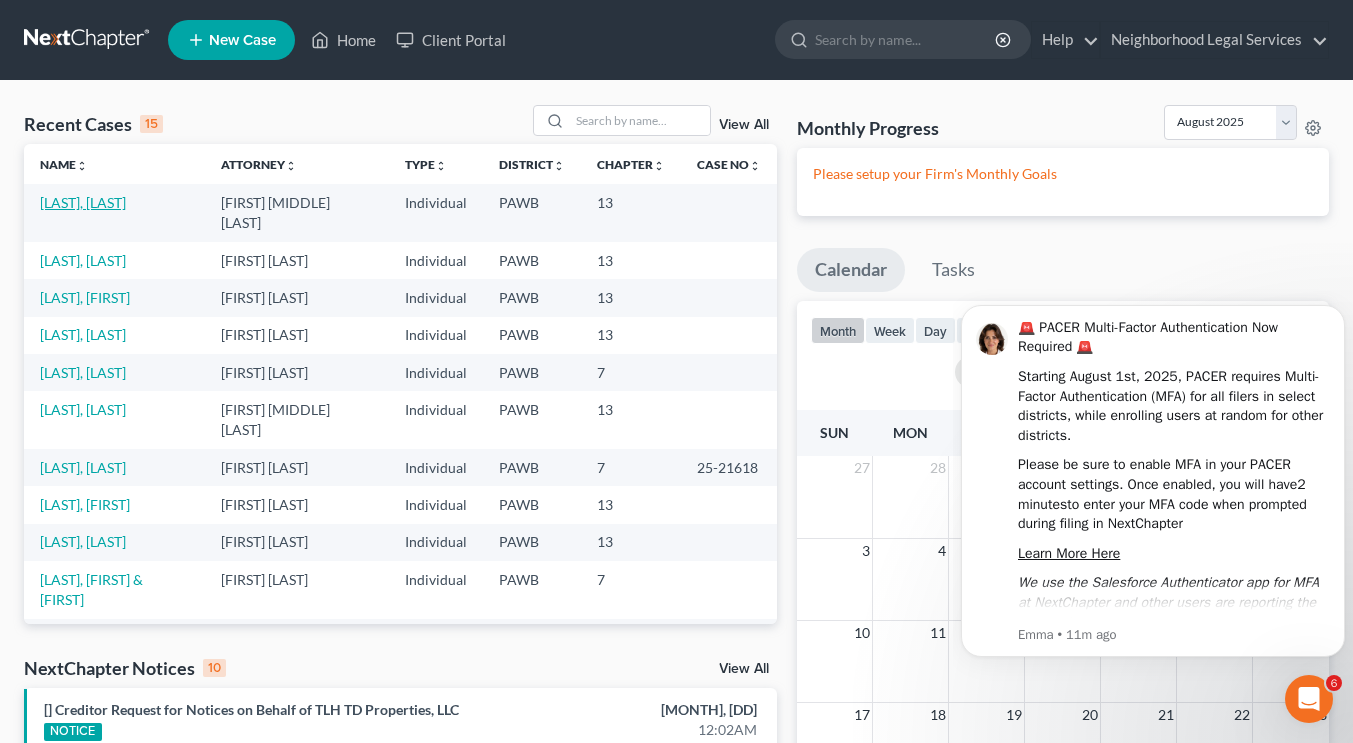 click on "[LAST], [FIRST]" at bounding box center [83, 202] 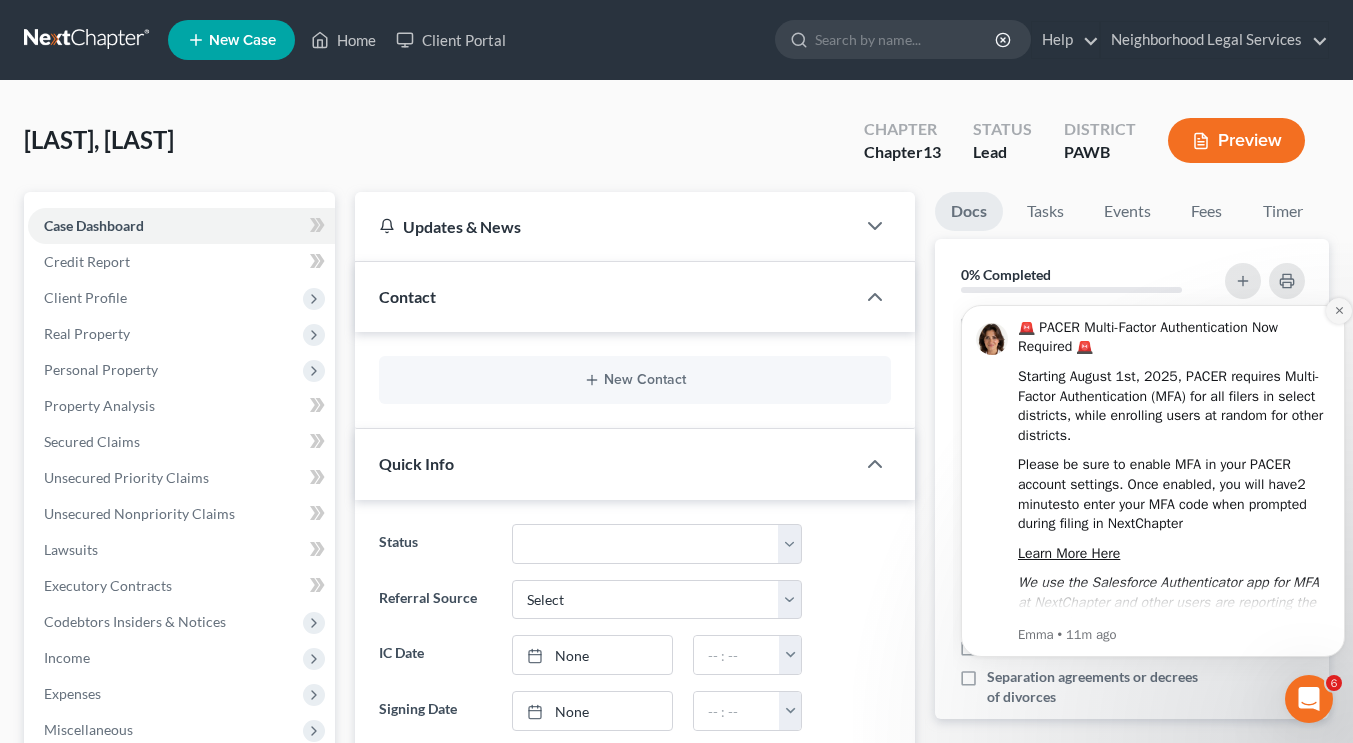 click 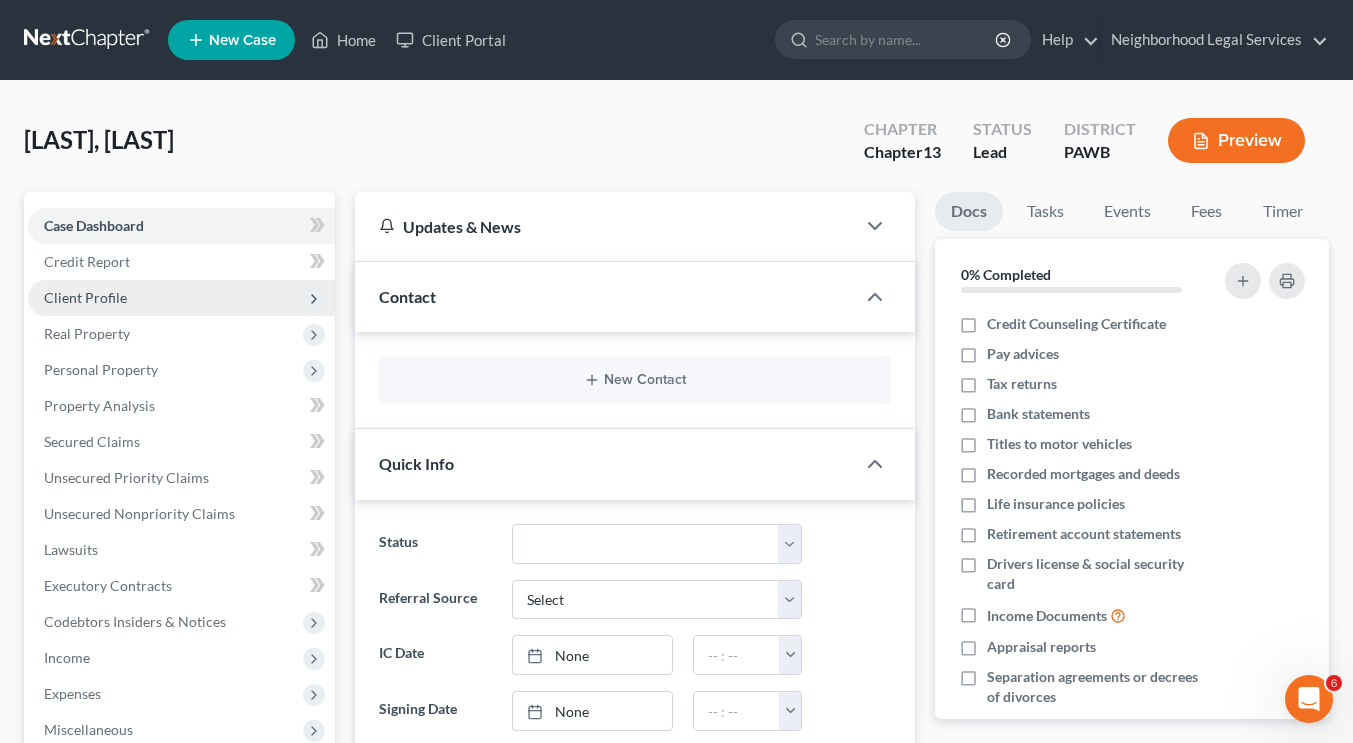click on "Client Profile" at bounding box center (181, 298) 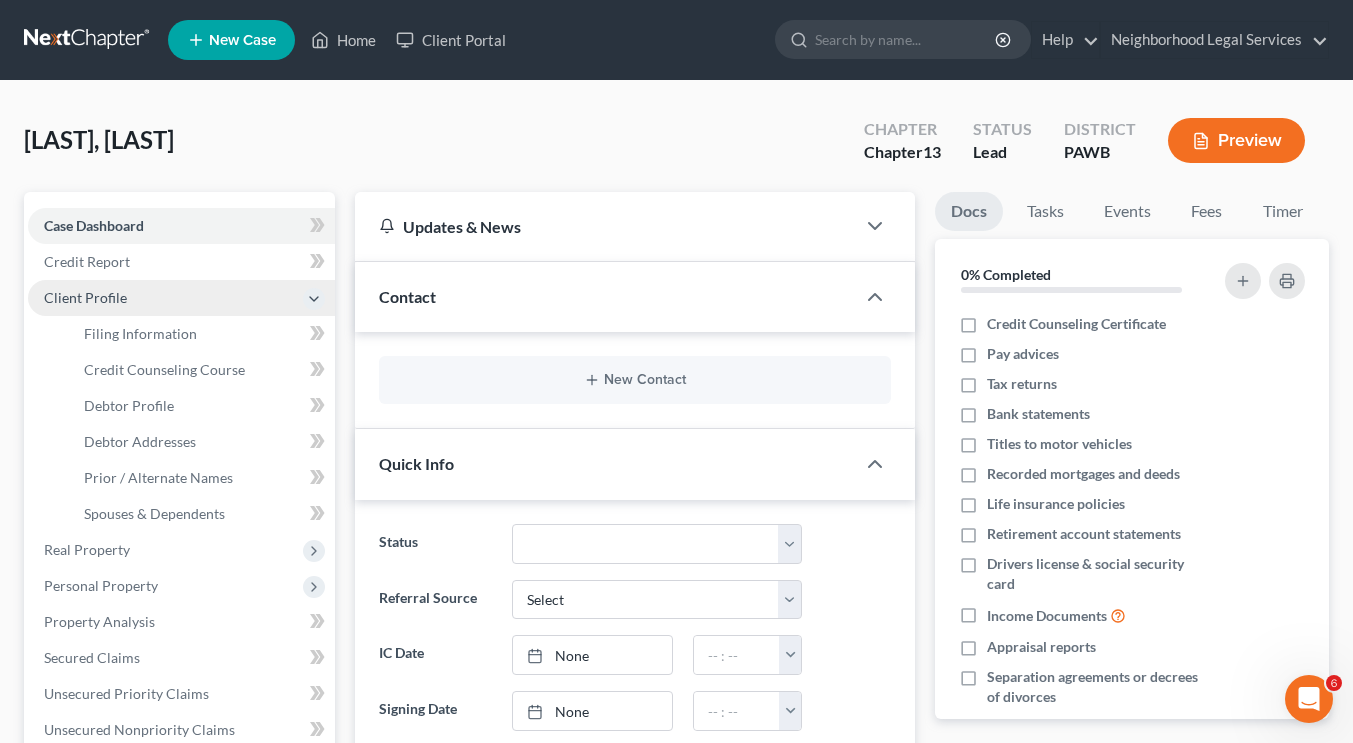 click on "Client Profile" at bounding box center [181, 298] 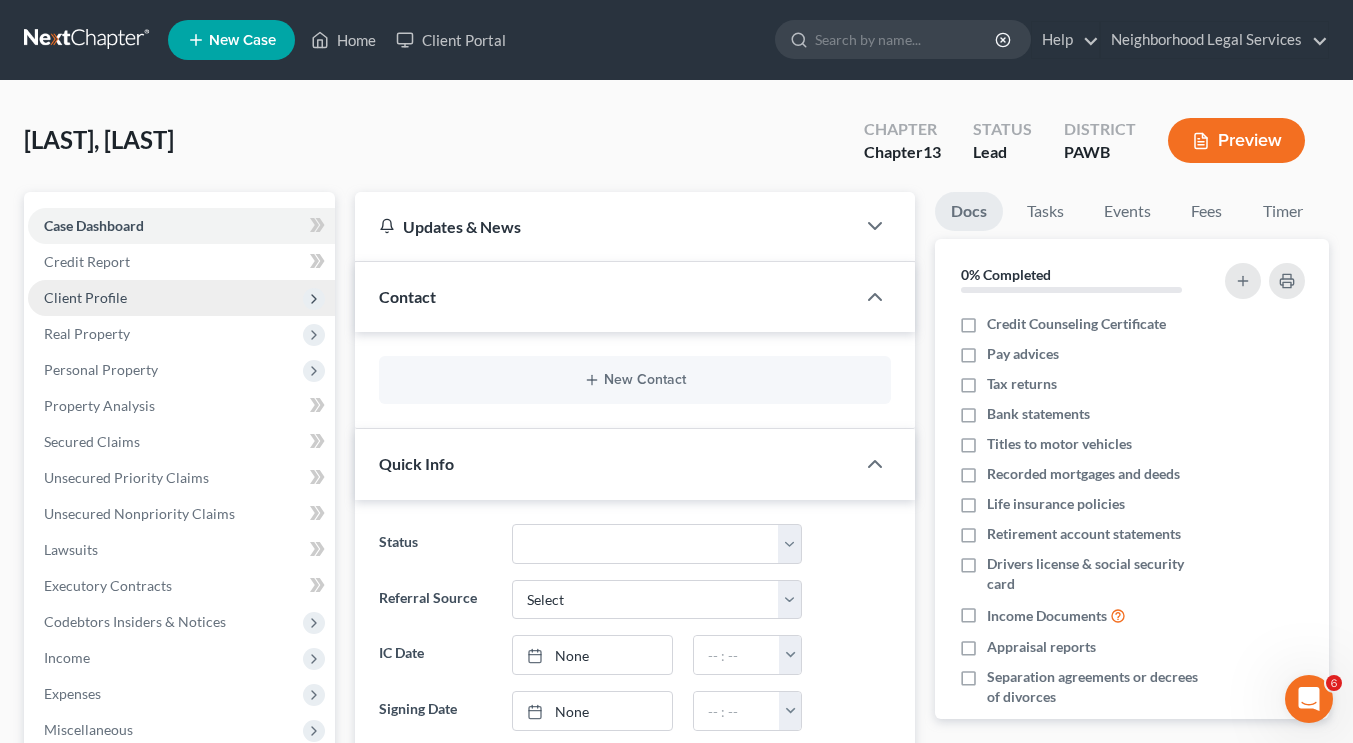 click on "Client Profile" at bounding box center (181, 298) 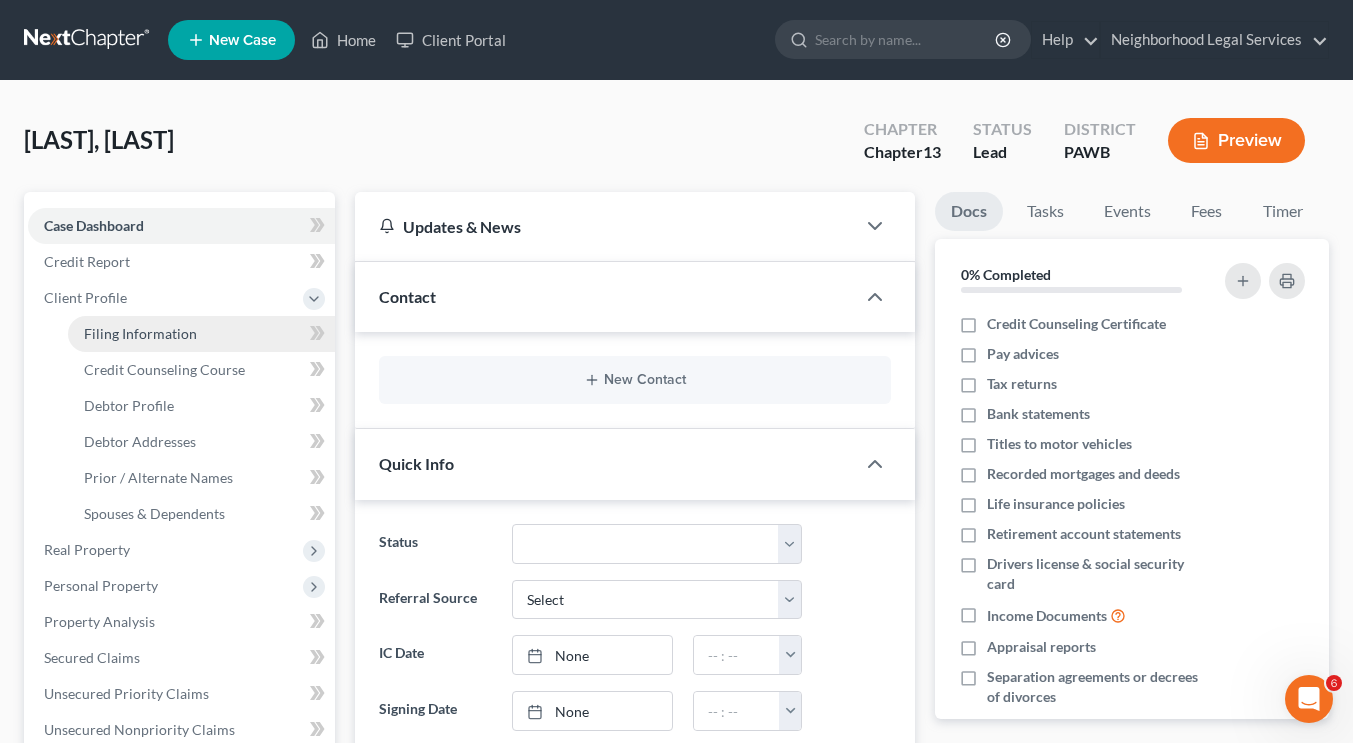 click on "Filing Information" at bounding box center [140, 333] 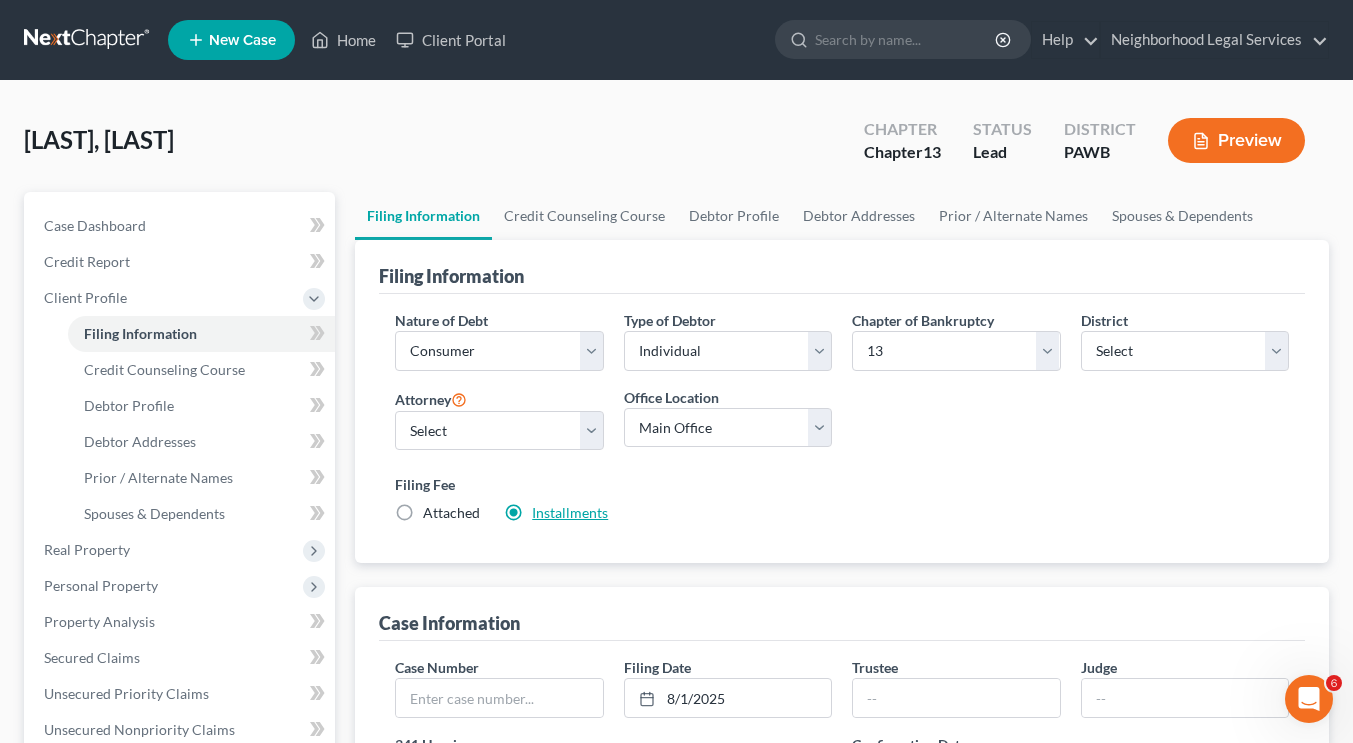click on "Installments" at bounding box center (570, 512) 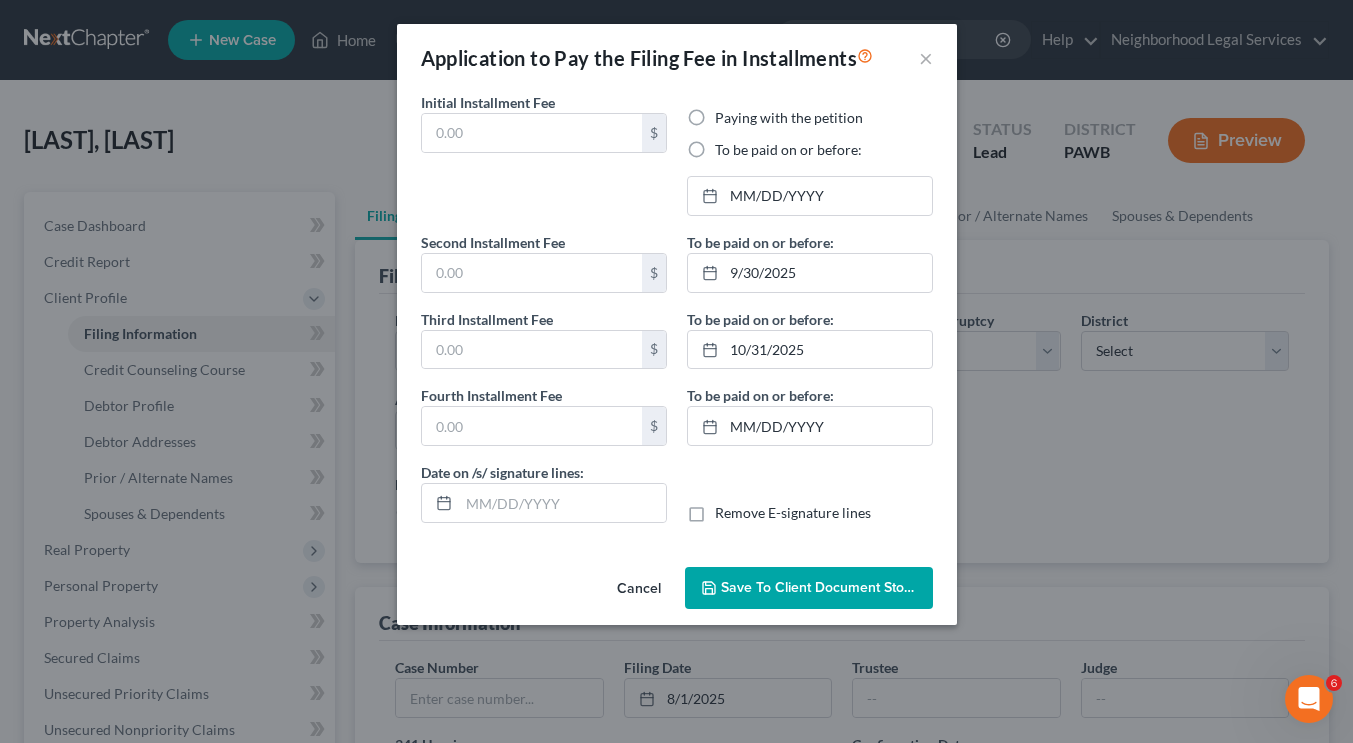 scroll, scrollTop: 105, scrollLeft: 0, axis: vertical 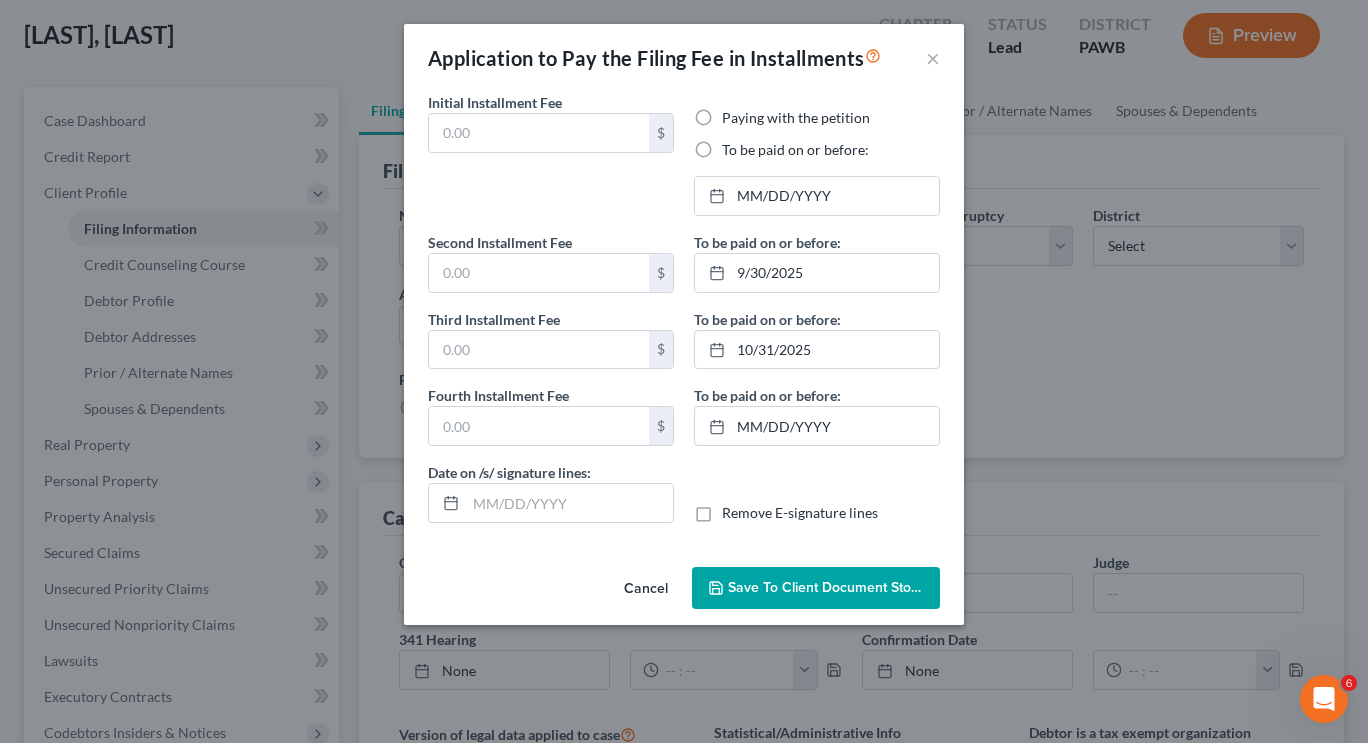 type on "78.25" 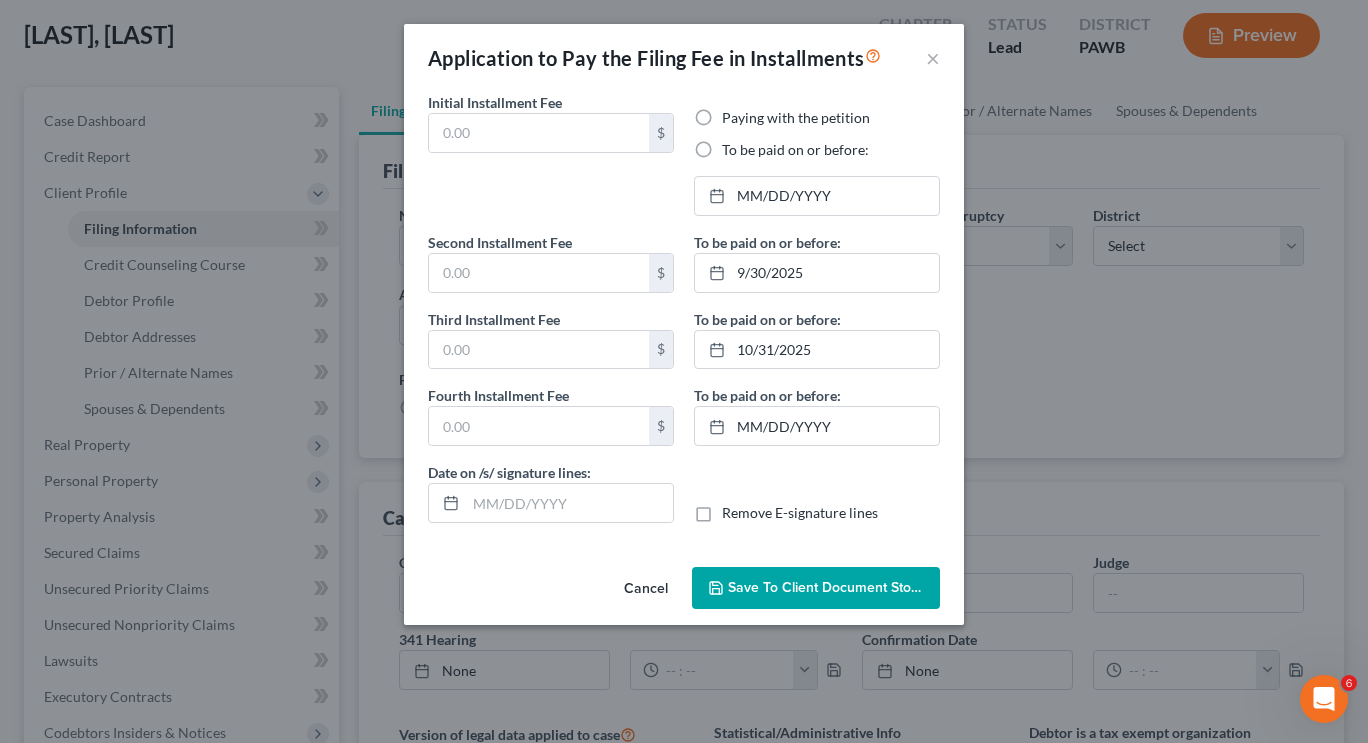 radio on "true" 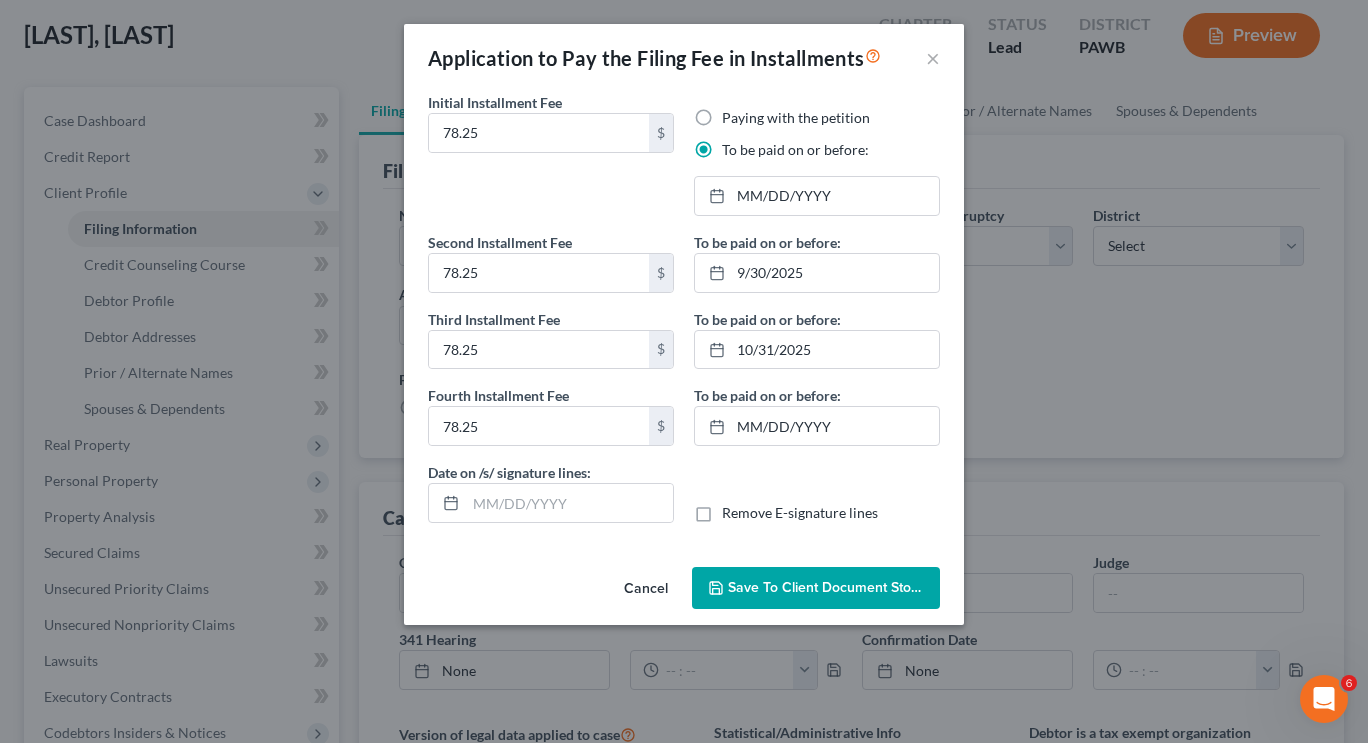type on "08/02/2025" 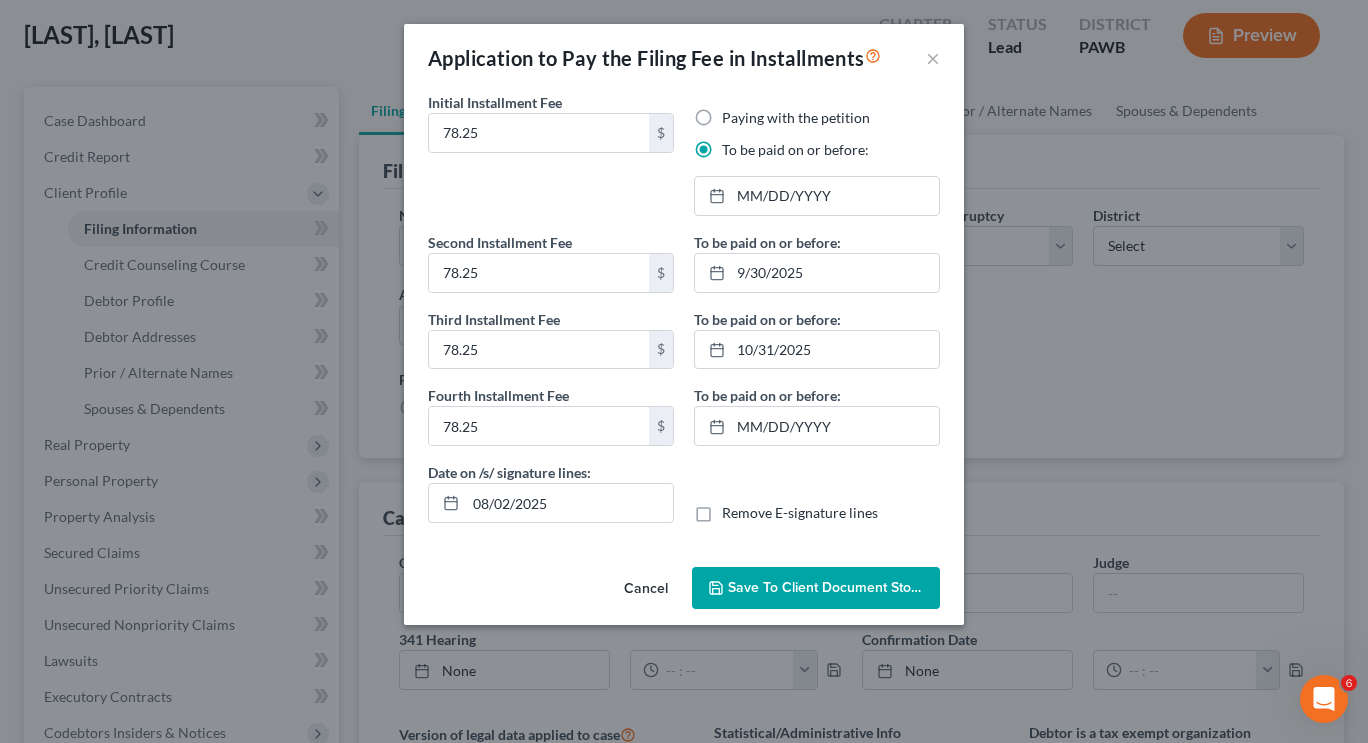 drag, startPoint x: 564, startPoint y: 511, endPoint x: 765, endPoint y: 360, distance: 251.40009 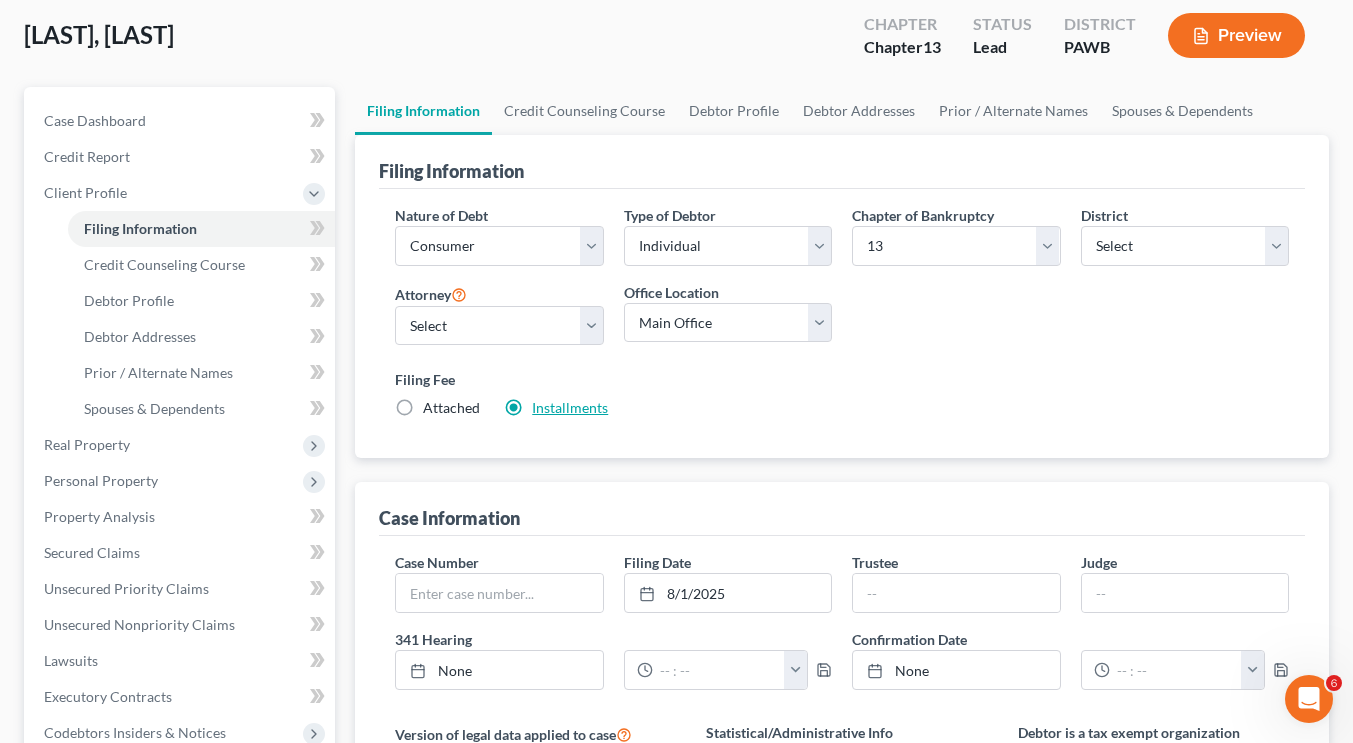 click on "Installments" at bounding box center (570, 407) 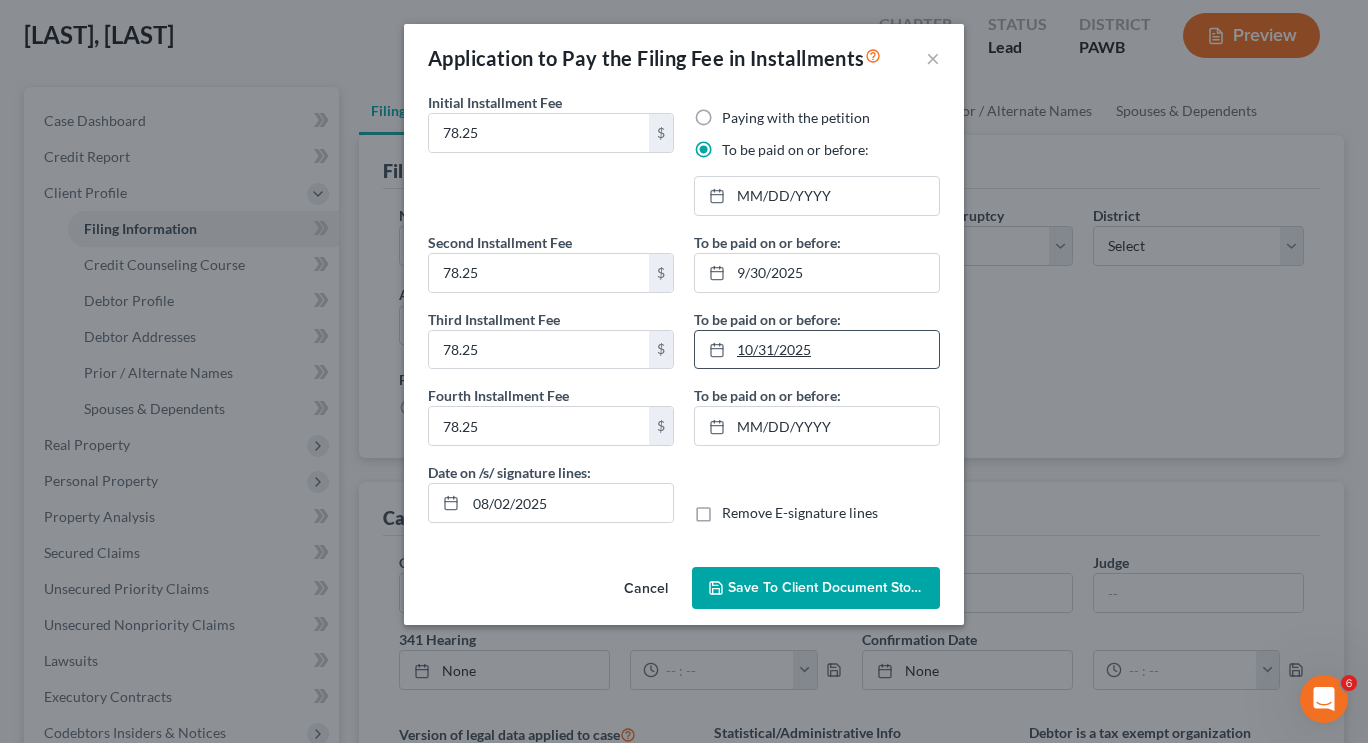 click on "10/31/2025" at bounding box center [817, 350] 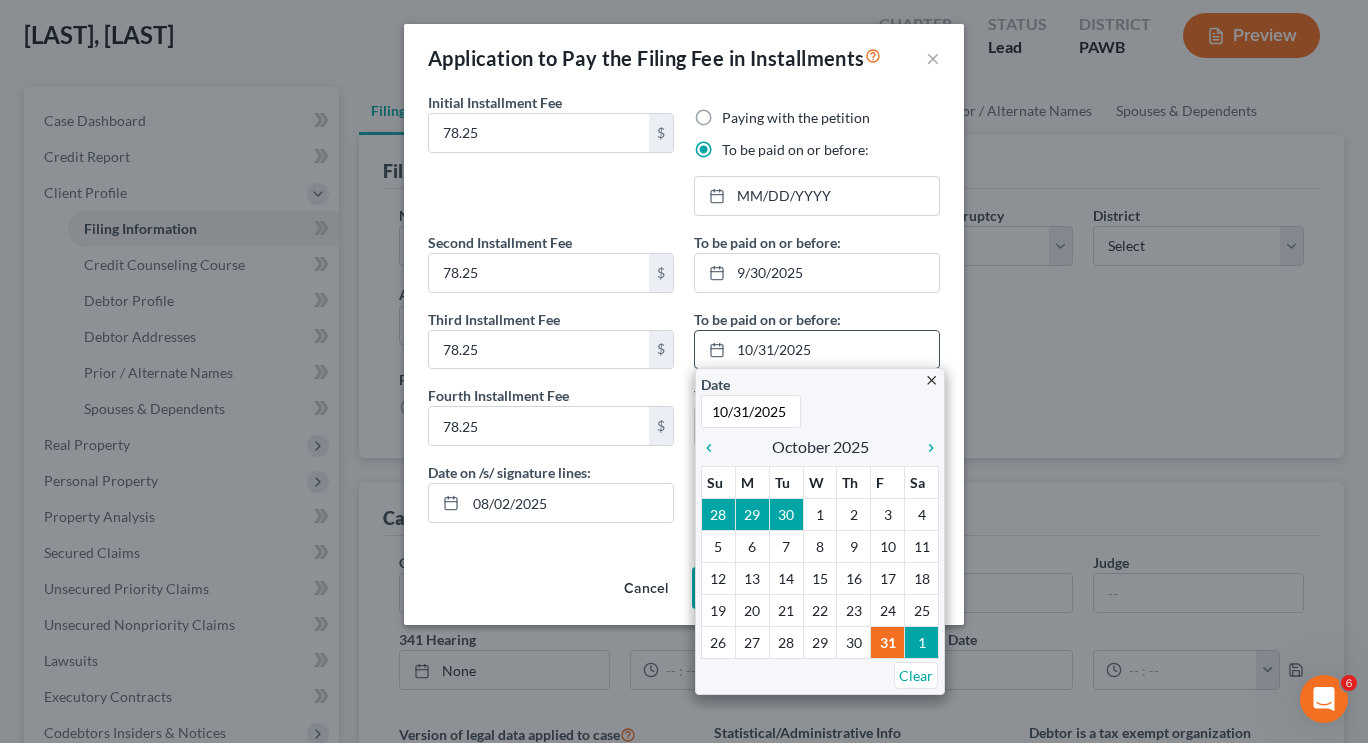 click on "10/31/2025" at bounding box center [751, 411] 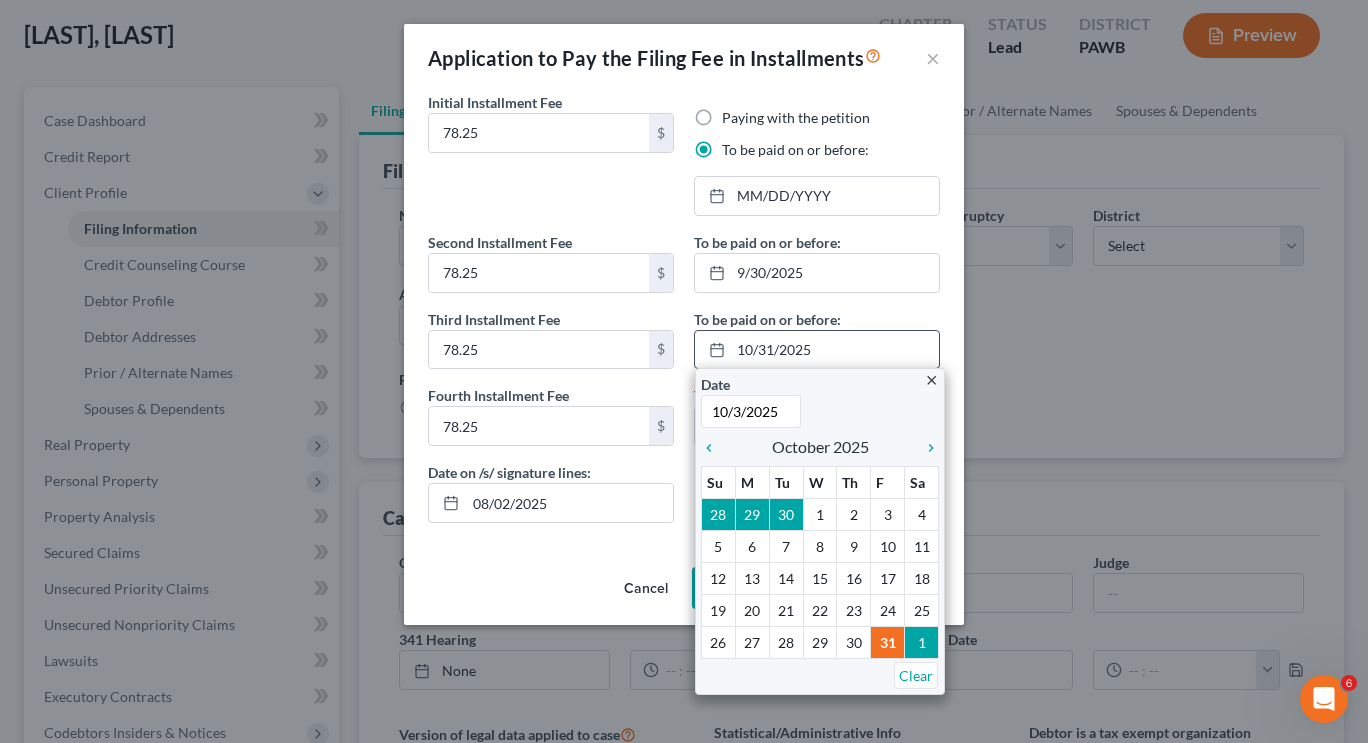 type on "10/30/2025" 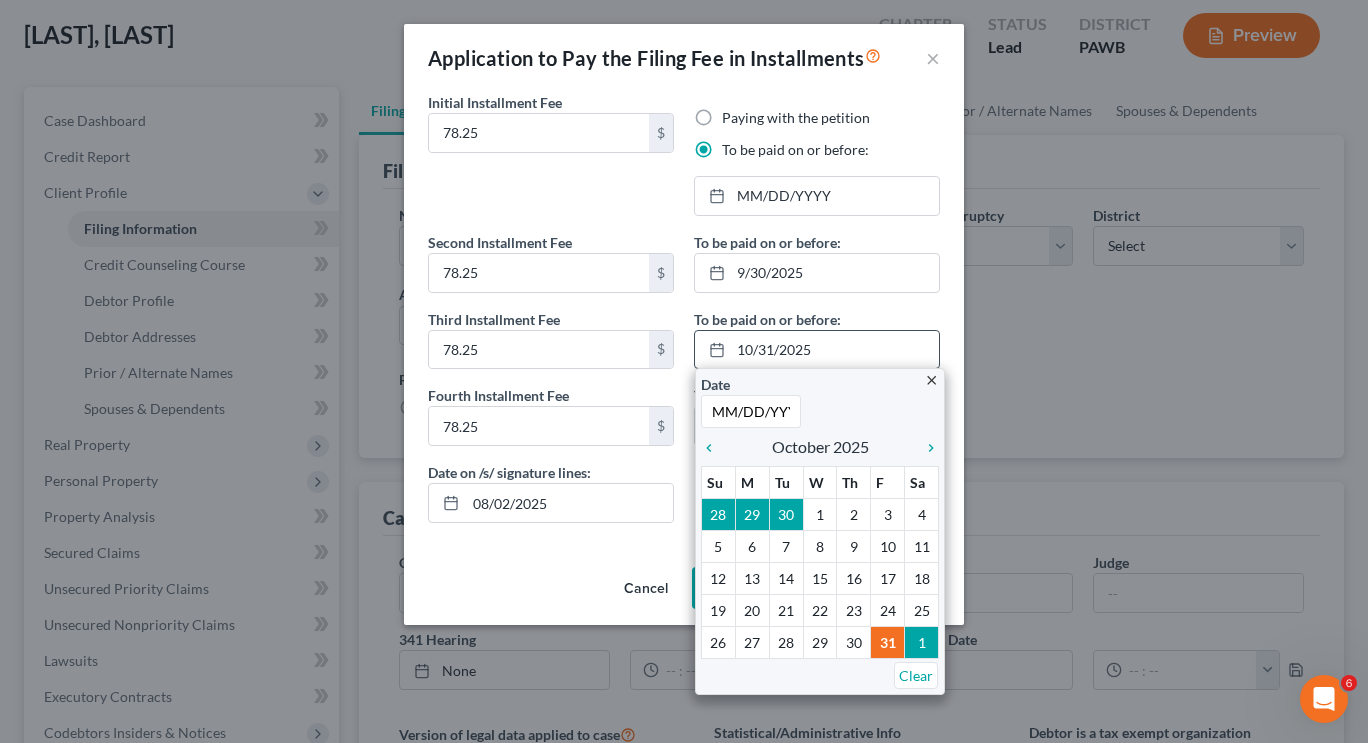 click on "close" at bounding box center [931, 380] 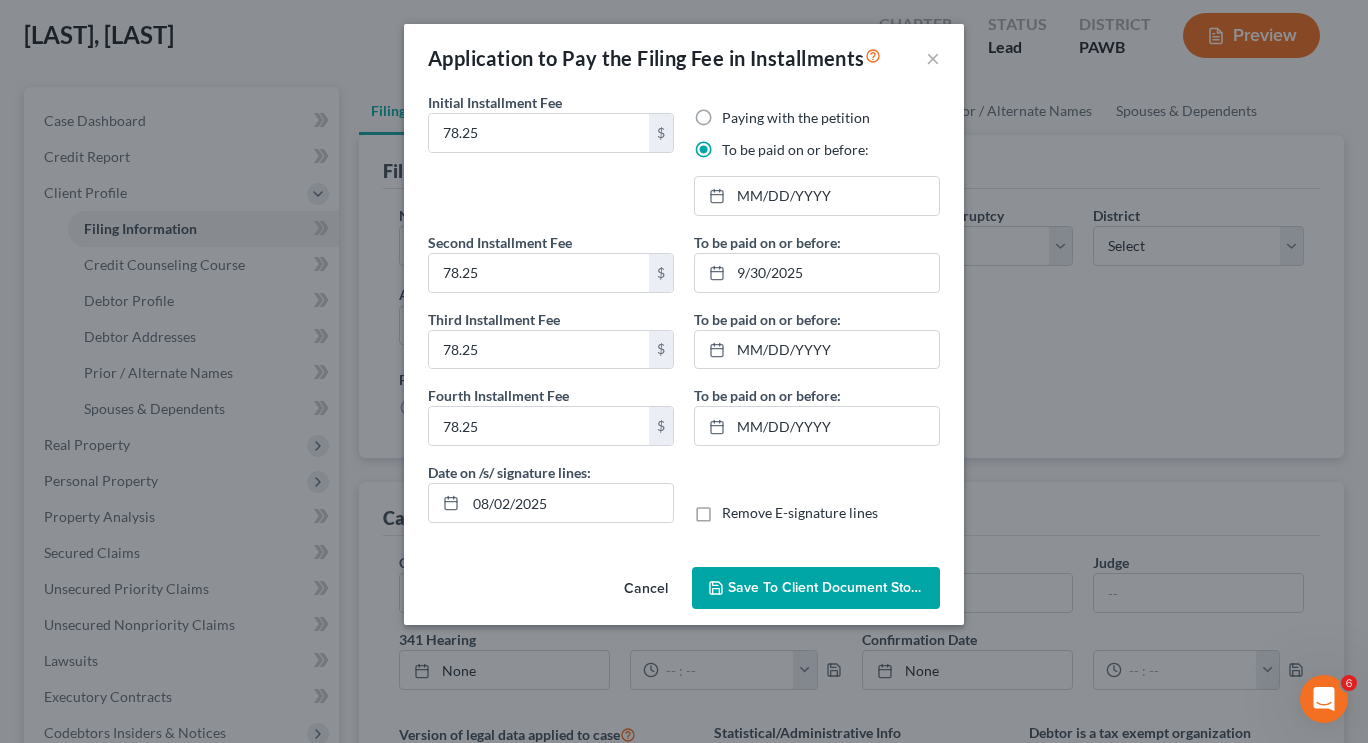 click on "Save to Client Document Storage" at bounding box center (816, 588) 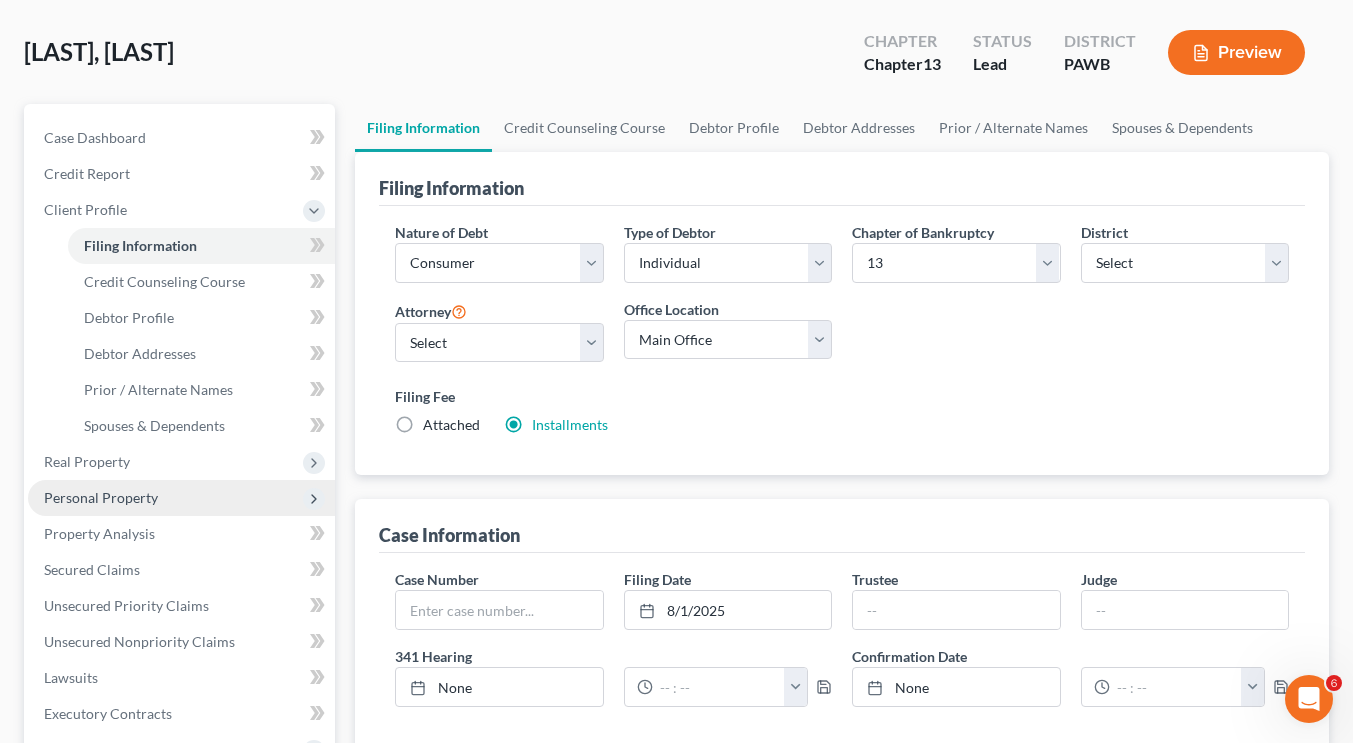 scroll, scrollTop: 87, scrollLeft: 0, axis: vertical 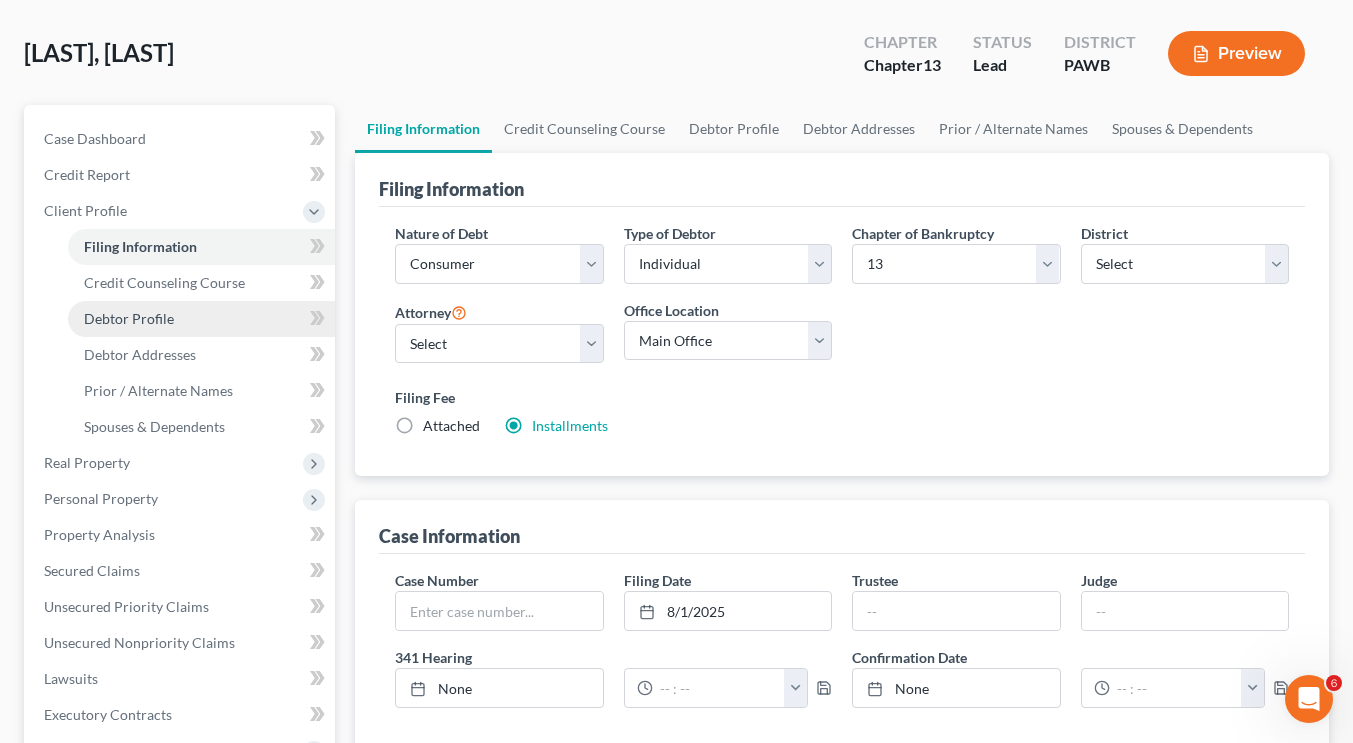 click on "Debtor Profile" at bounding box center [201, 319] 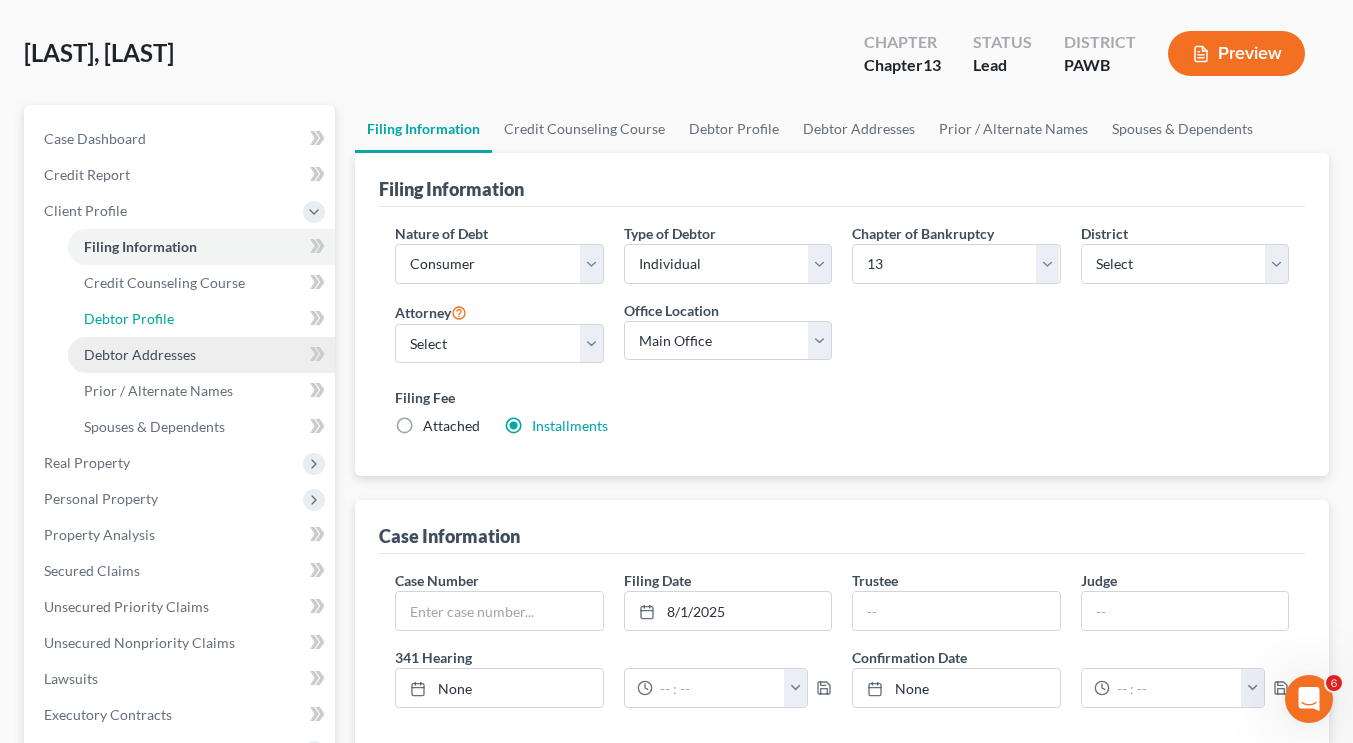 select on "0" 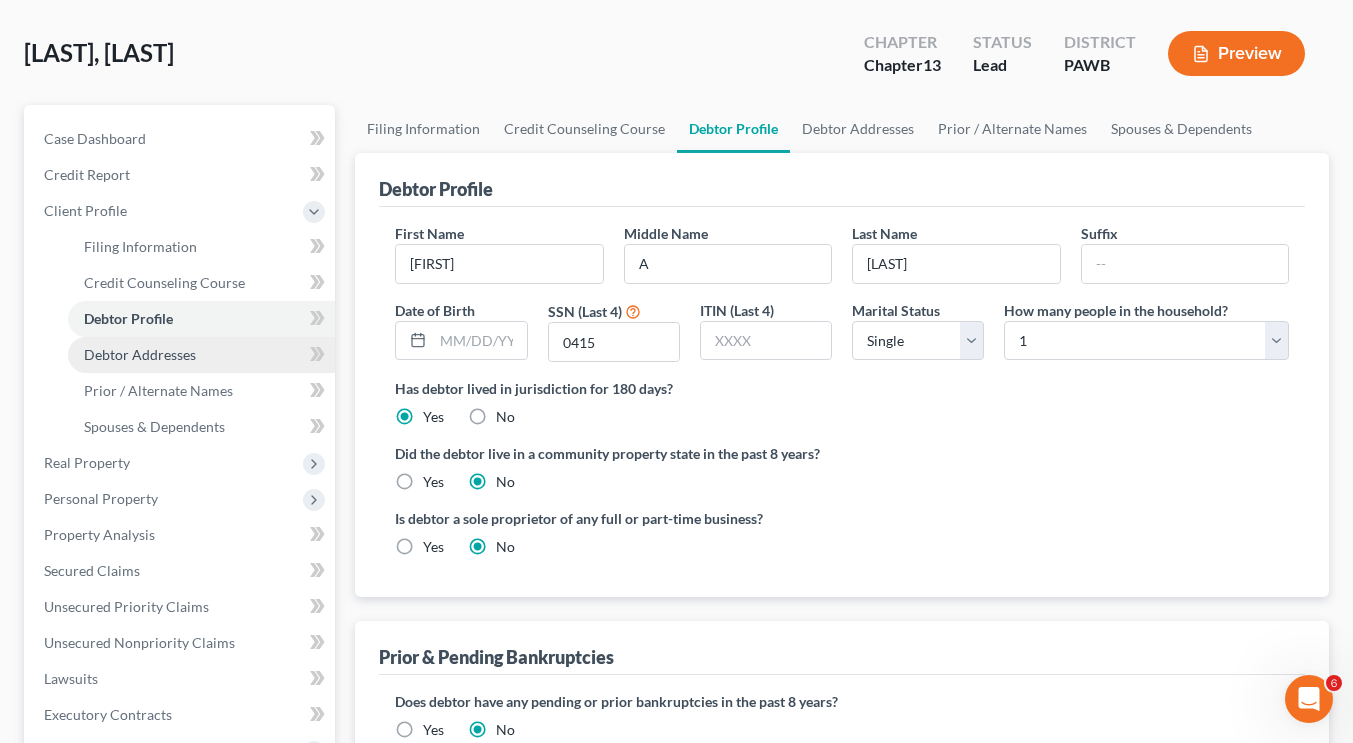 scroll, scrollTop: 0, scrollLeft: 0, axis: both 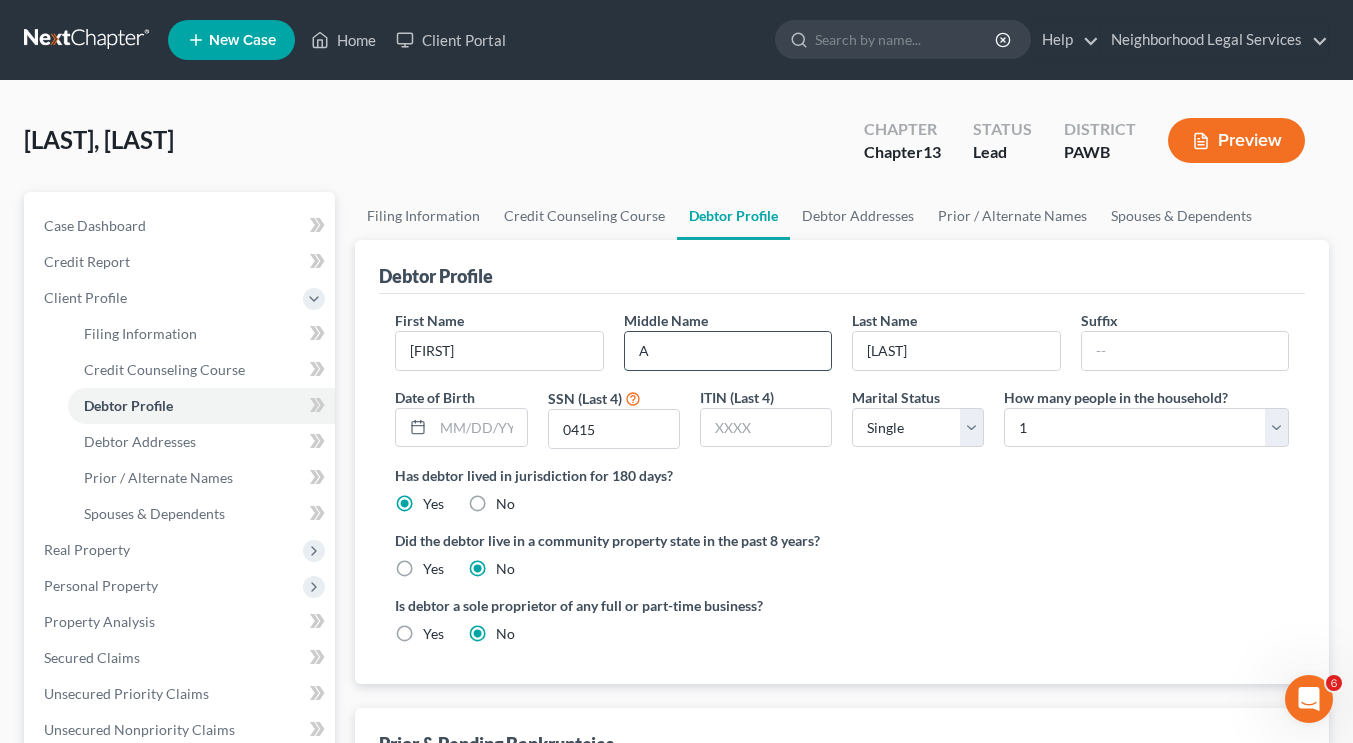 click on "A" at bounding box center (728, 351) 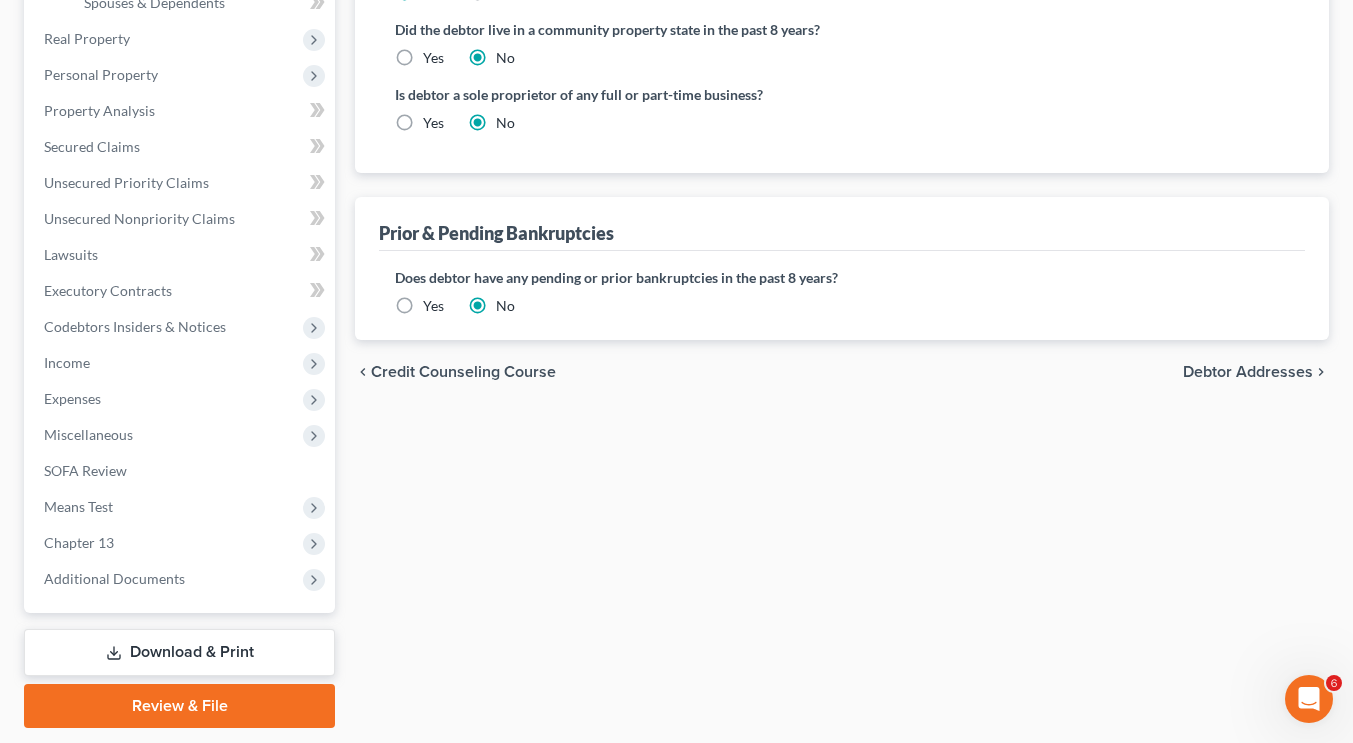 click on "Does debtor have any pending or prior bankruptcies in the past 8 years? Are any bankruptcy cases pending or being filed by a business partner or affiliate of the debtor or were any prior bankruptcy cases filed by or against Debtor in the past 8 years? Yes No" at bounding box center (842, 295) 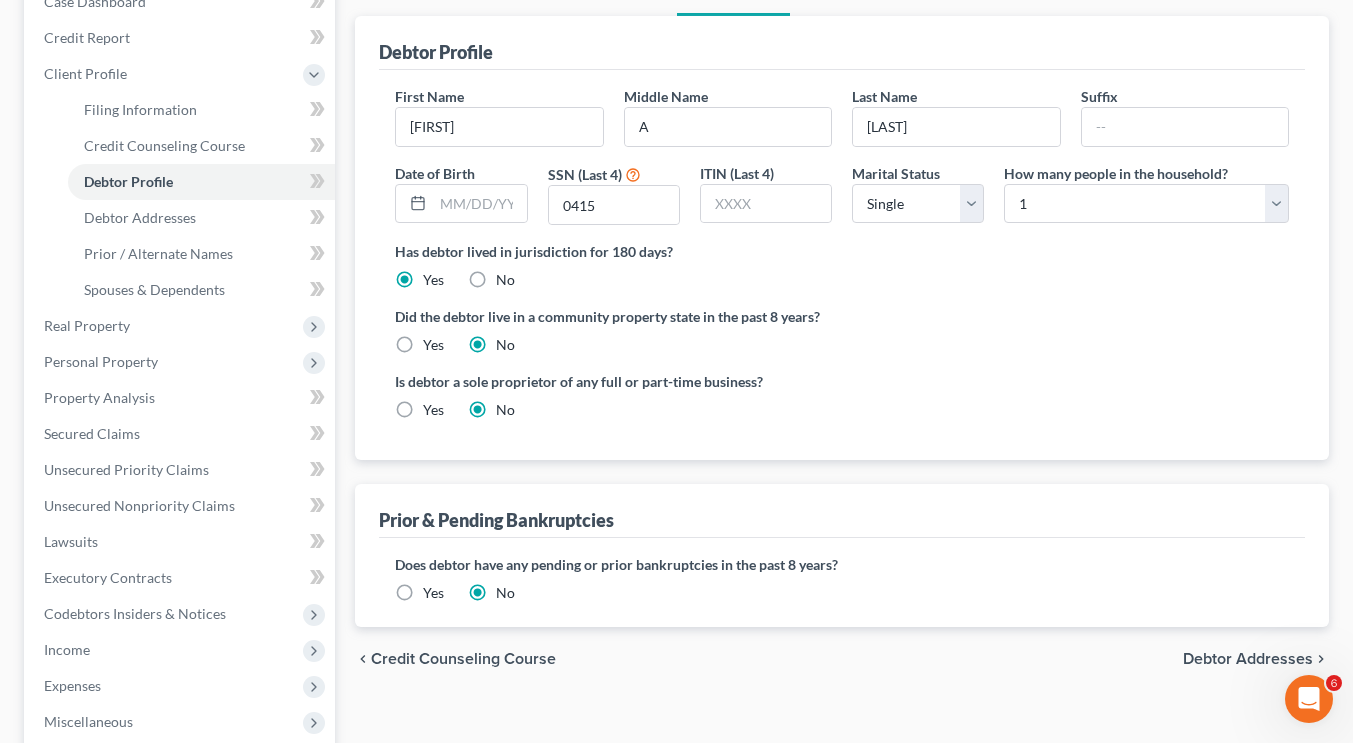 scroll, scrollTop: 154, scrollLeft: 0, axis: vertical 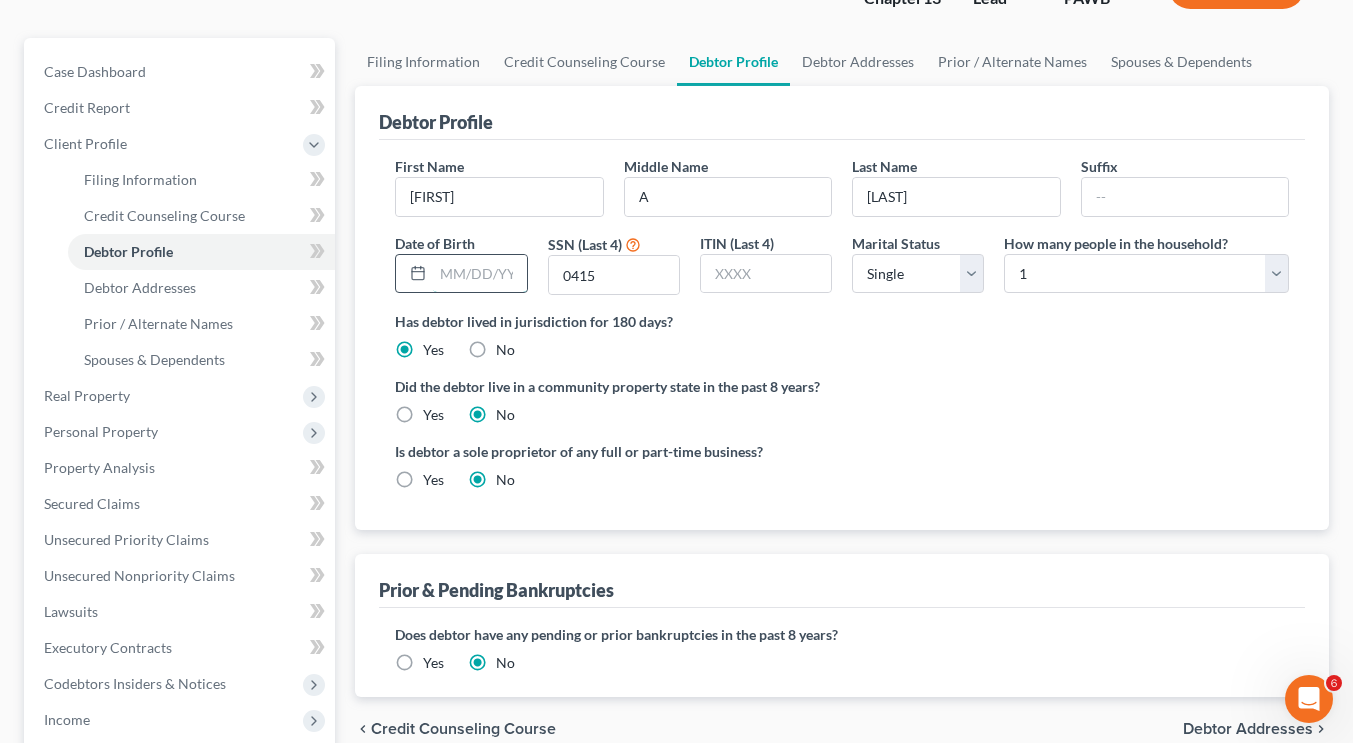 click at bounding box center [479, 274] 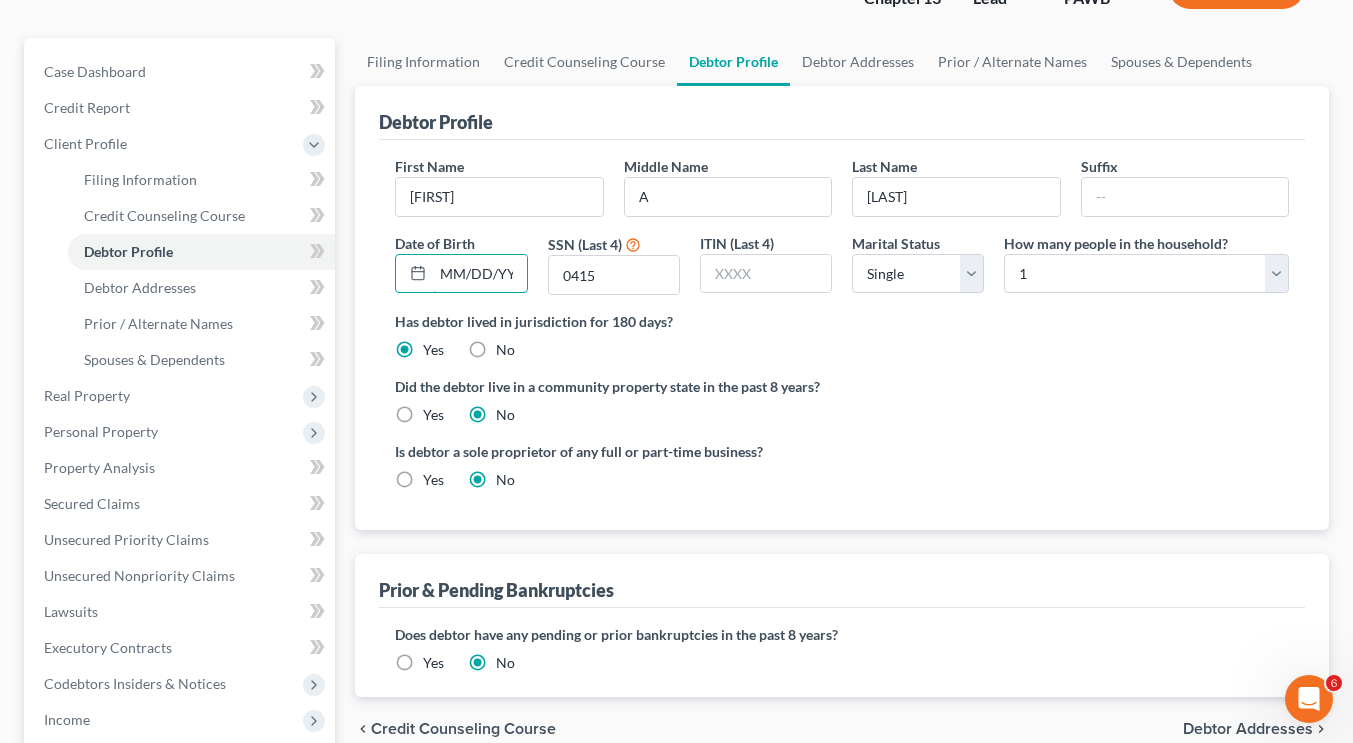 scroll, scrollTop: 0, scrollLeft: 3, axis: horizontal 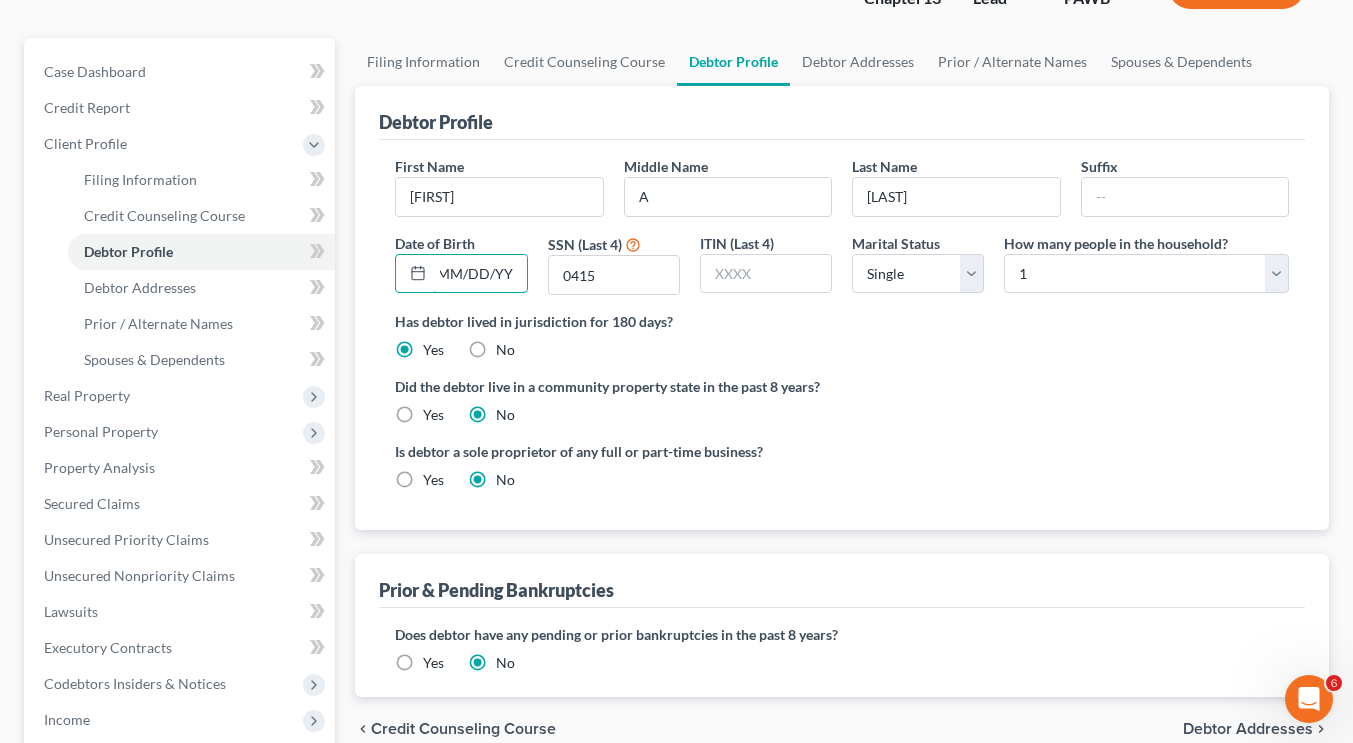 type on "06/21/1951" 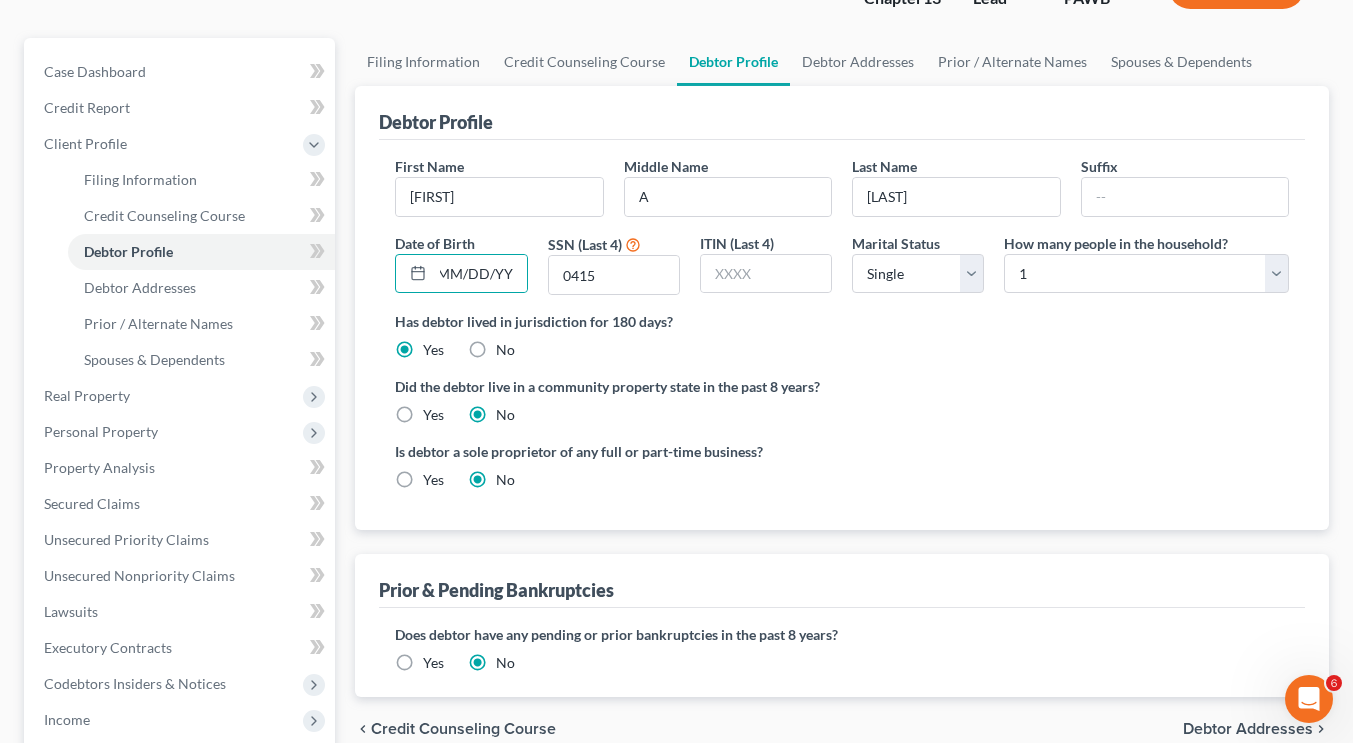 scroll, scrollTop: 0, scrollLeft: 0, axis: both 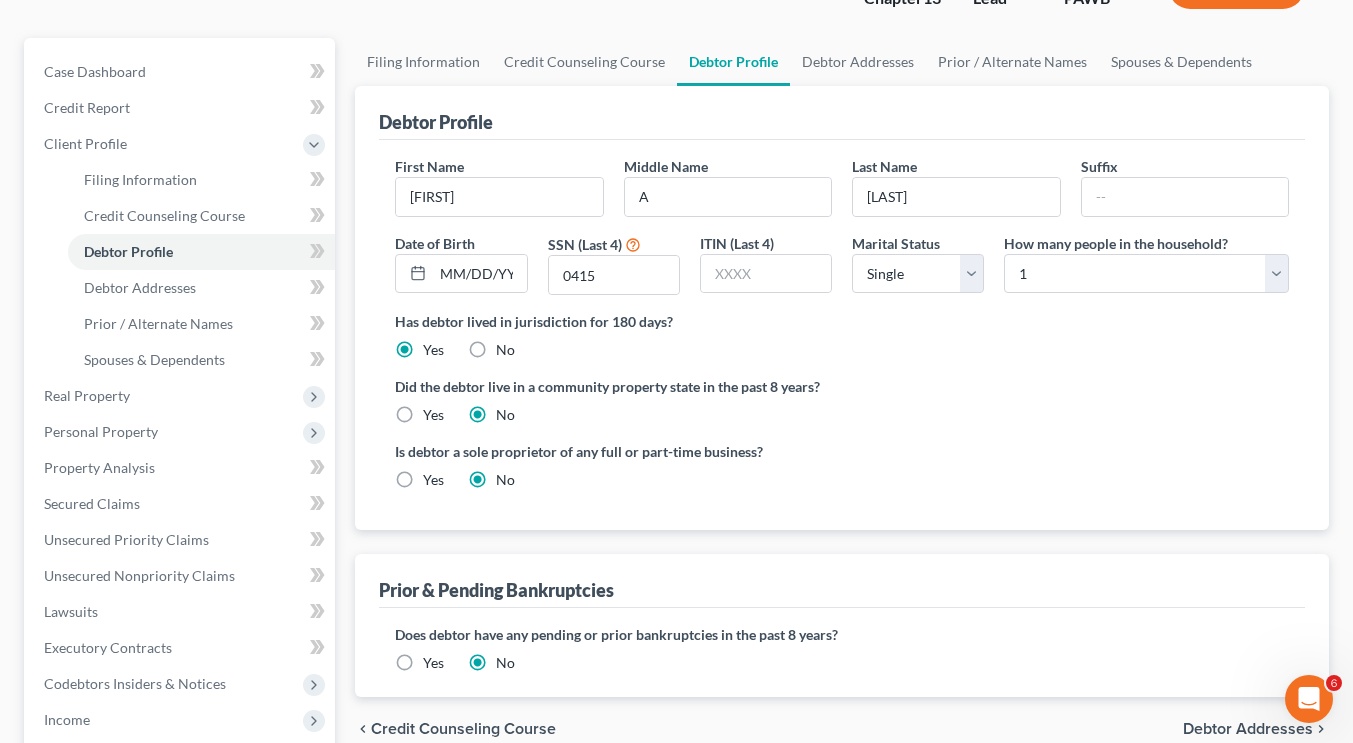 drag, startPoint x: 1025, startPoint y: 532, endPoint x: 1268, endPoint y: 438, distance: 260.5475 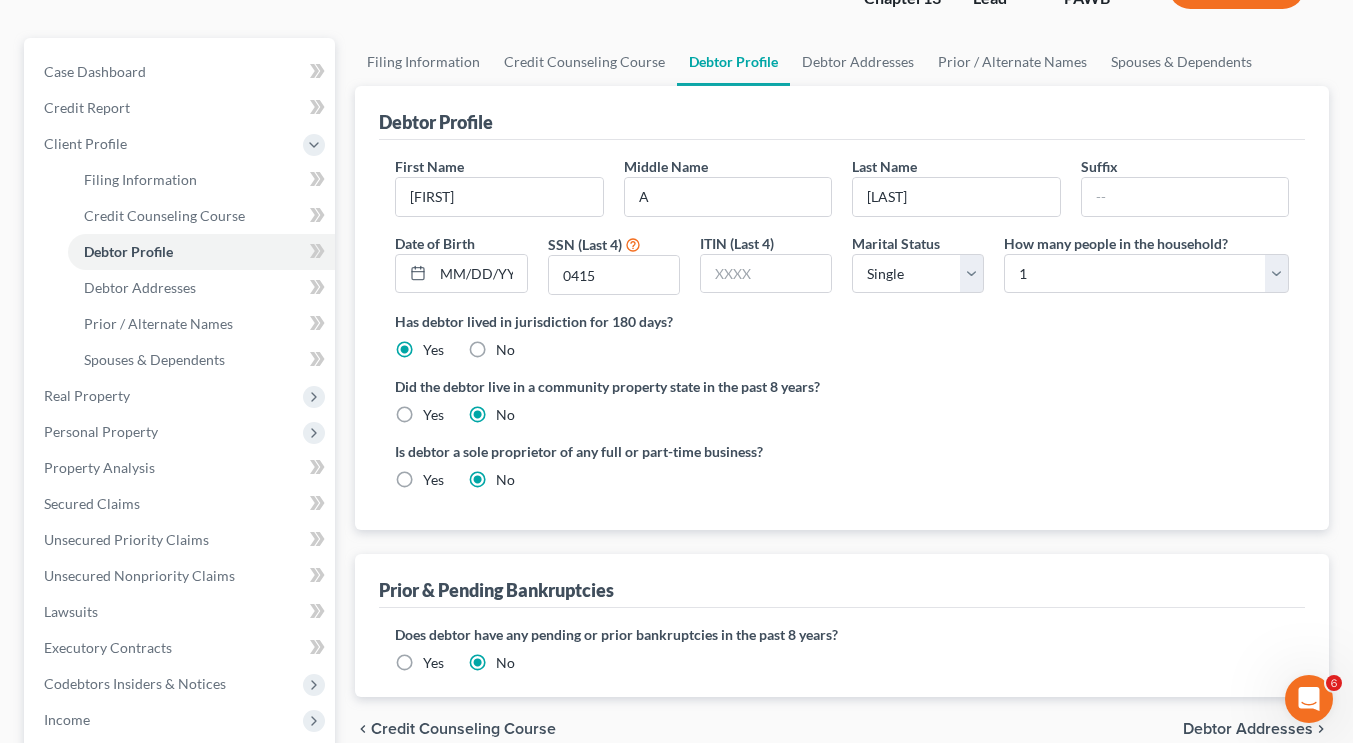 drag, startPoint x: 1268, startPoint y: 438, endPoint x: 1201, endPoint y: 540, distance: 122.03688 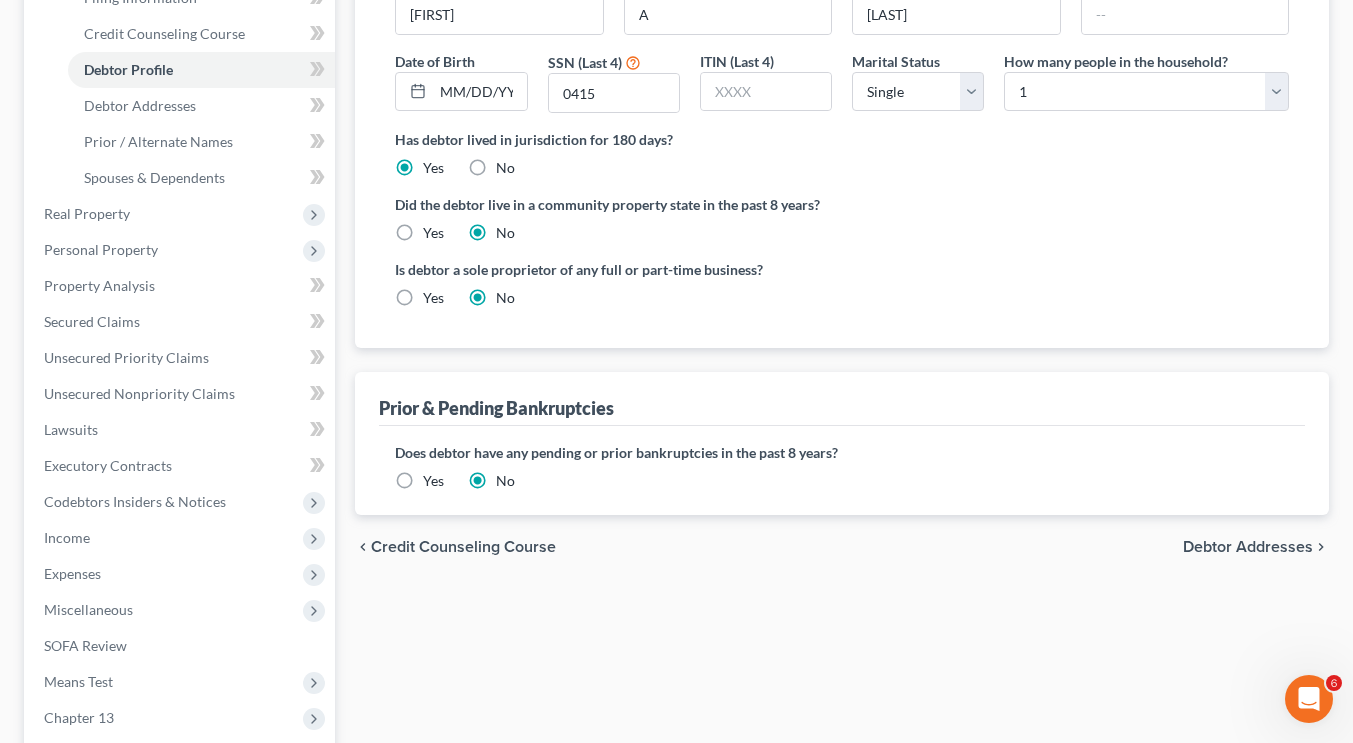 click on "Debtor Addresses" at bounding box center [1248, 547] 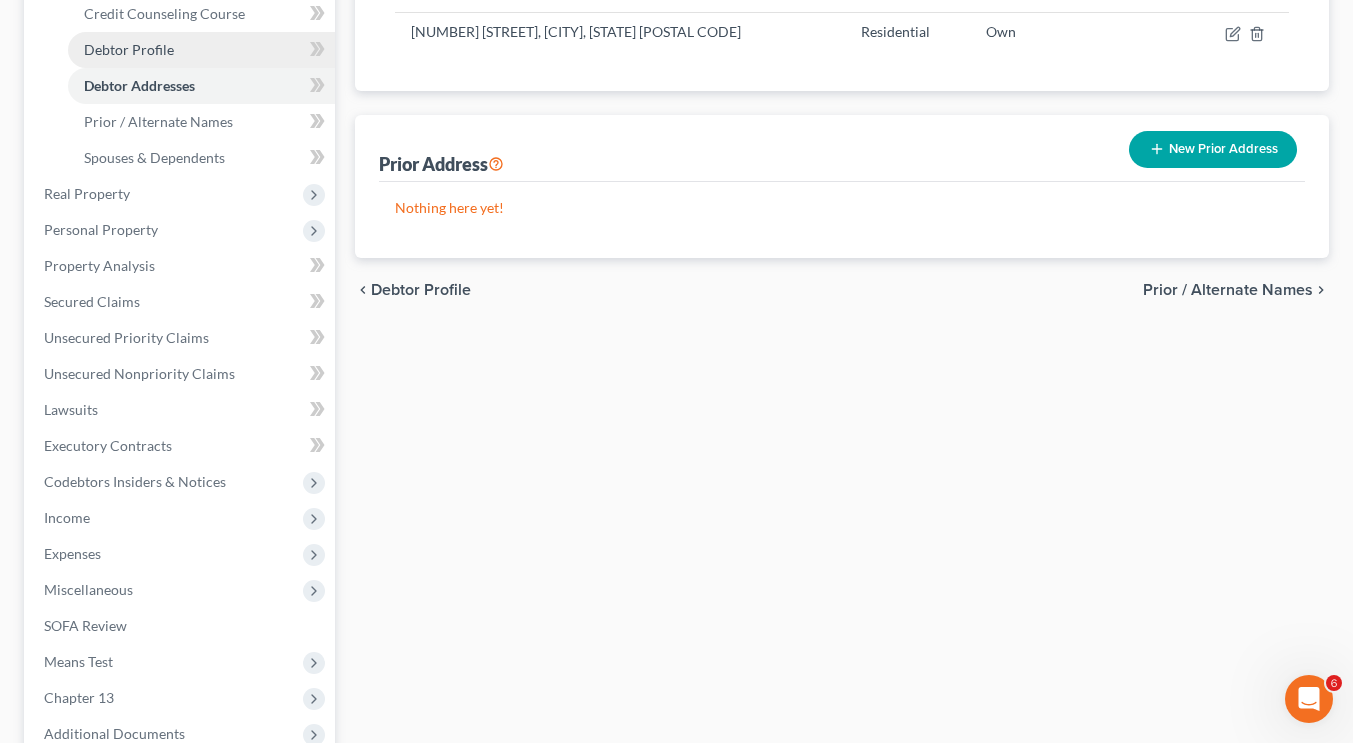 scroll, scrollTop: 570, scrollLeft: 0, axis: vertical 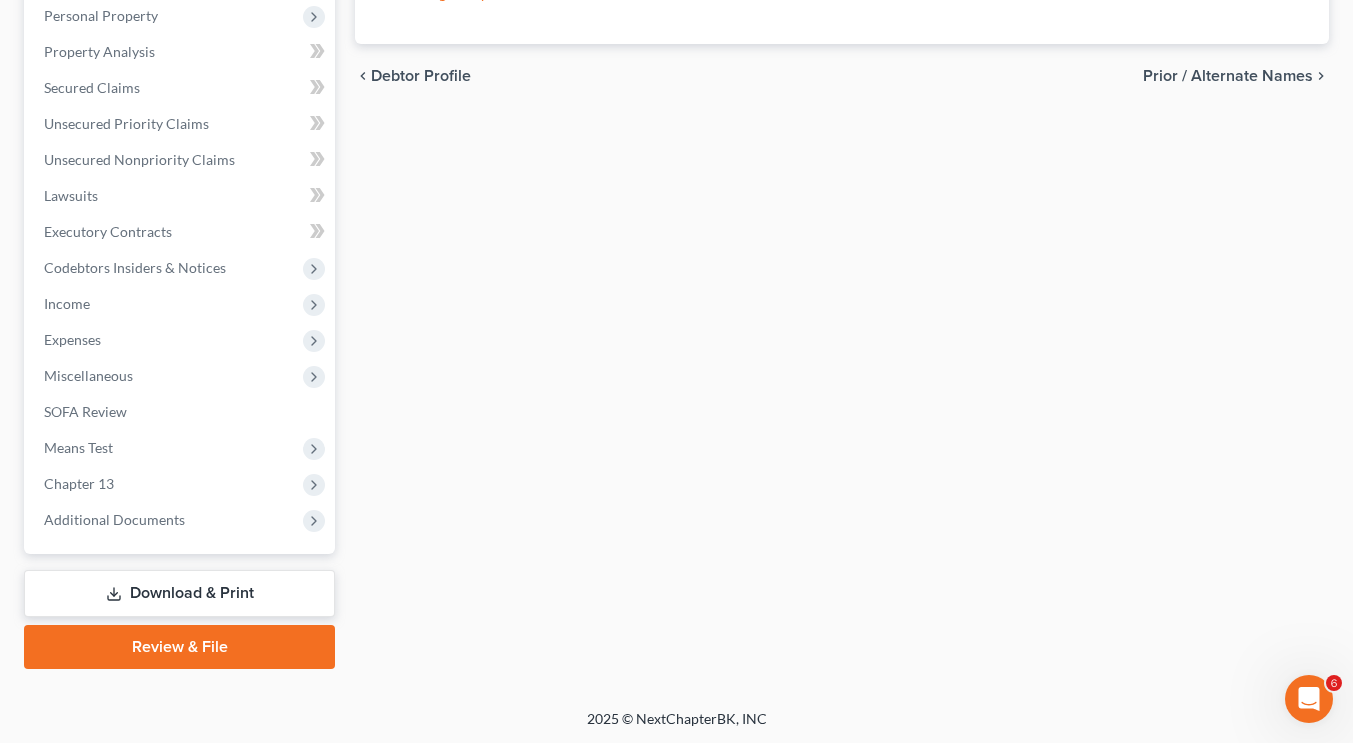 click on "Download & Print" at bounding box center (179, 593) 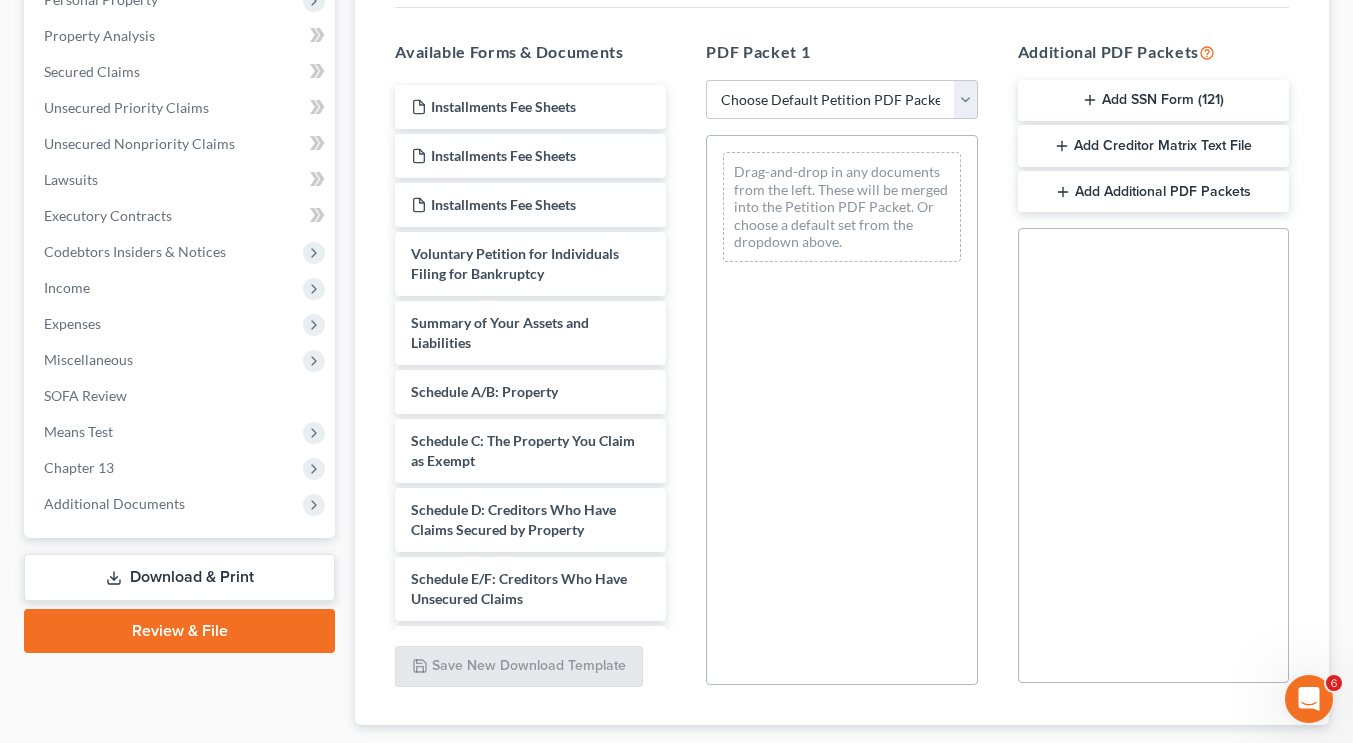 scroll, scrollTop: 376, scrollLeft: 0, axis: vertical 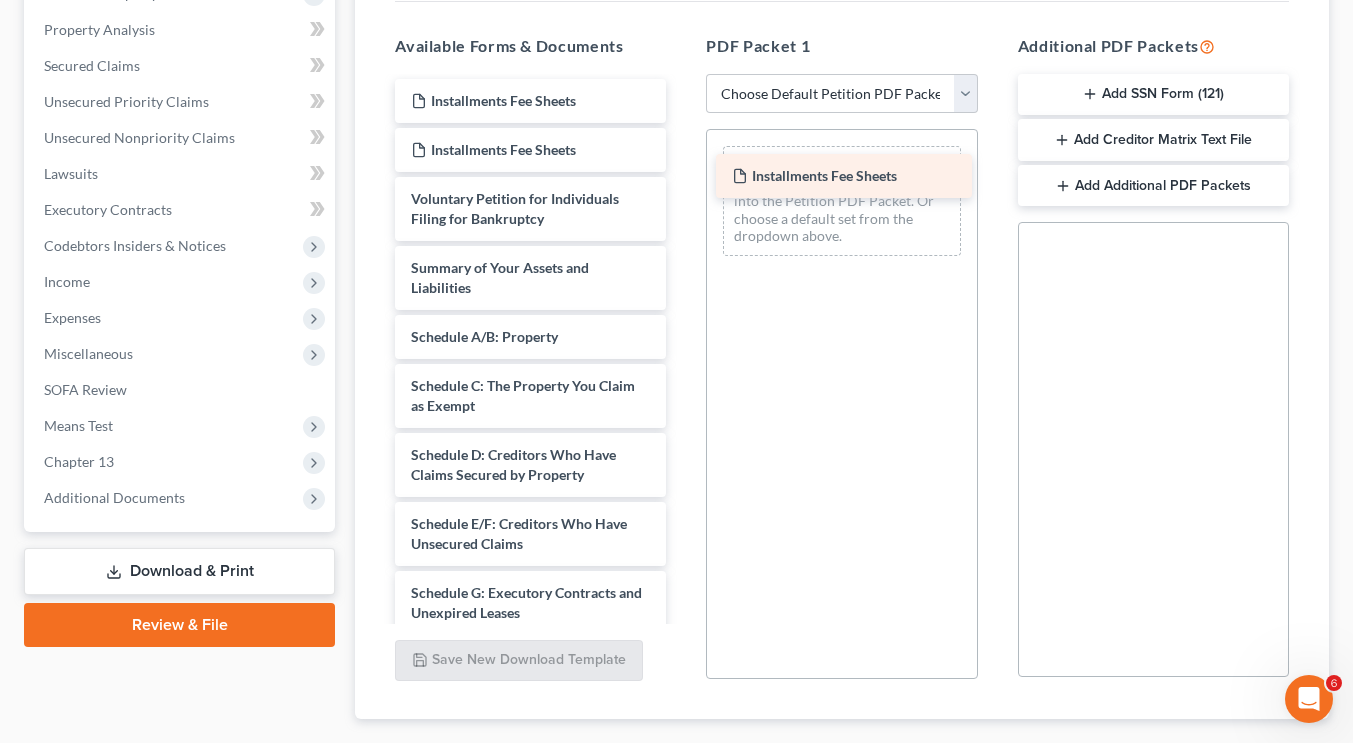 drag, startPoint x: 526, startPoint y: 104, endPoint x: 849, endPoint y: 180, distance: 331.82074 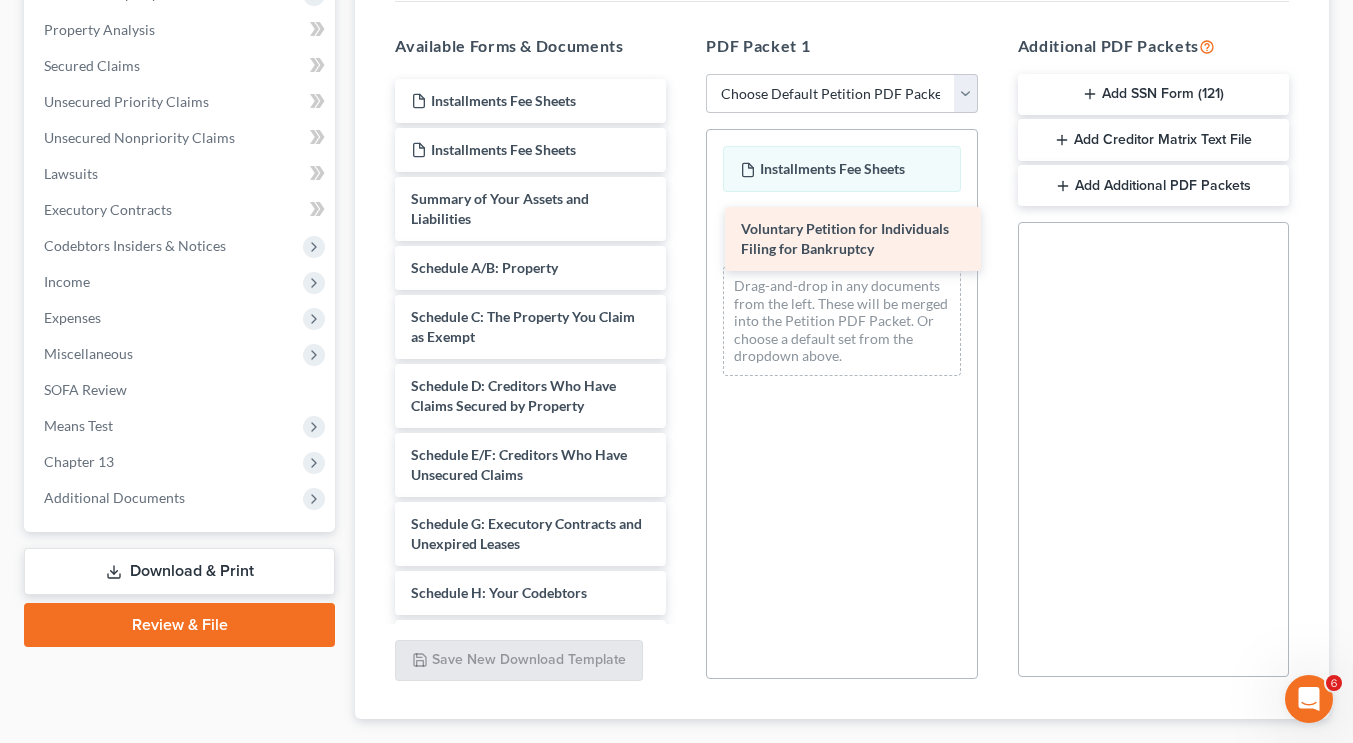 drag, startPoint x: 484, startPoint y: 213, endPoint x: 813, endPoint y: 246, distance: 330.65088 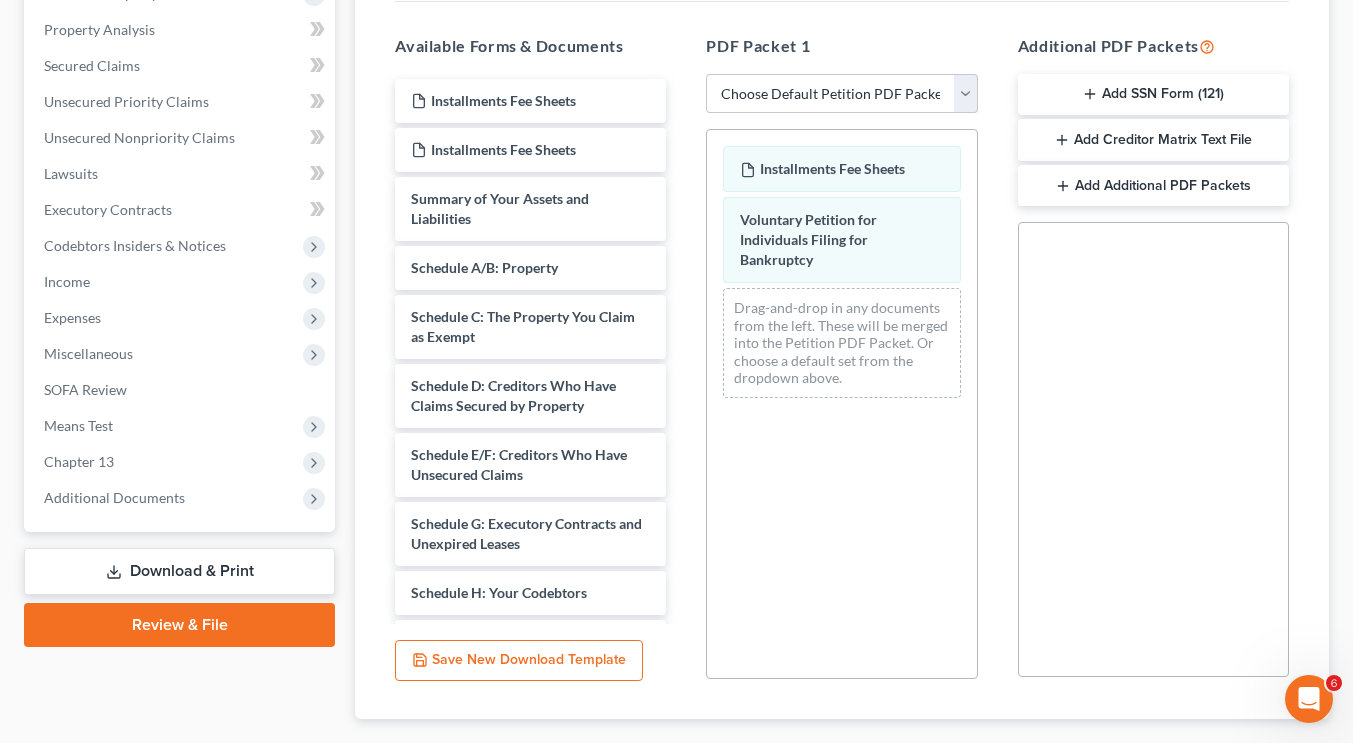 drag, startPoint x: 449, startPoint y: 348, endPoint x: 896, endPoint y: 342, distance: 447.04025 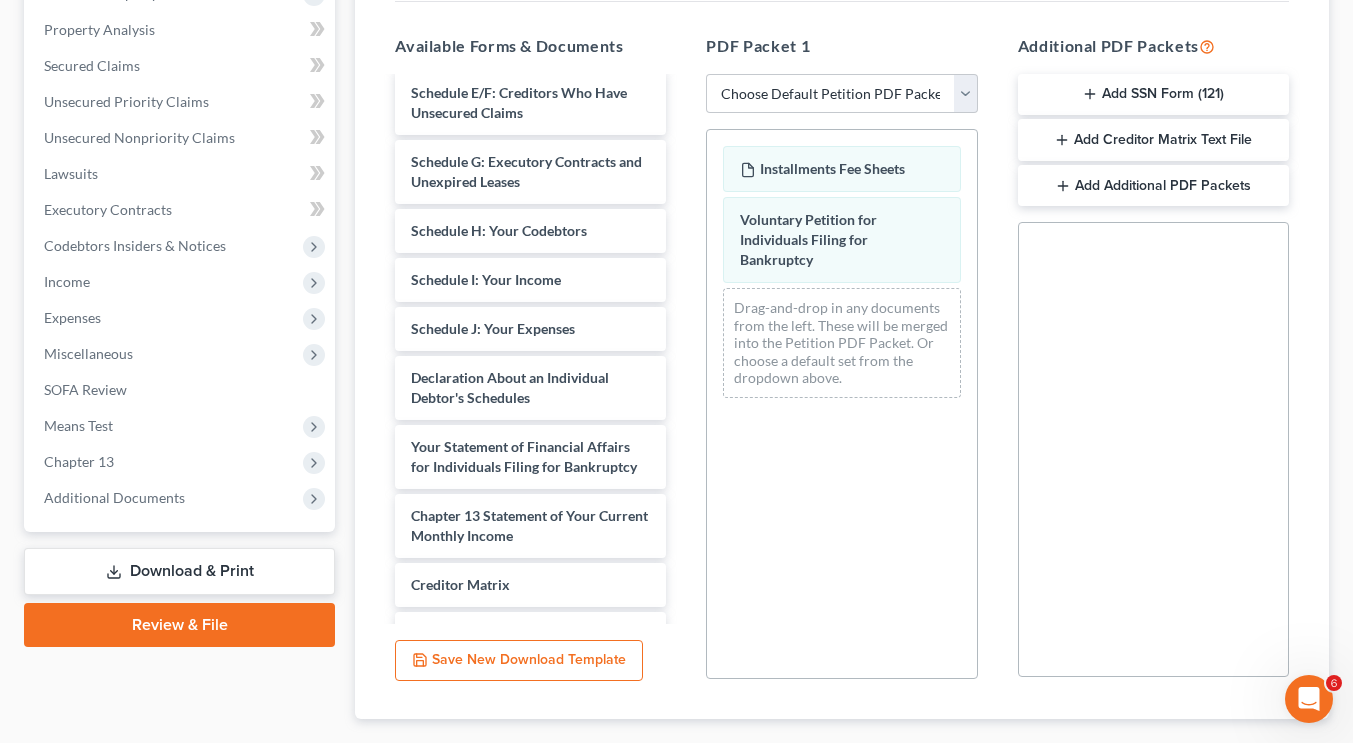 scroll, scrollTop: 577, scrollLeft: 0, axis: vertical 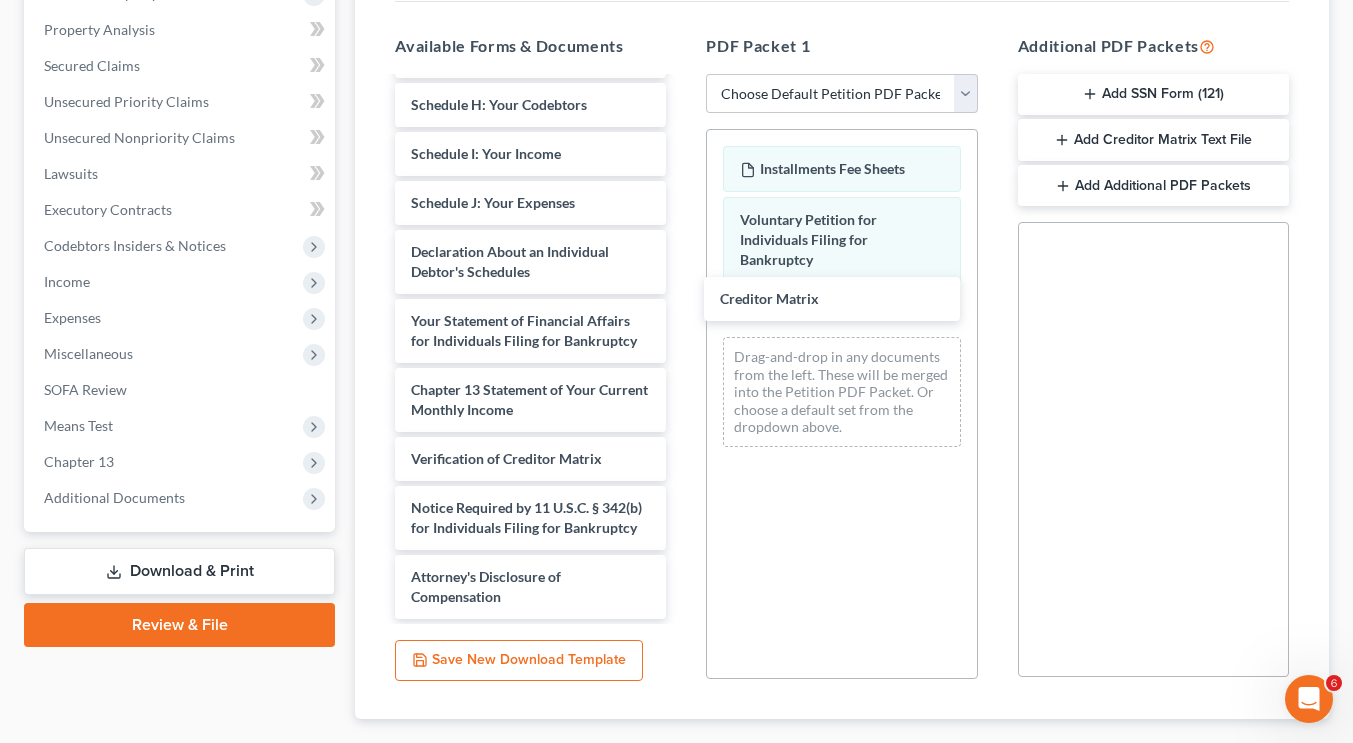 drag, startPoint x: 533, startPoint y: 404, endPoint x: 845, endPoint y: 313, distance: 325 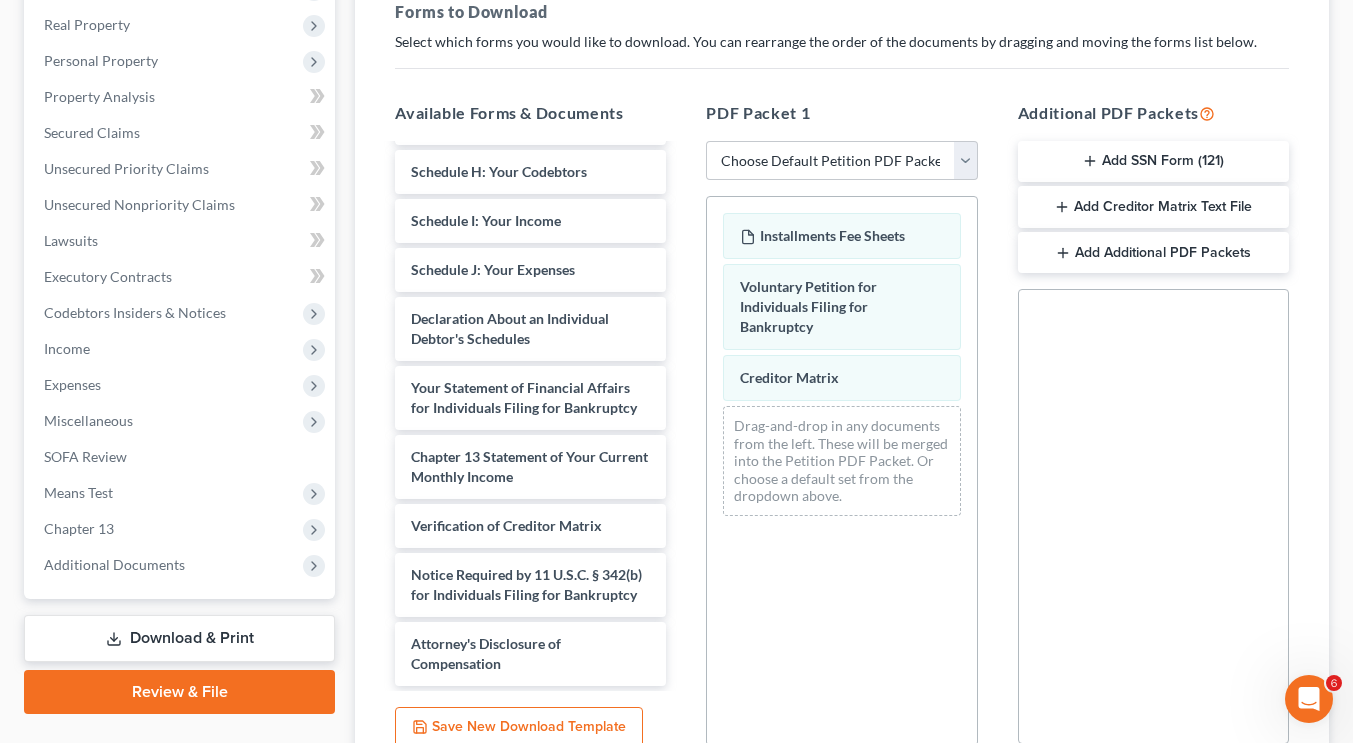 scroll, scrollTop: 491, scrollLeft: 0, axis: vertical 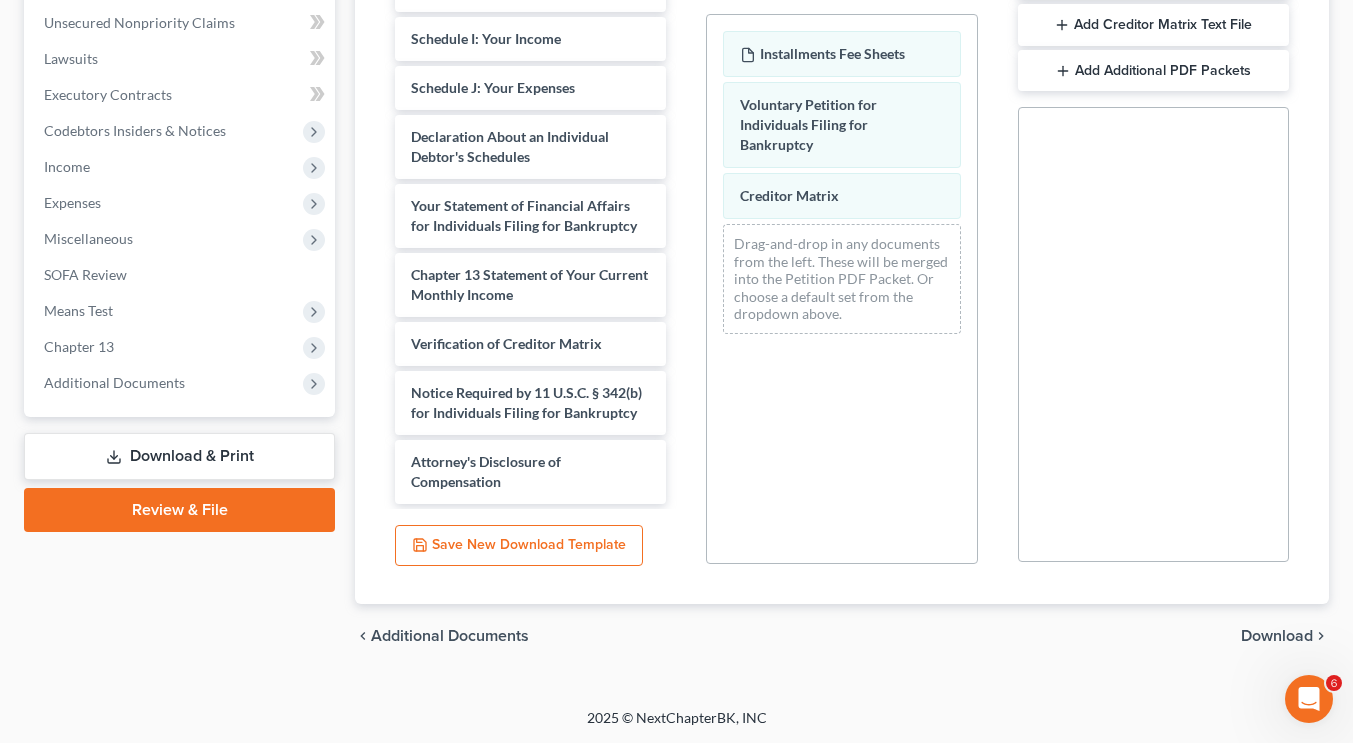 click on "Download" at bounding box center [1277, 636] 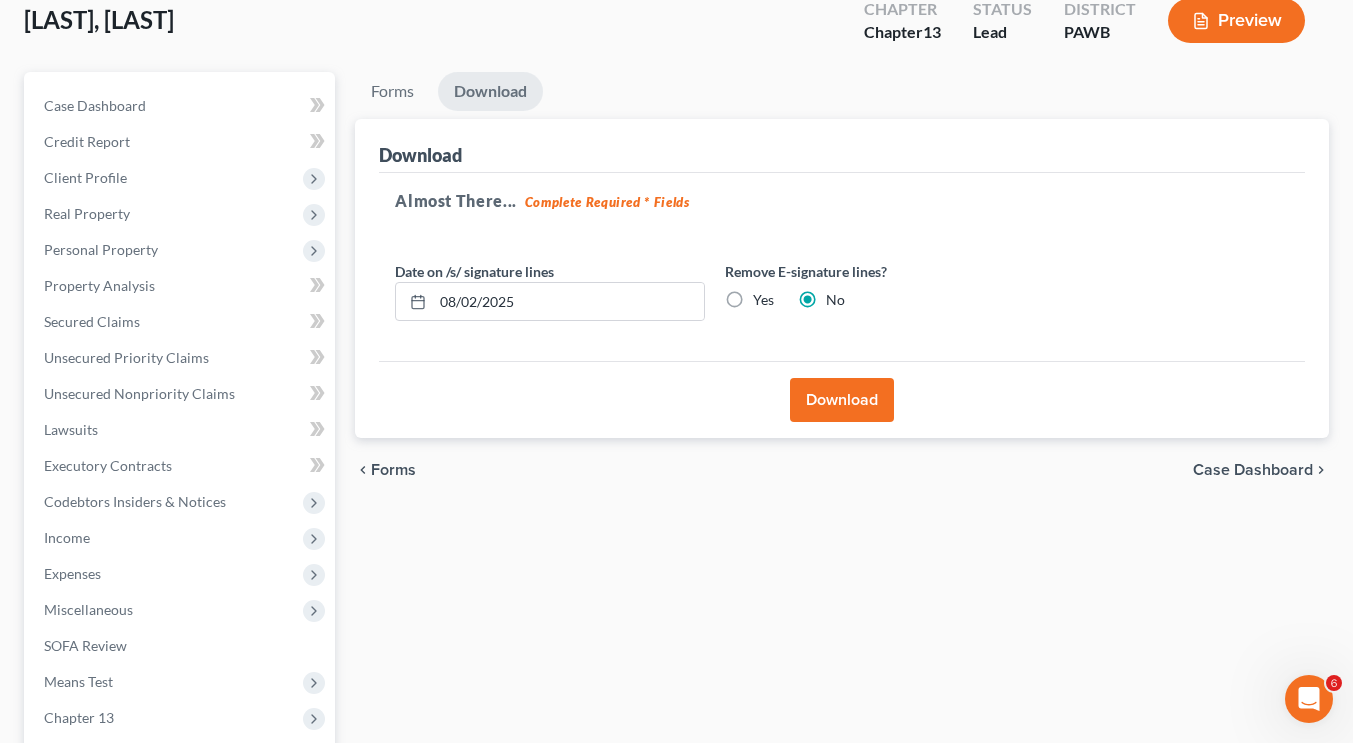 scroll, scrollTop: 121, scrollLeft: 0, axis: vertical 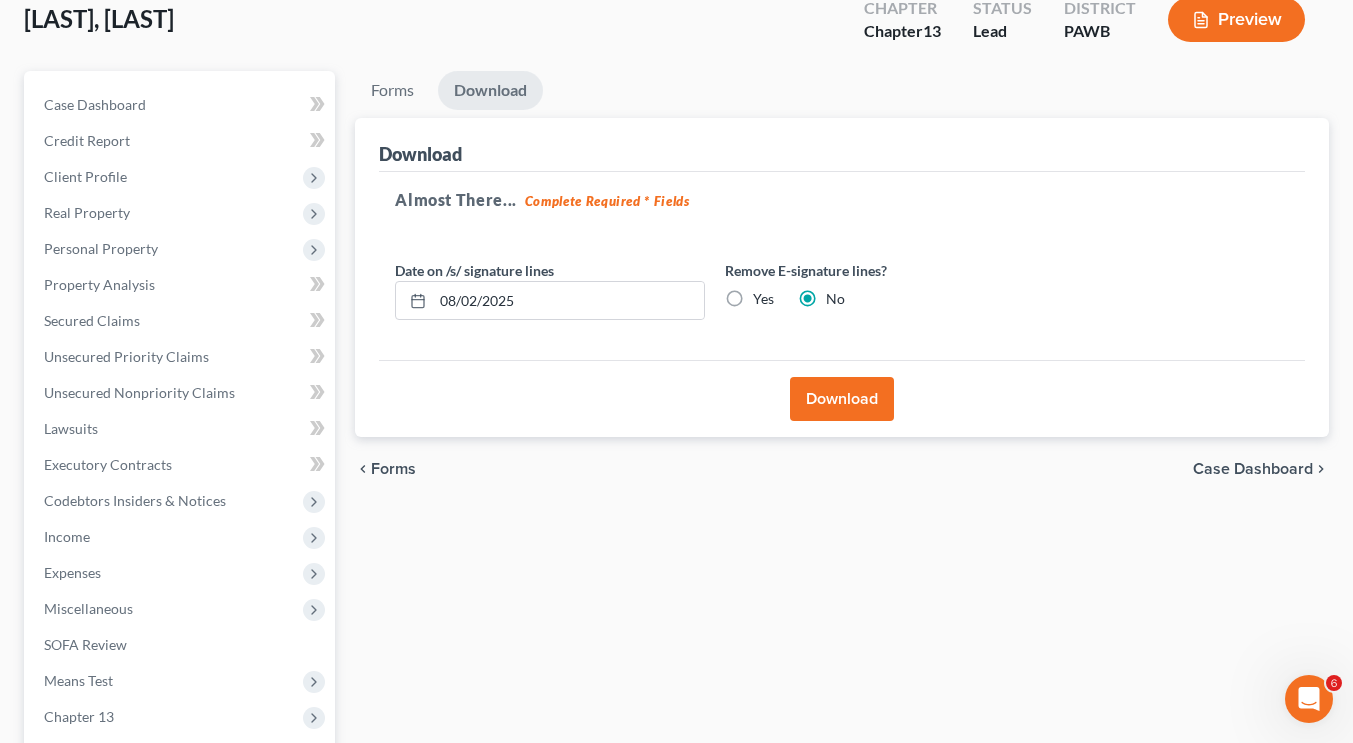 click on "Download" at bounding box center [842, 399] 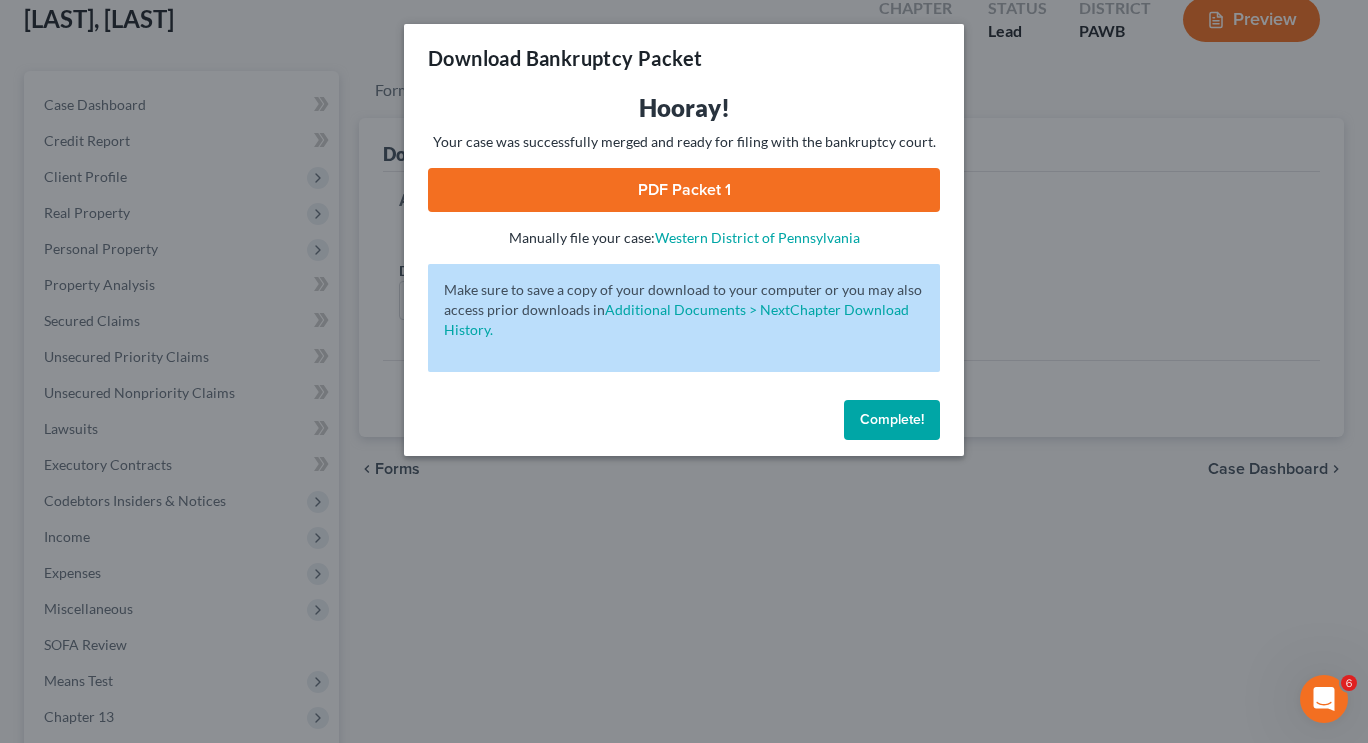 click on "PDF Packet 1" at bounding box center [684, 190] 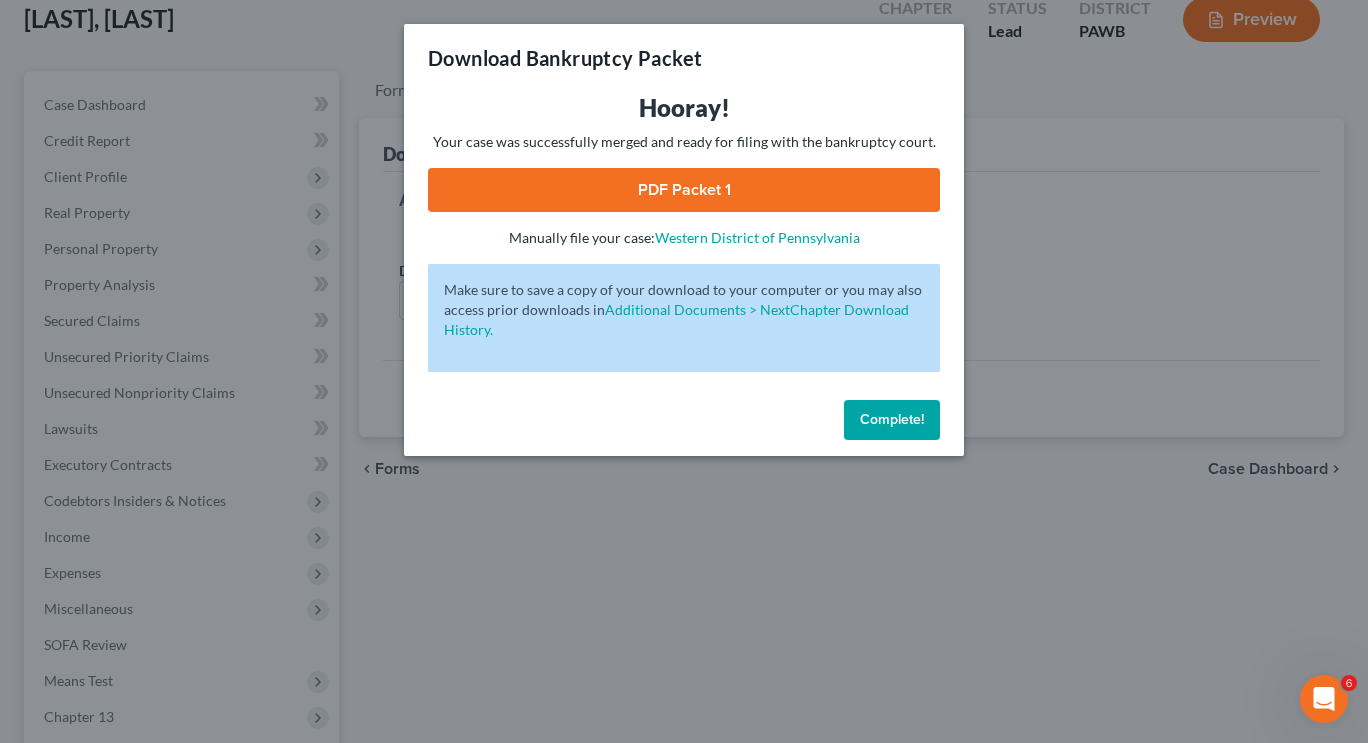 click on "Complete!" at bounding box center (892, 420) 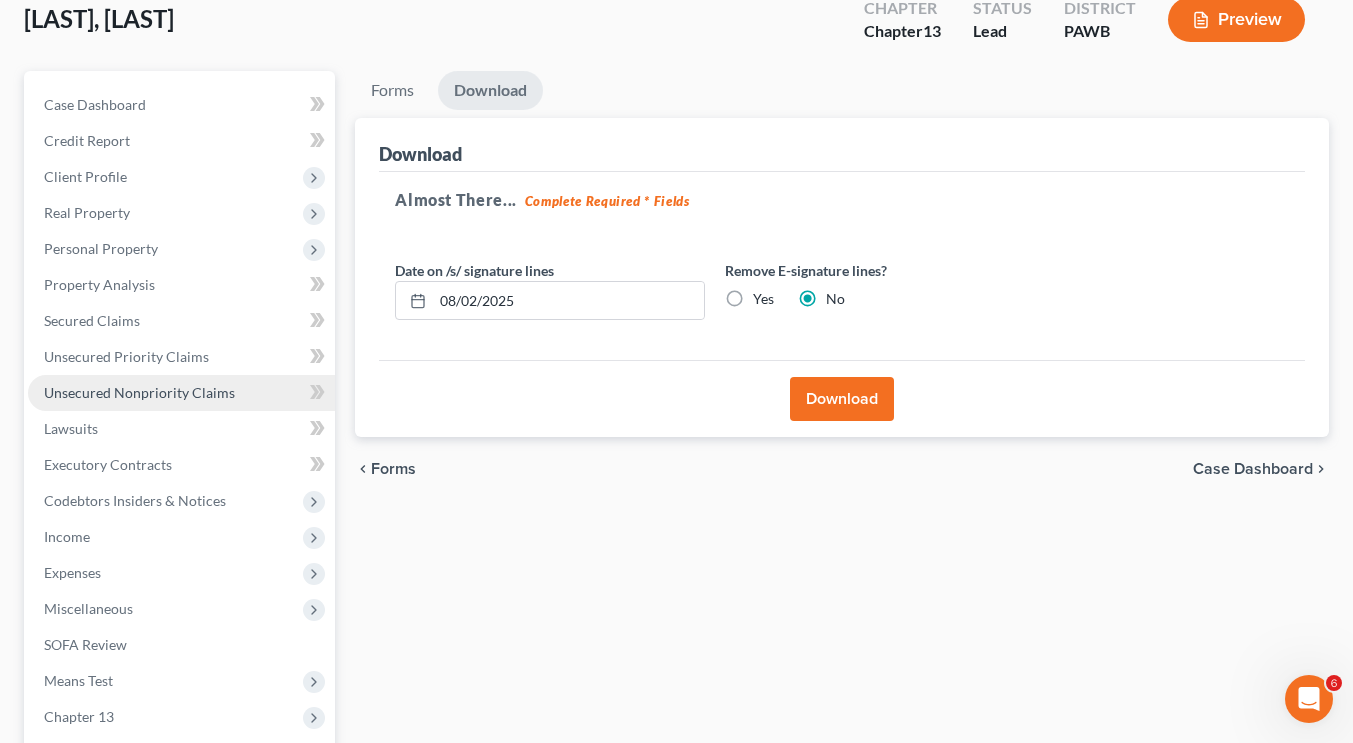 scroll, scrollTop: 354, scrollLeft: 0, axis: vertical 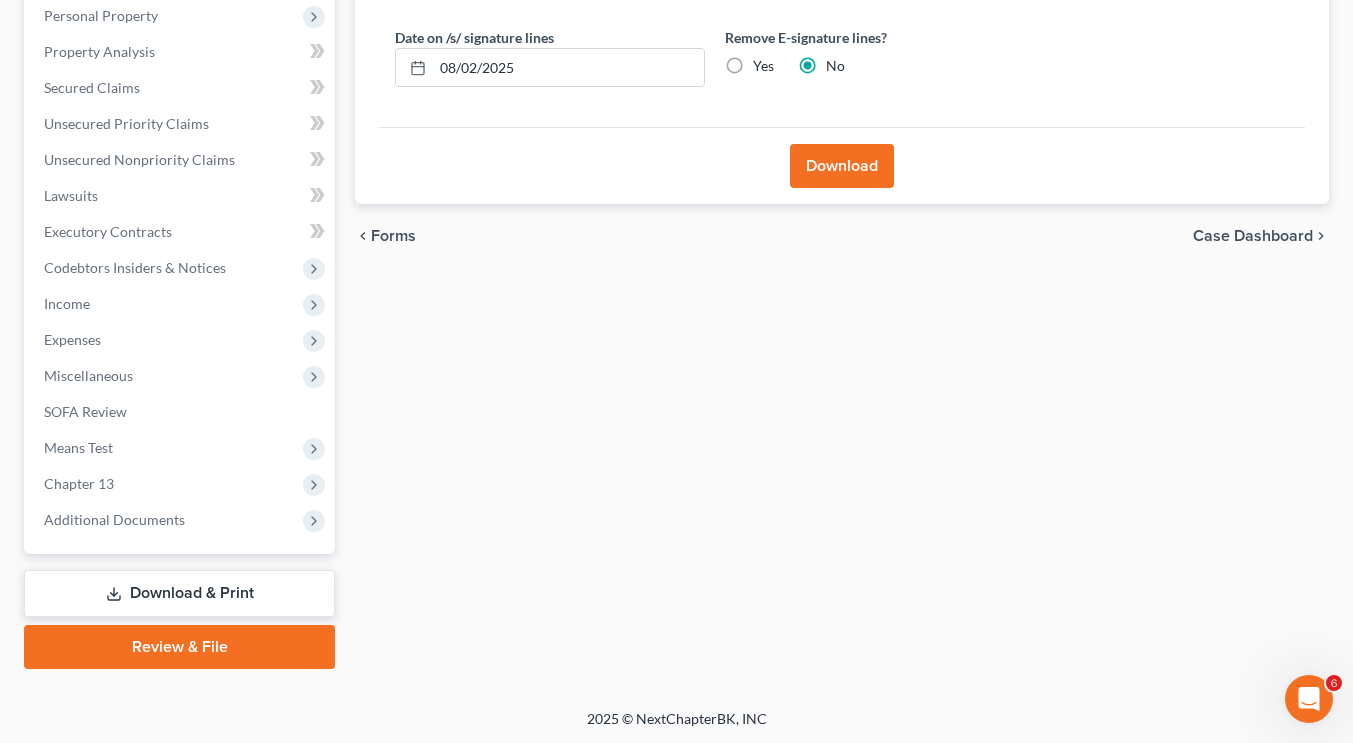 click on "Download & Print" at bounding box center (179, 593) 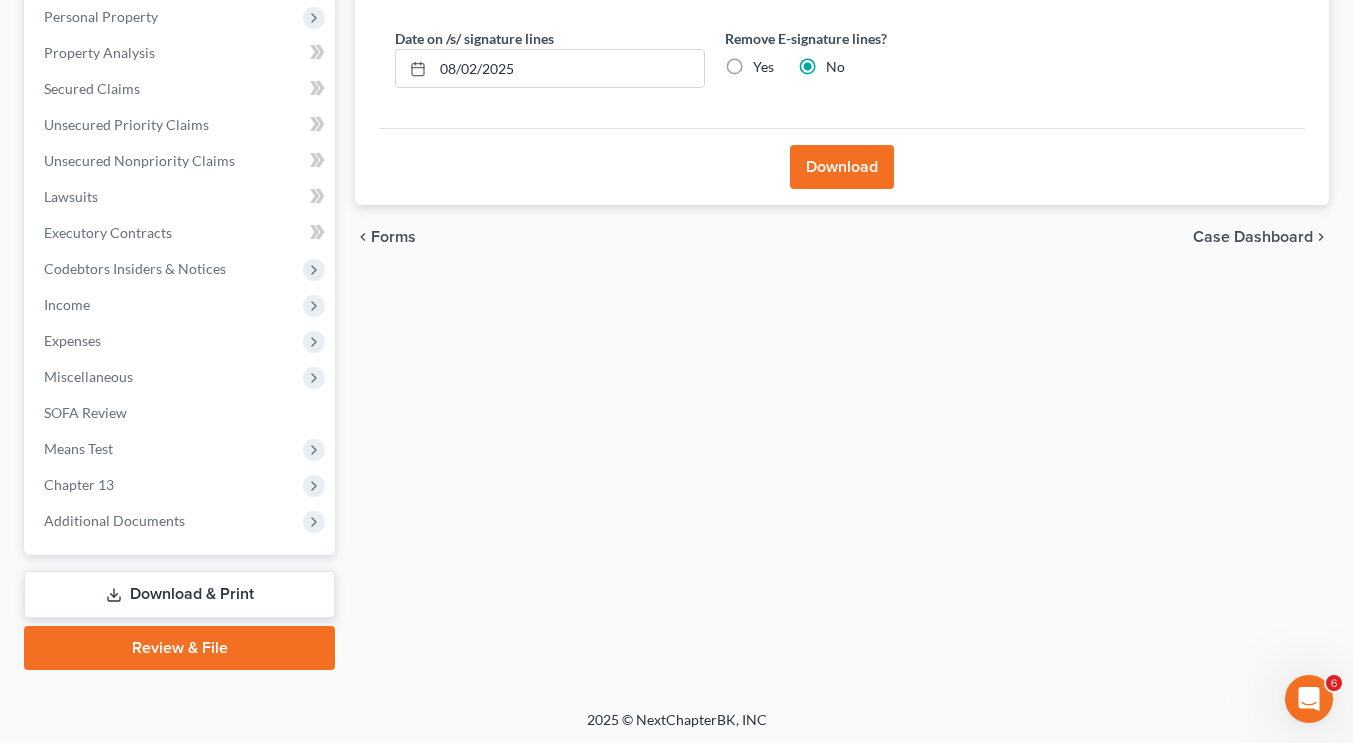 click on "Download & Print" at bounding box center [179, 594] 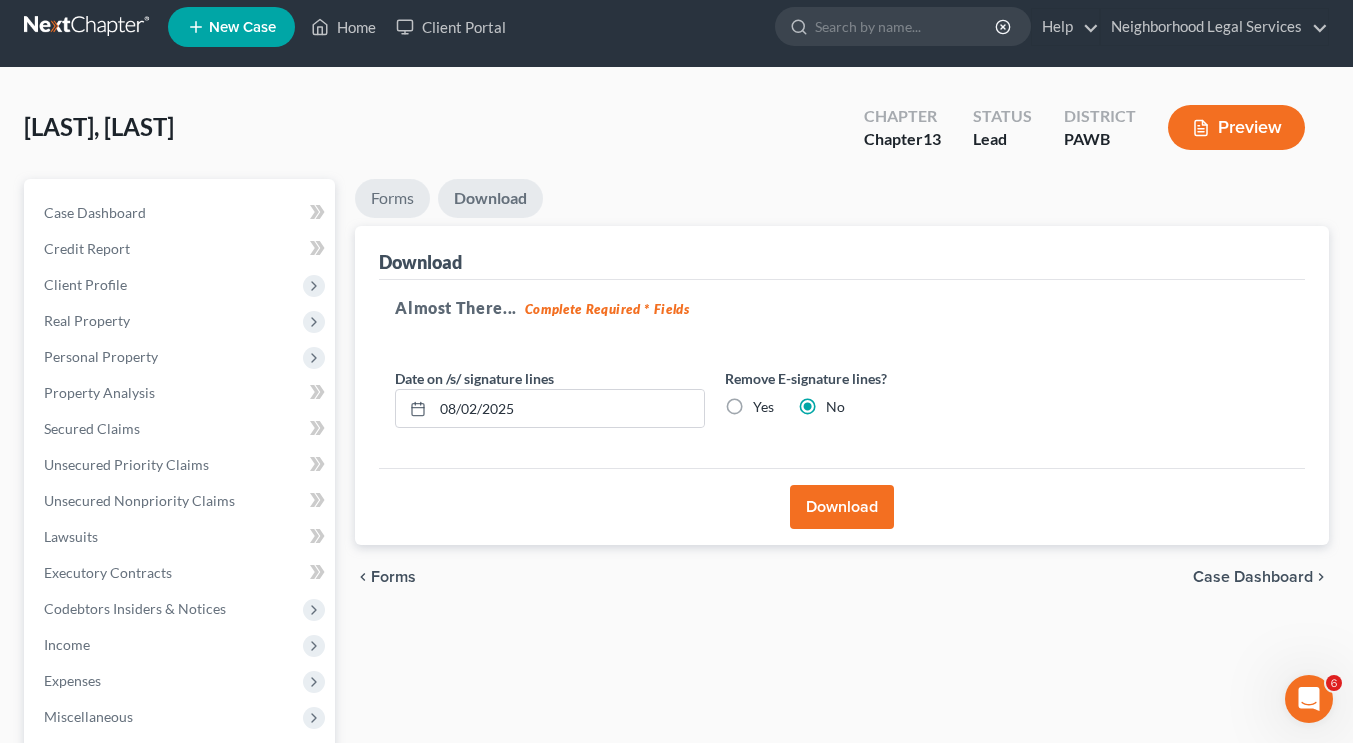click on "Forms" at bounding box center [392, 198] 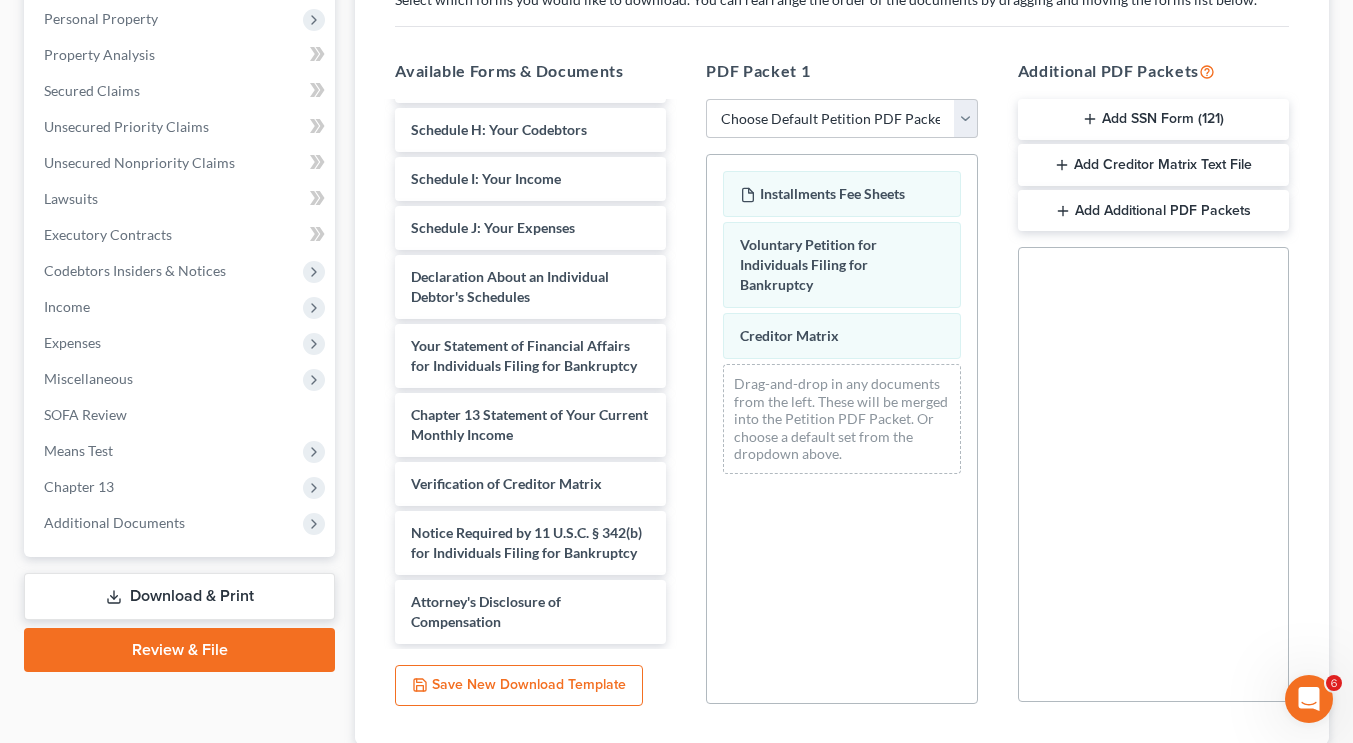 scroll, scrollTop: 352, scrollLeft: 0, axis: vertical 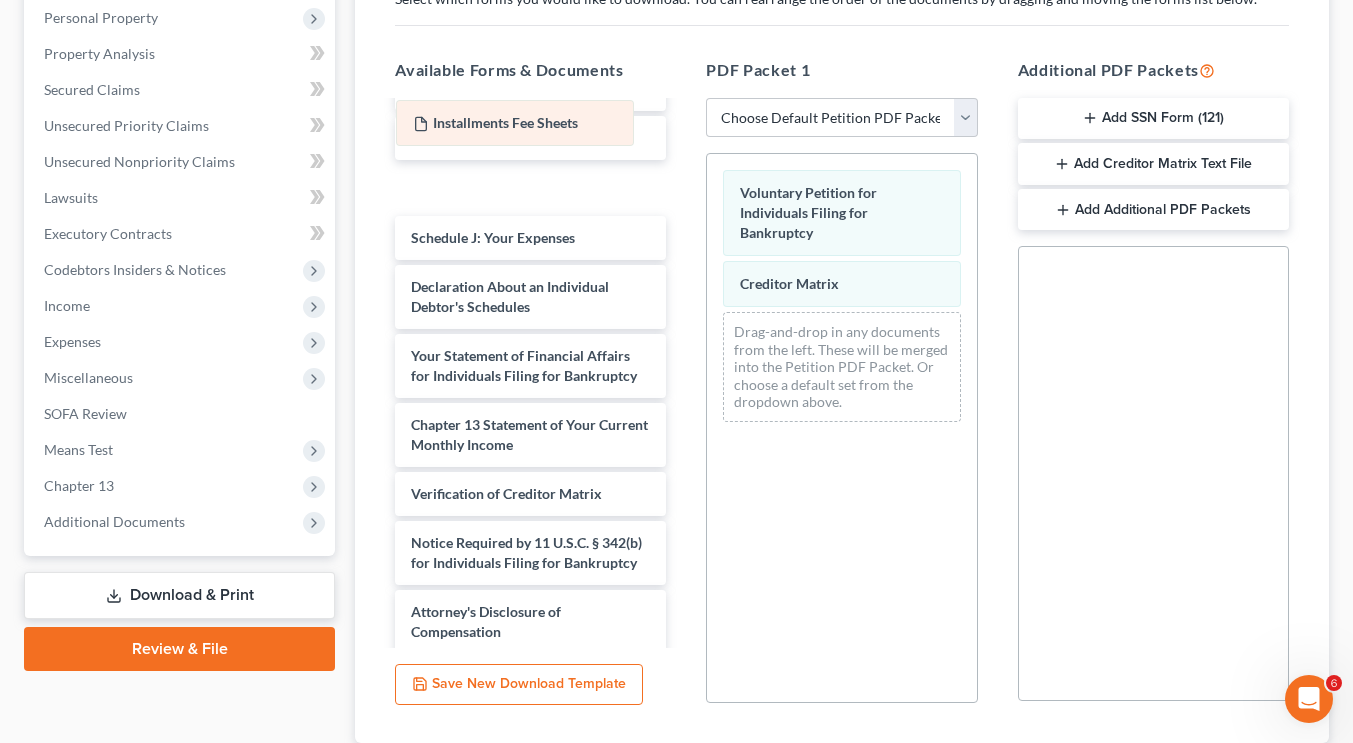 drag, startPoint x: 849, startPoint y: 211, endPoint x: 519, endPoint y: 144, distance: 336.73282 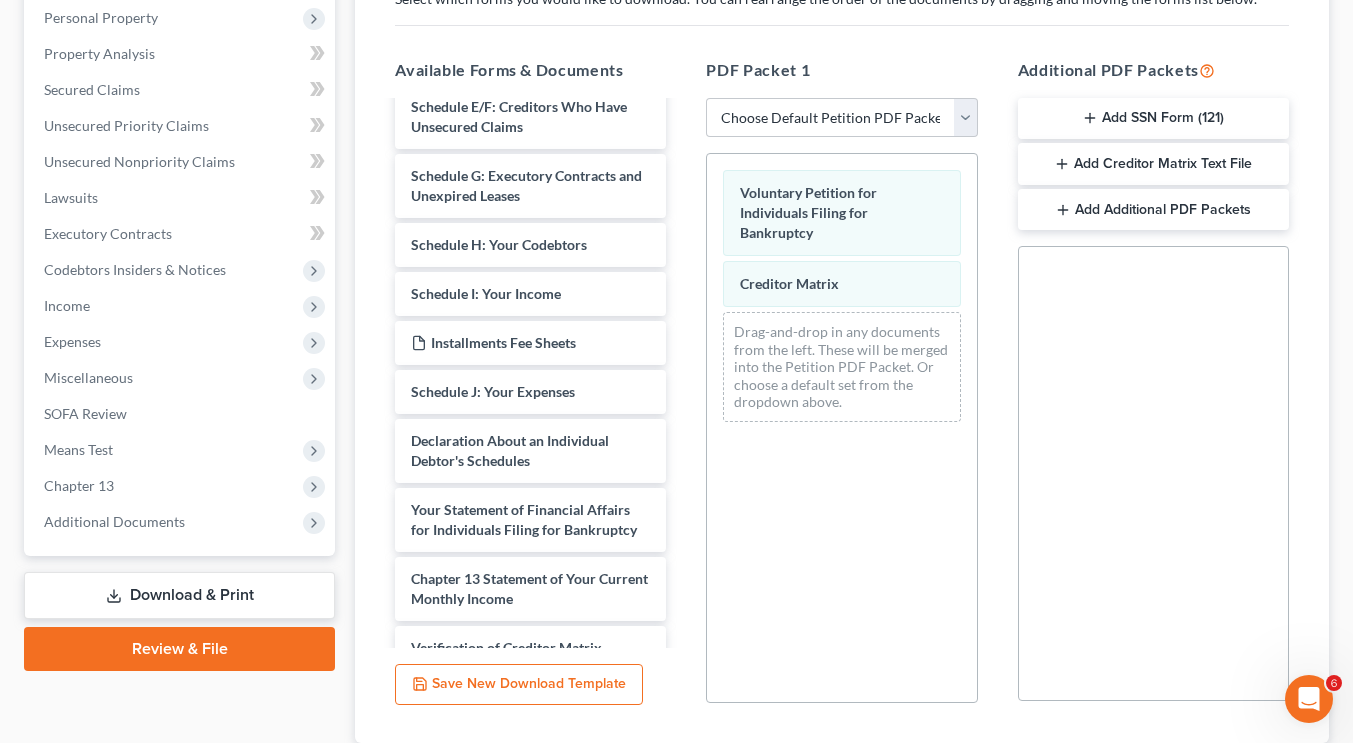 scroll, scrollTop: 371, scrollLeft: 0, axis: vertical 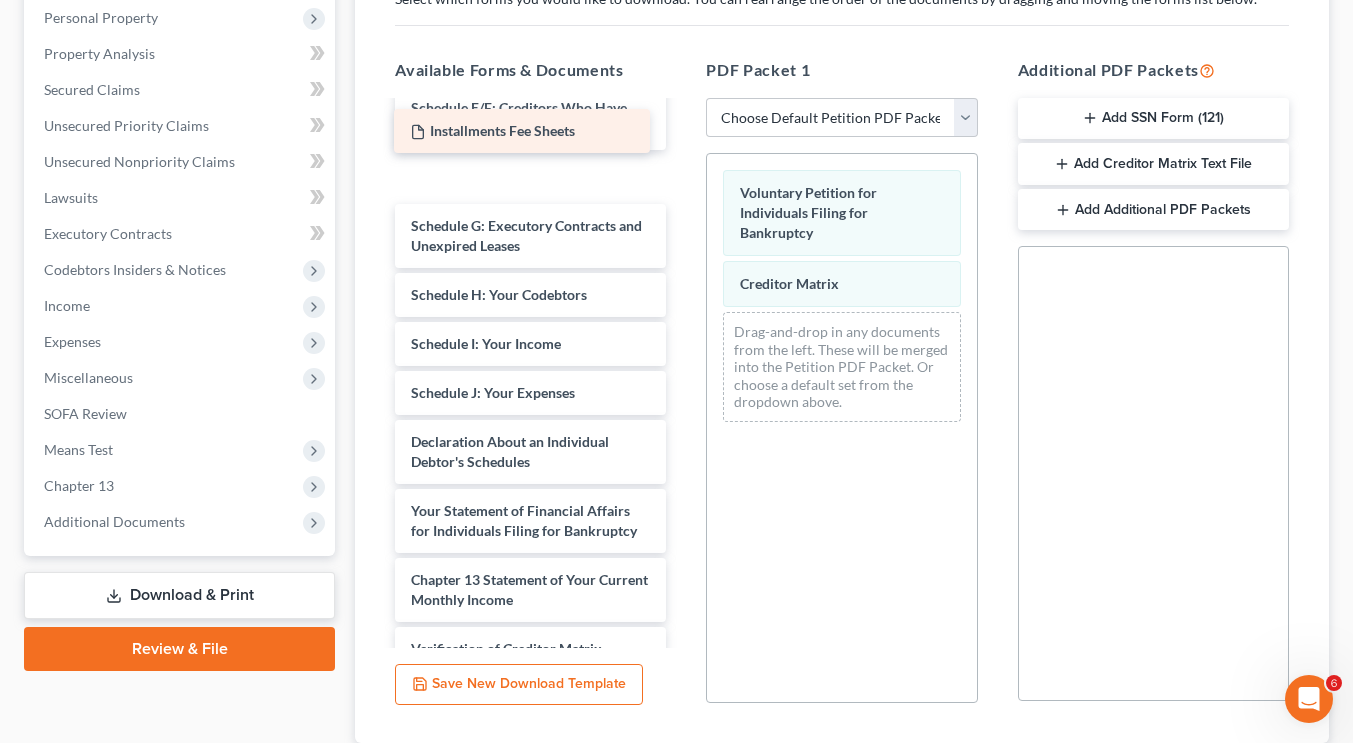 drag, startPoint x: 516, startPoint y: 336, endPoint x: 514, endPoint y: 131, distance: 205.00975 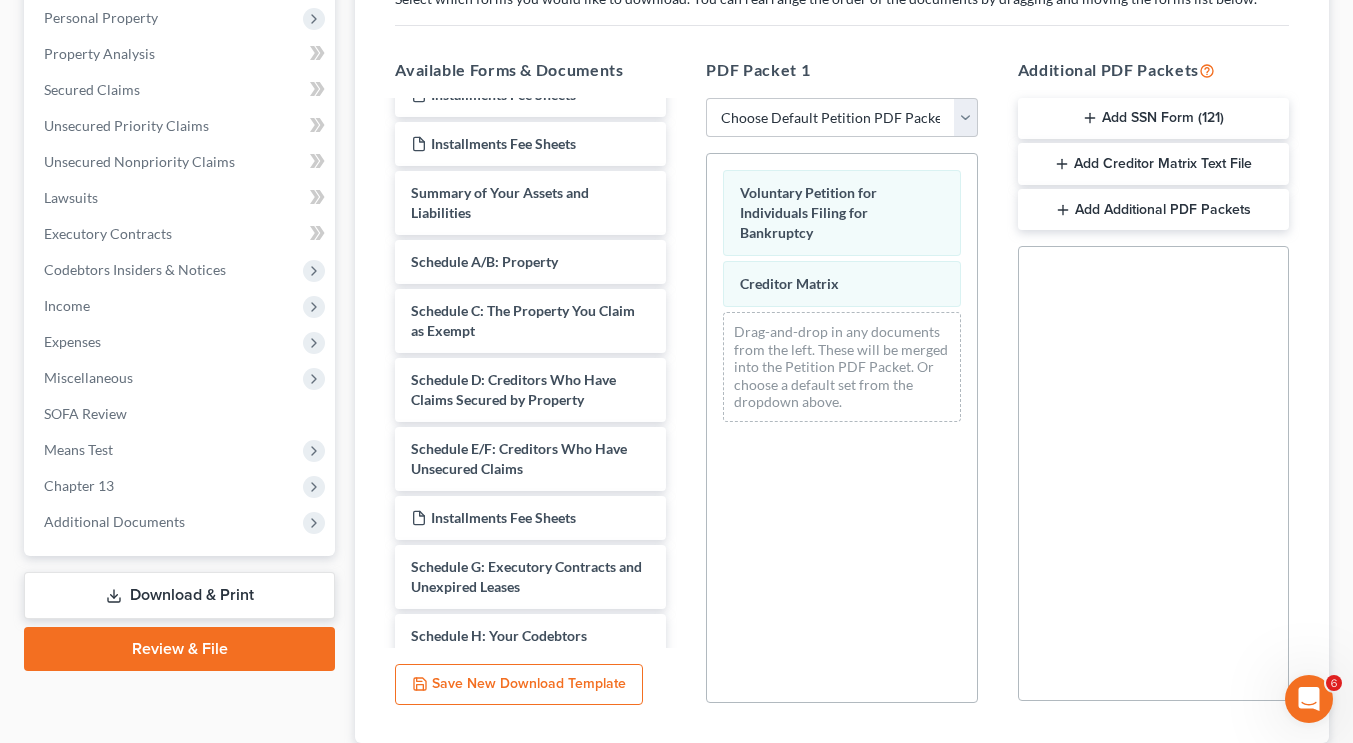scroll, scrollTop: 29, scrollLeft: 0, axis: vertical 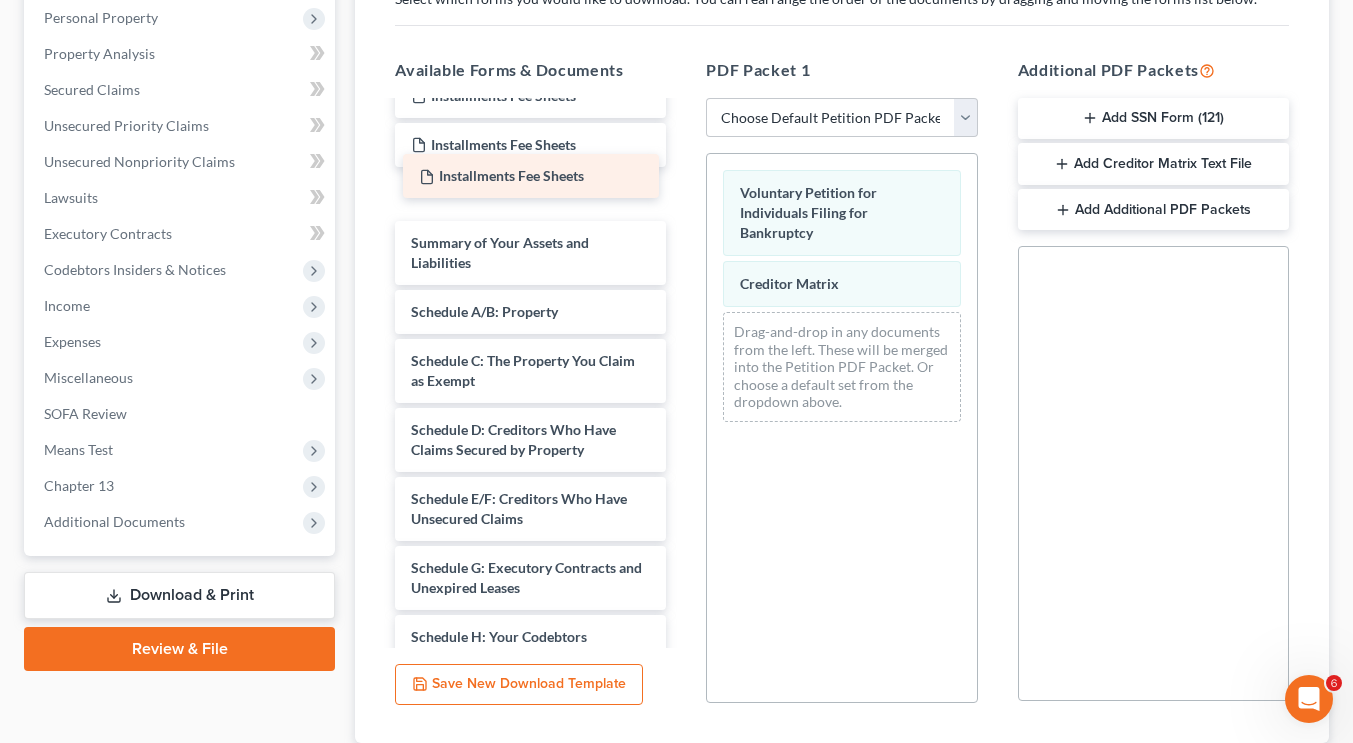 drag, startPoint x: 532, startPoint y: 513, endPoint x: 540, endPoint y: 172, distance: 341.09384 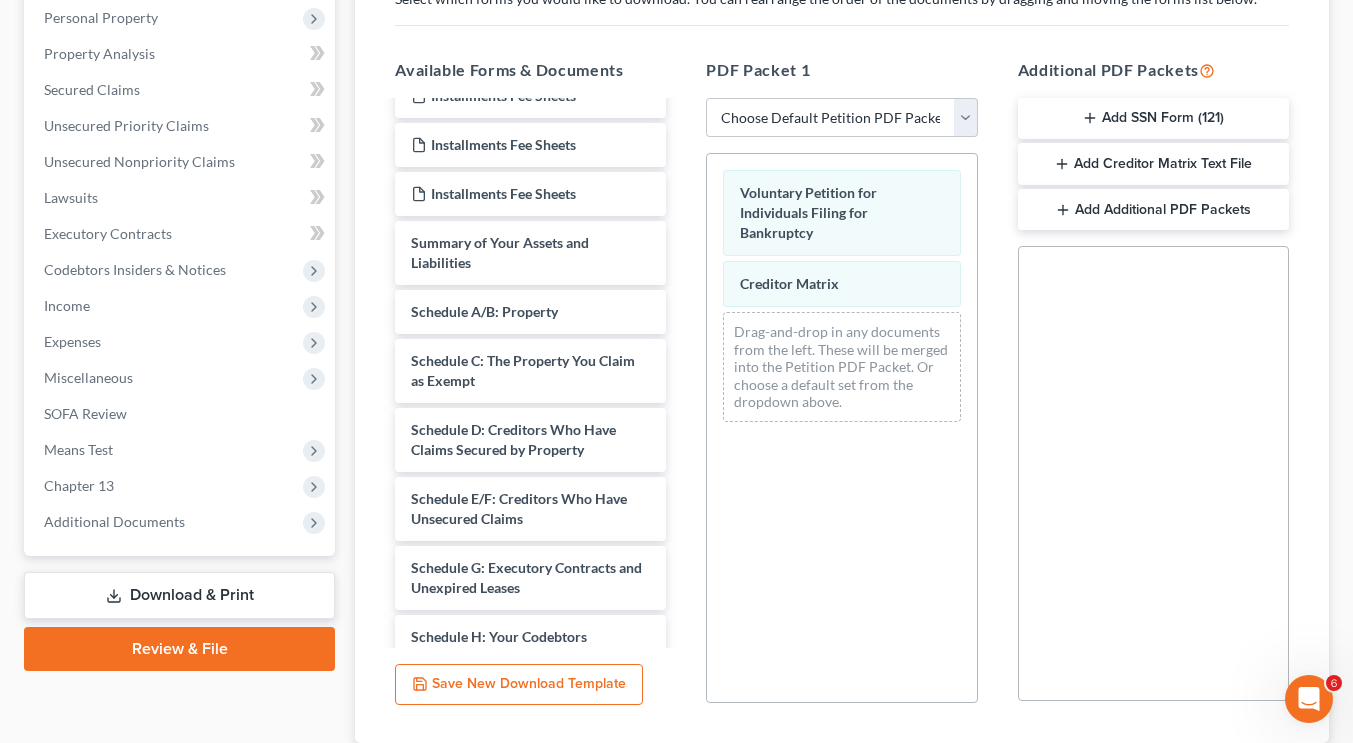scroll, scrollTop: 0, scrollLeft: 0, axis: both 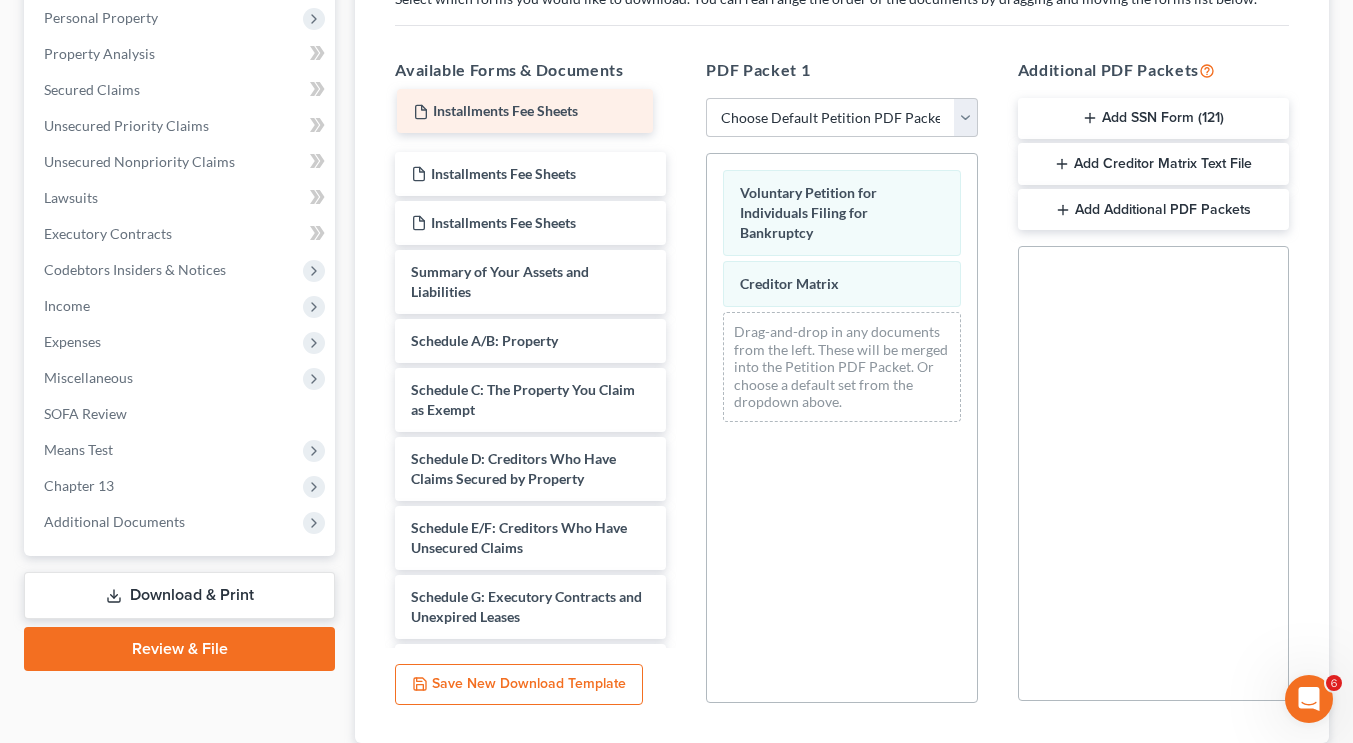 drag, startPoint x: 540, startPoint y: 228, endPoint x: 542, endPoint y: 120, distance: 108.01852 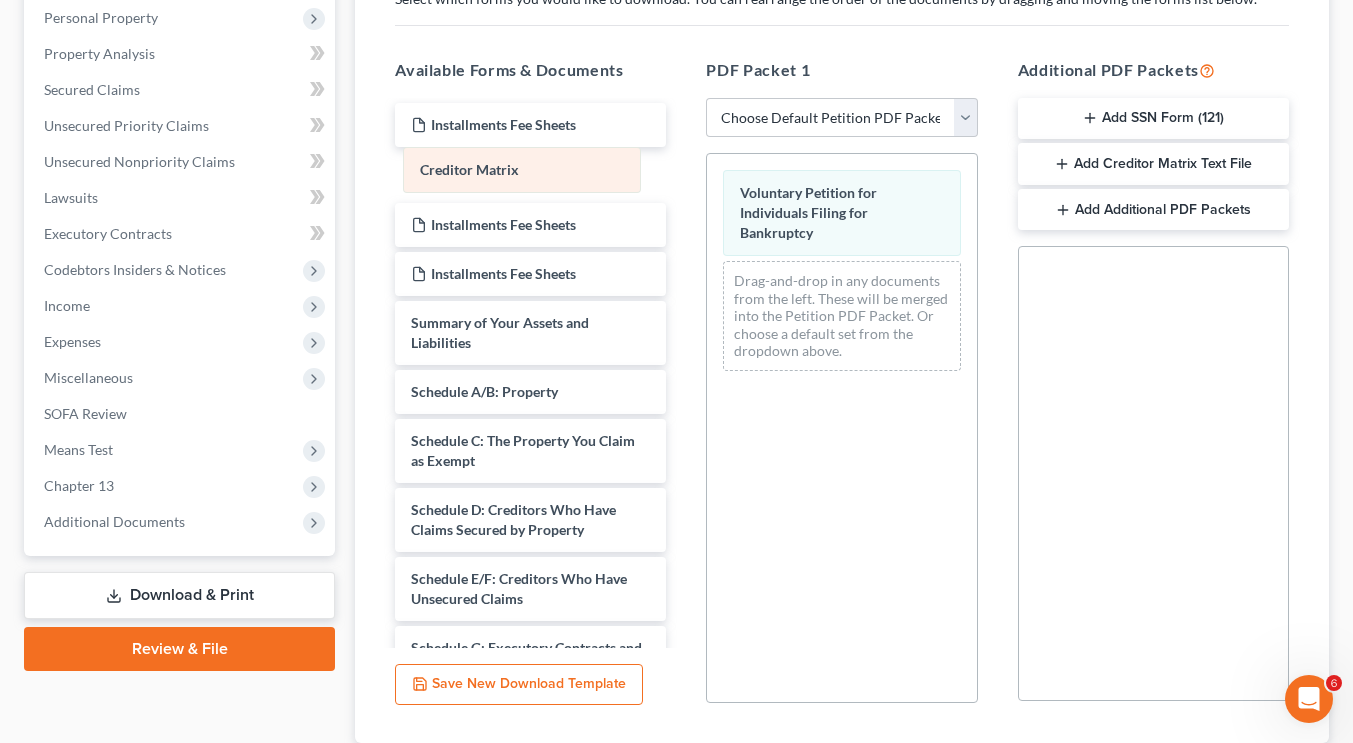 drag, startPoint x: 799, startPoint y: 281, endPoint x: 479, endPoint y: 188, distance: 333.24014 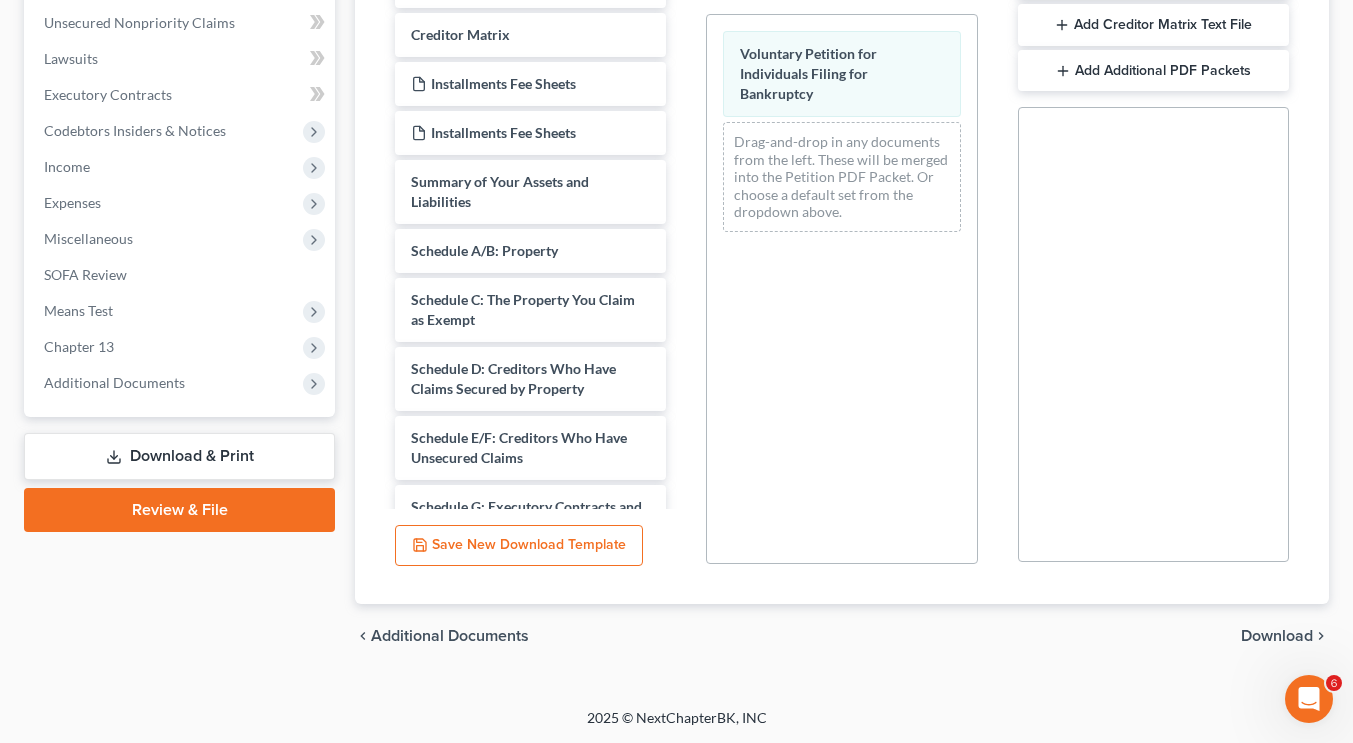 scroll, scrollTop: 490, scrollLeft: 0, axis: vertical 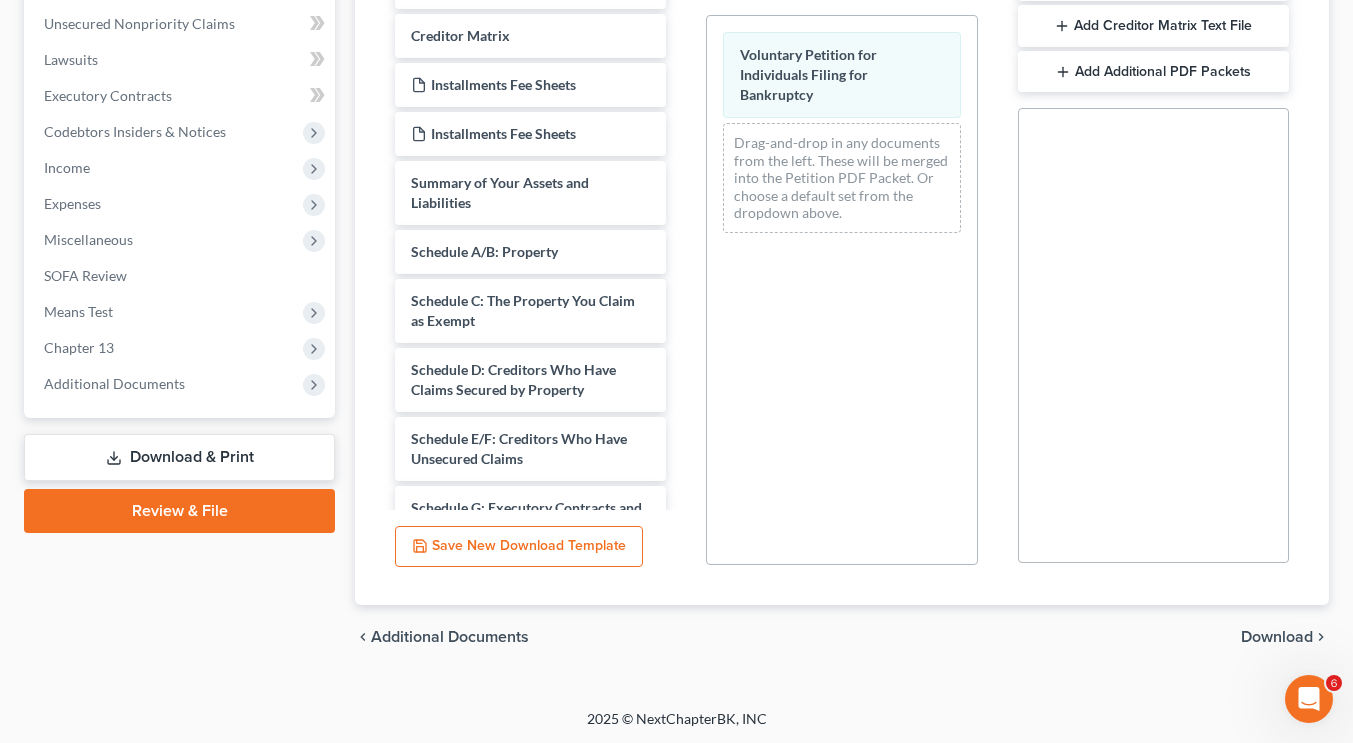 click on "Download" at bounding box center [1277, 637] 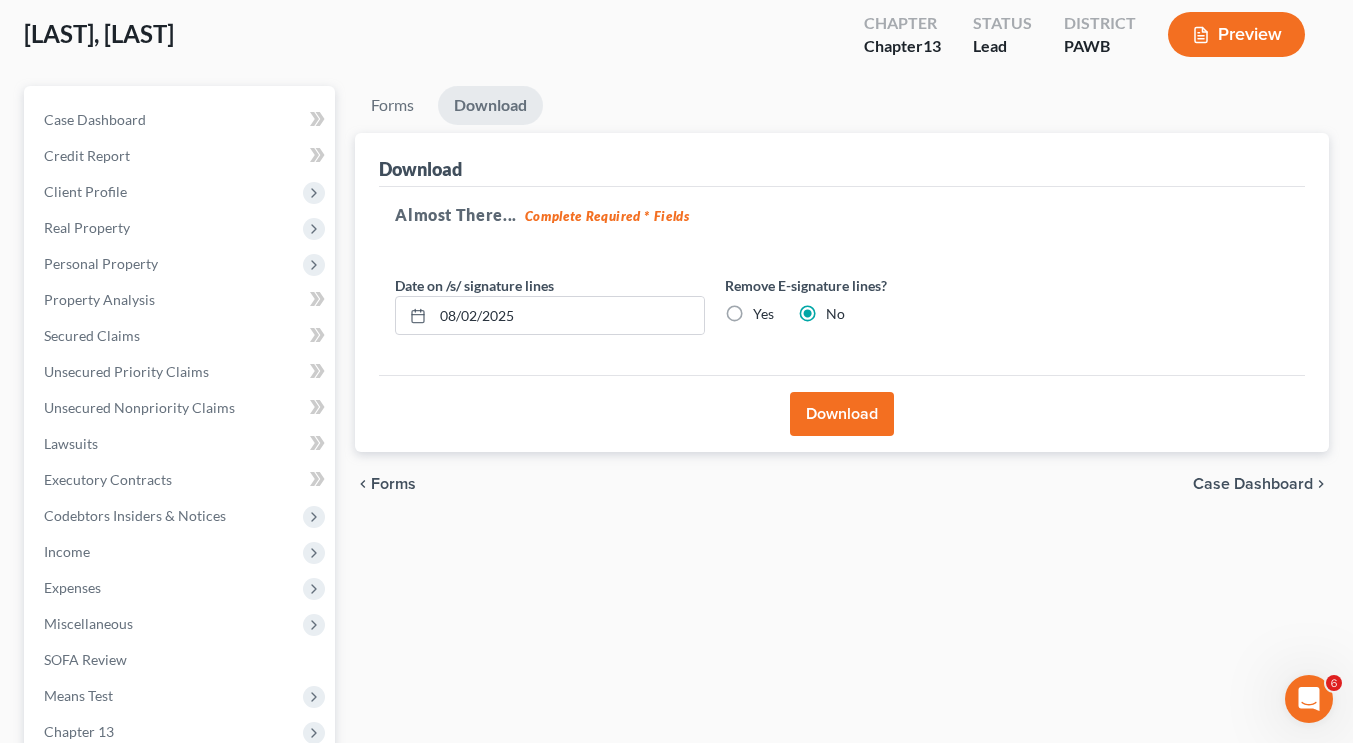 scroll, scrollTop: 105, scrollLeft: 0, axis: vertical 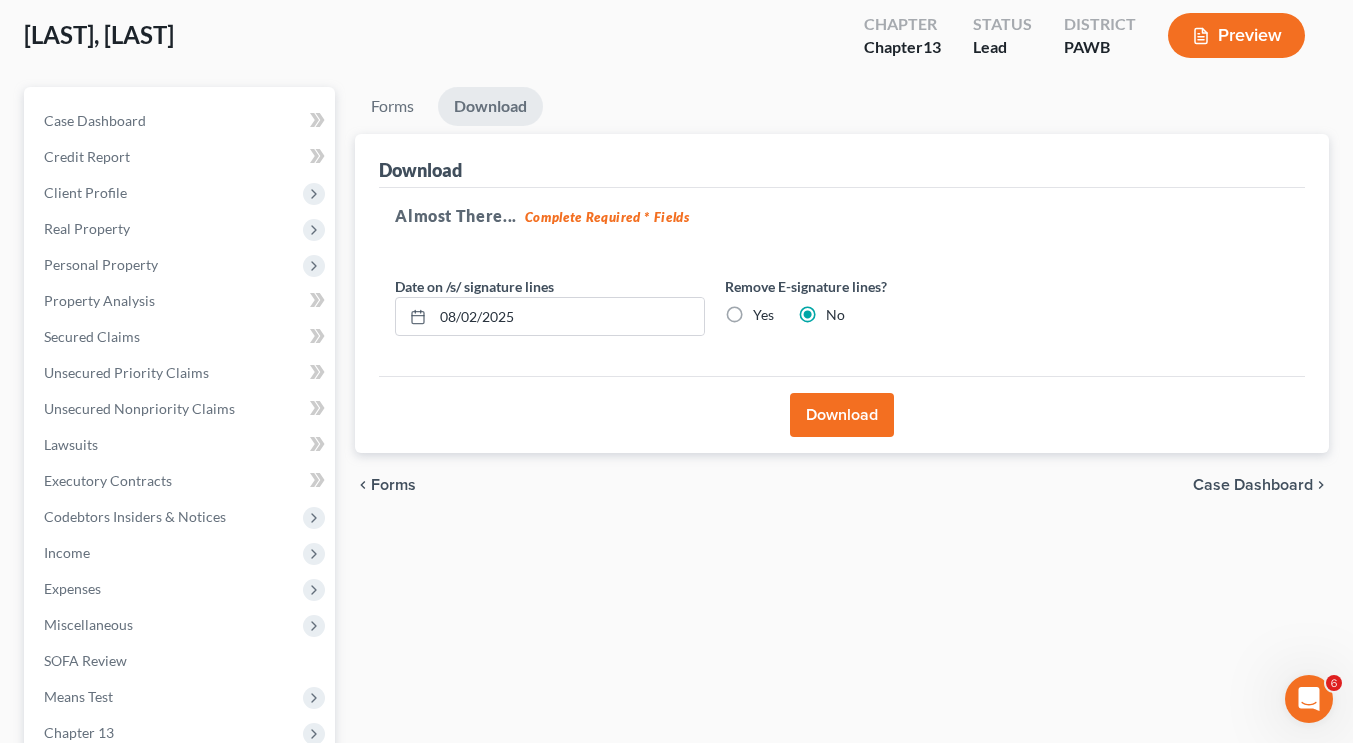 click on "Download" at bounding box center [842, 415] 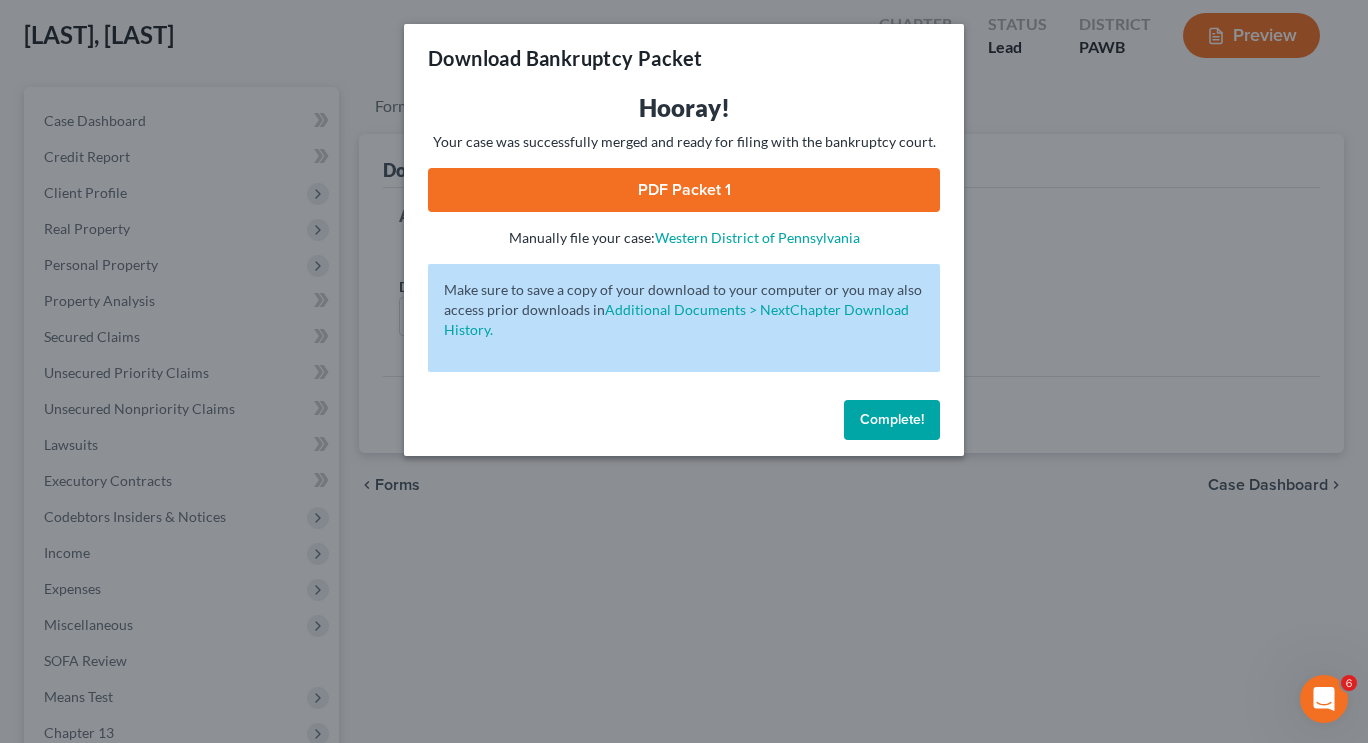 click on "PDF Packet 1" at bounding box center (684, 190) 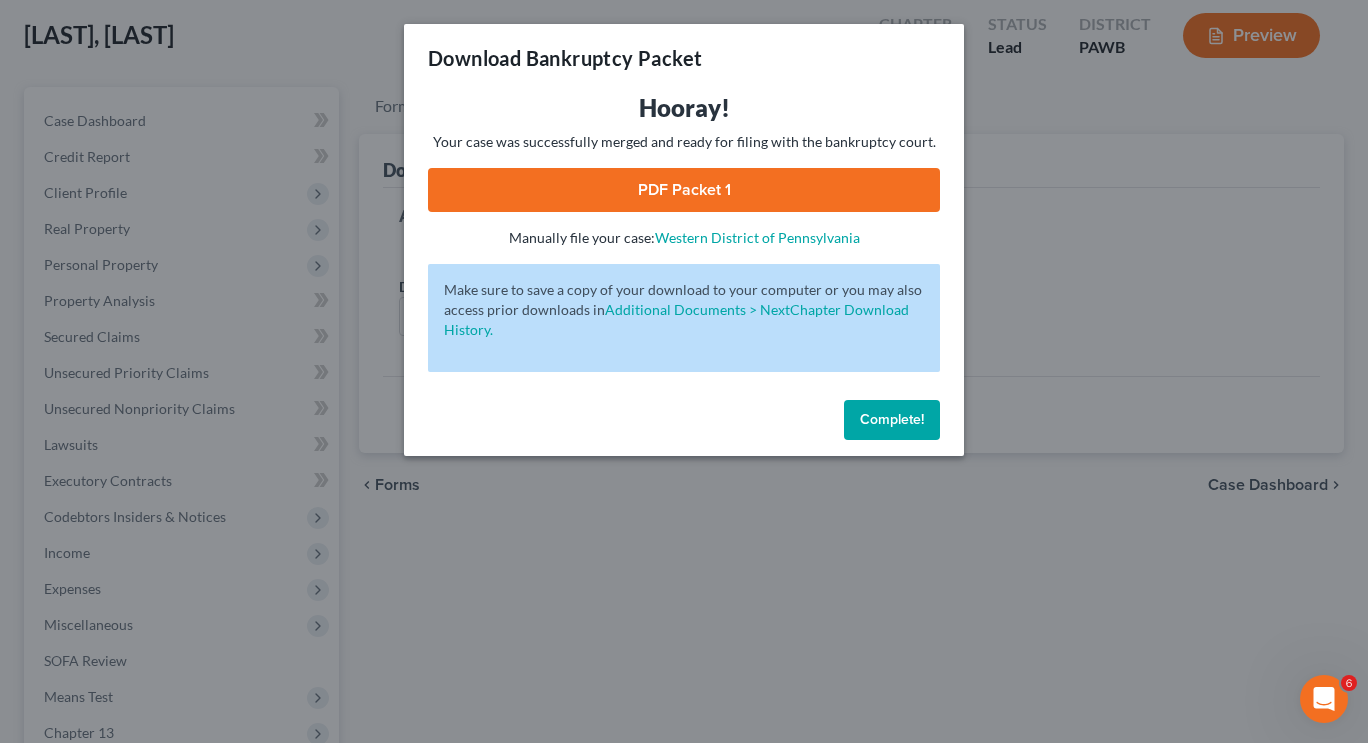 click on "Complete!" at bounding box center (892, 419) 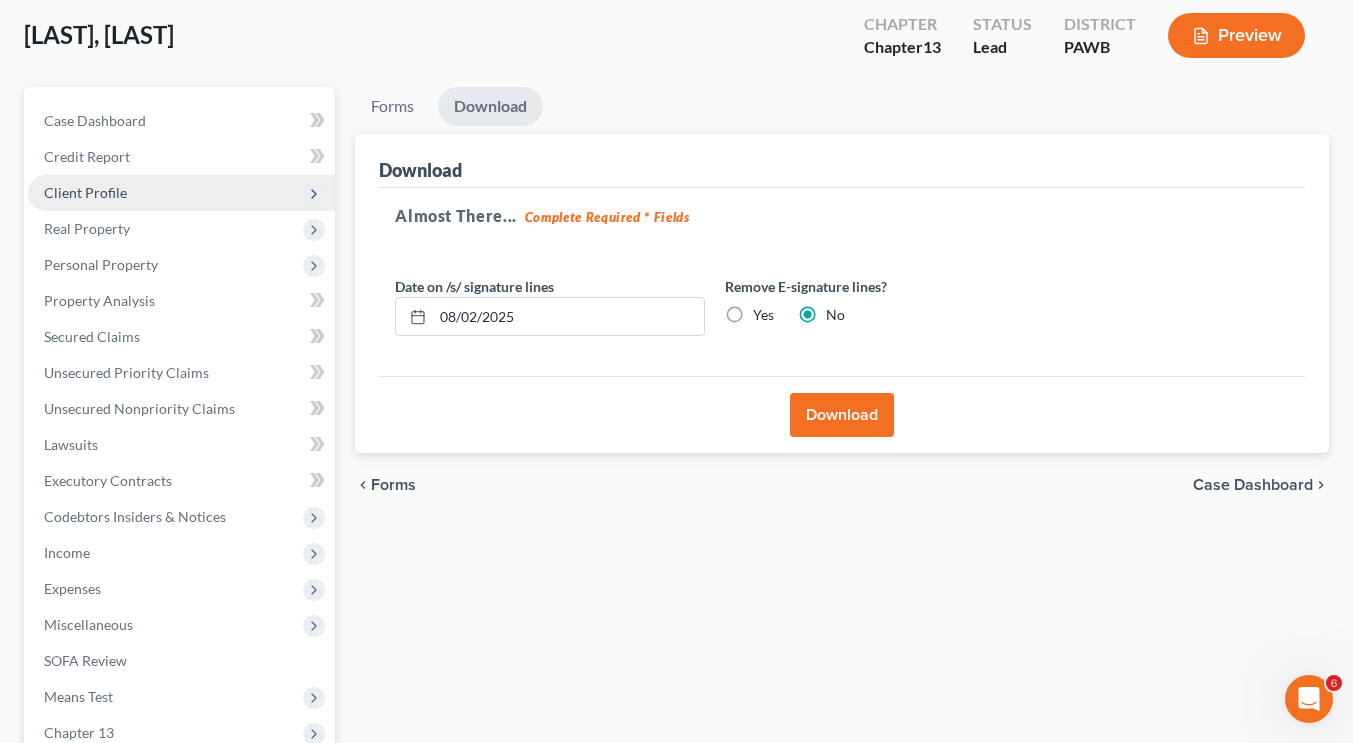 click on "Client Profile" at bounding box center [181, 193] 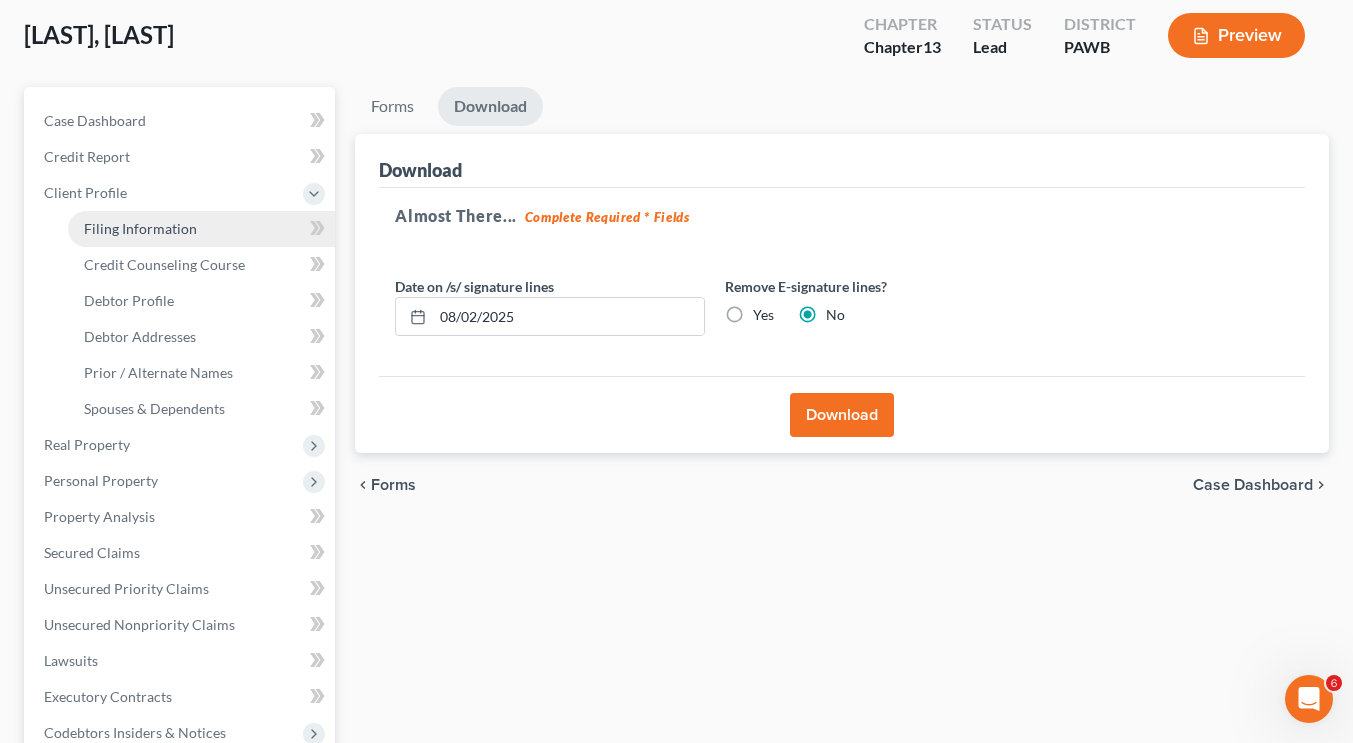click on "Filing Information" at bounding box center (201, 229) 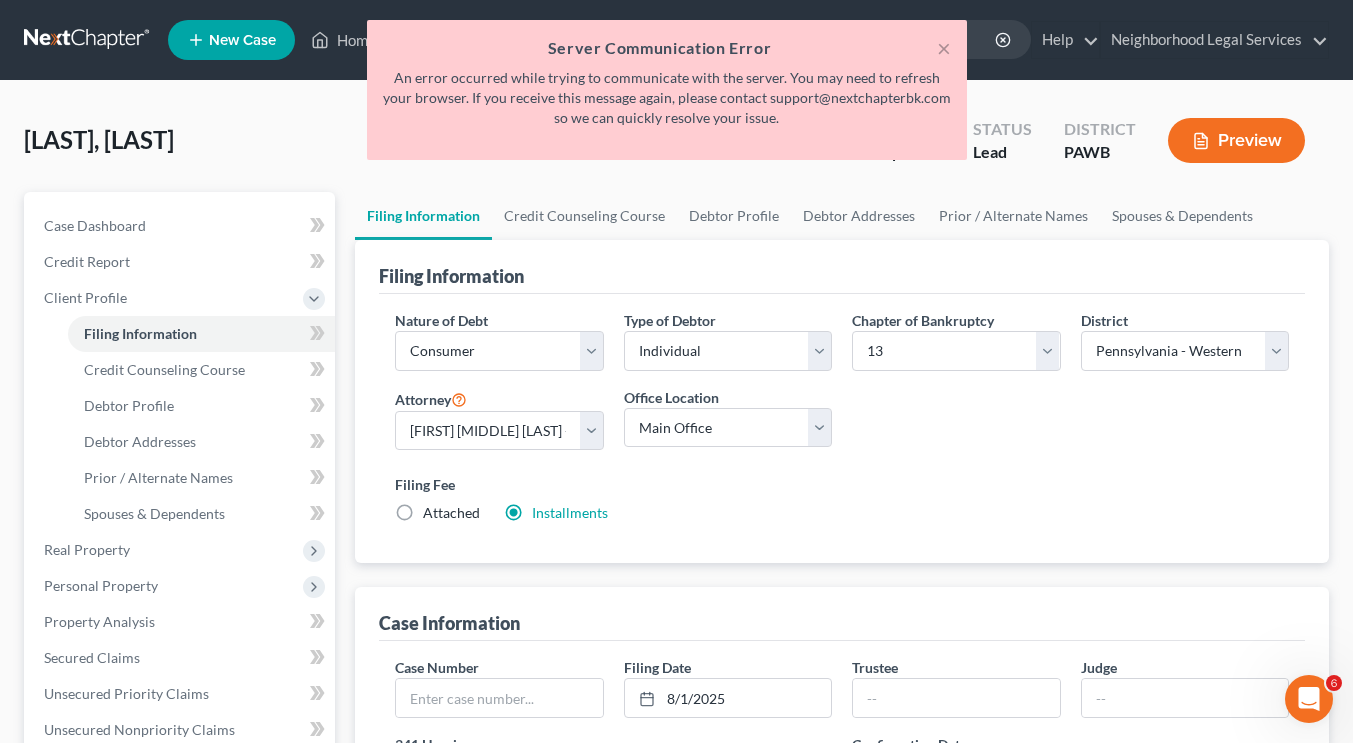 scroll, scrollTop: 185, scrollLeft: 0, axis: vertical 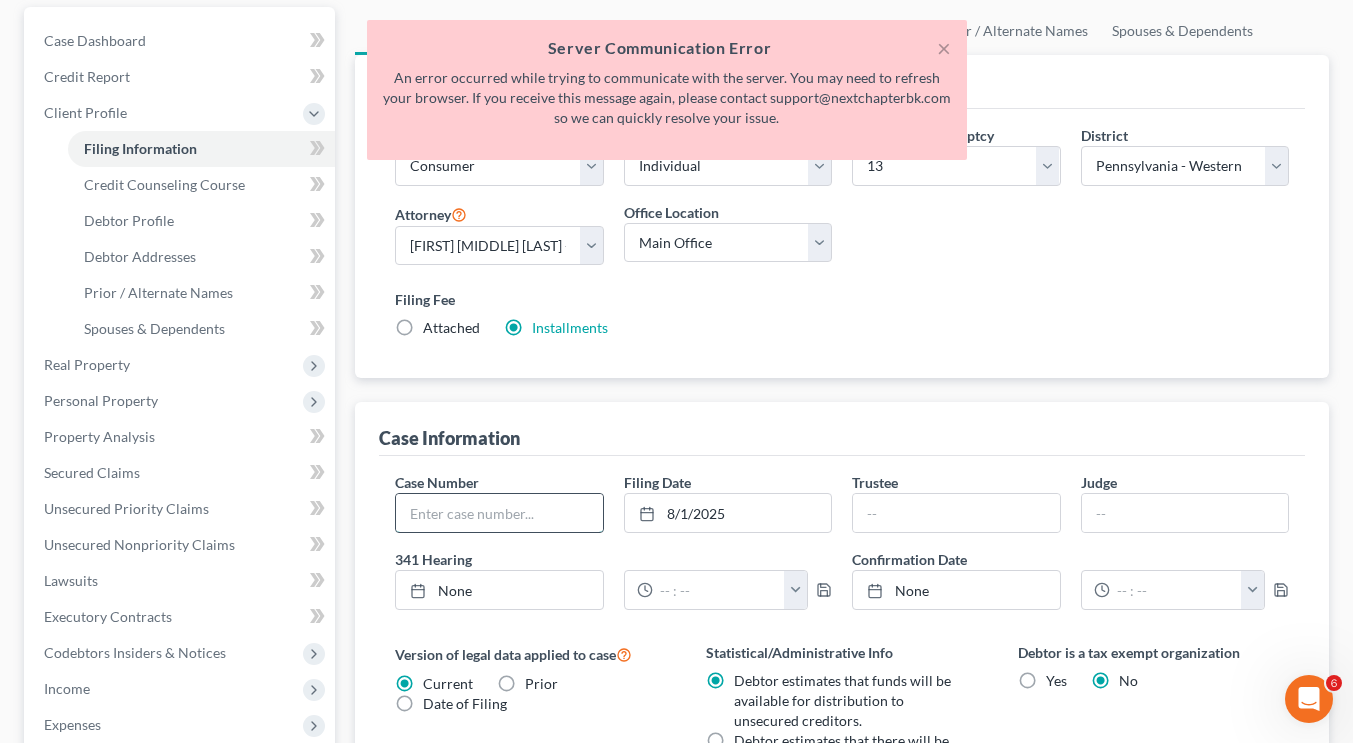 click at bounding box center [499, 513] 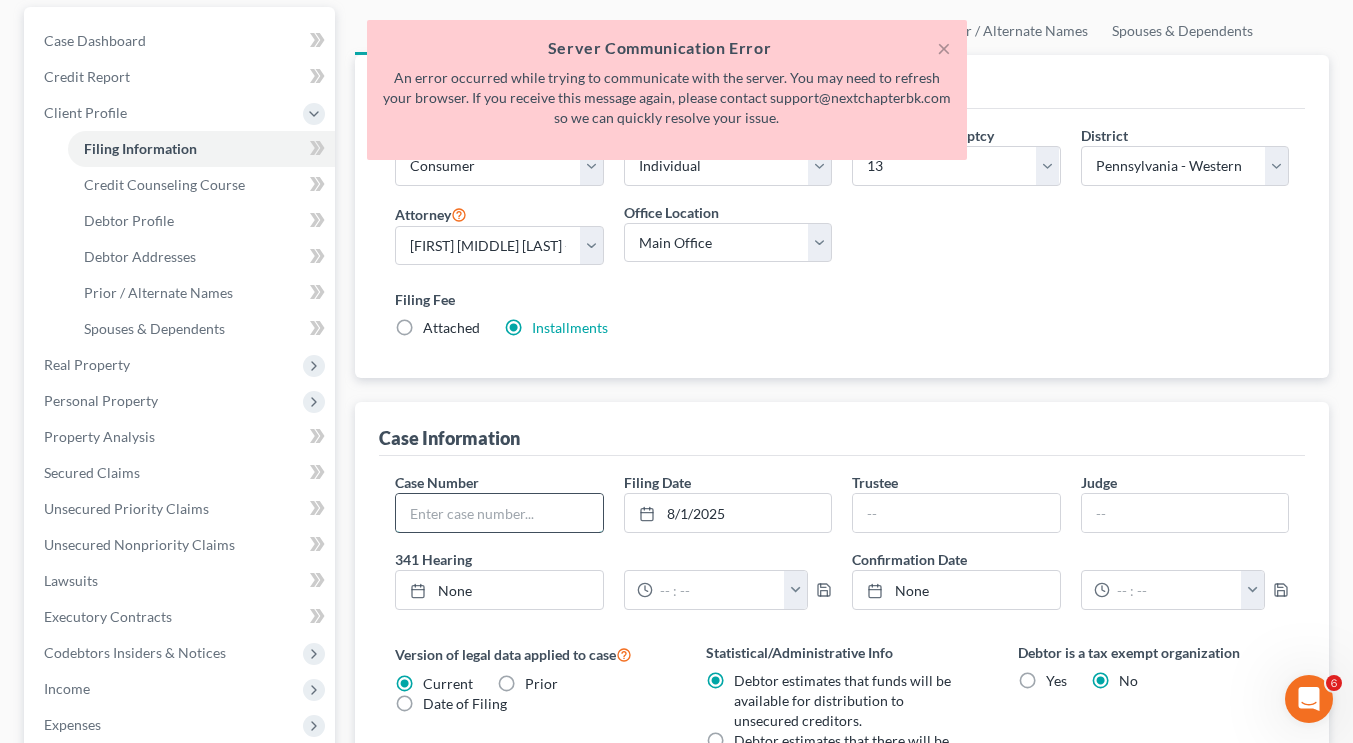 paste on "25-22029" 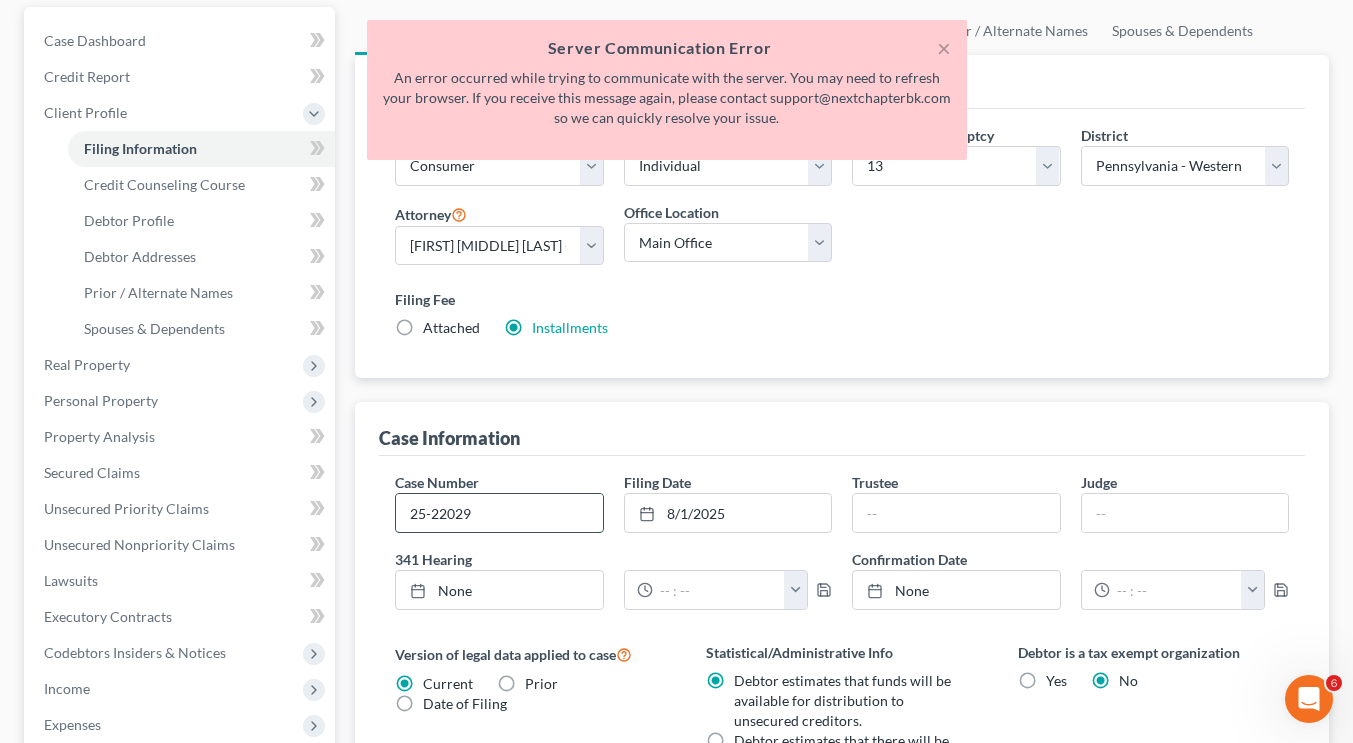 click on "25-22029" at bounding box center [499, 513] 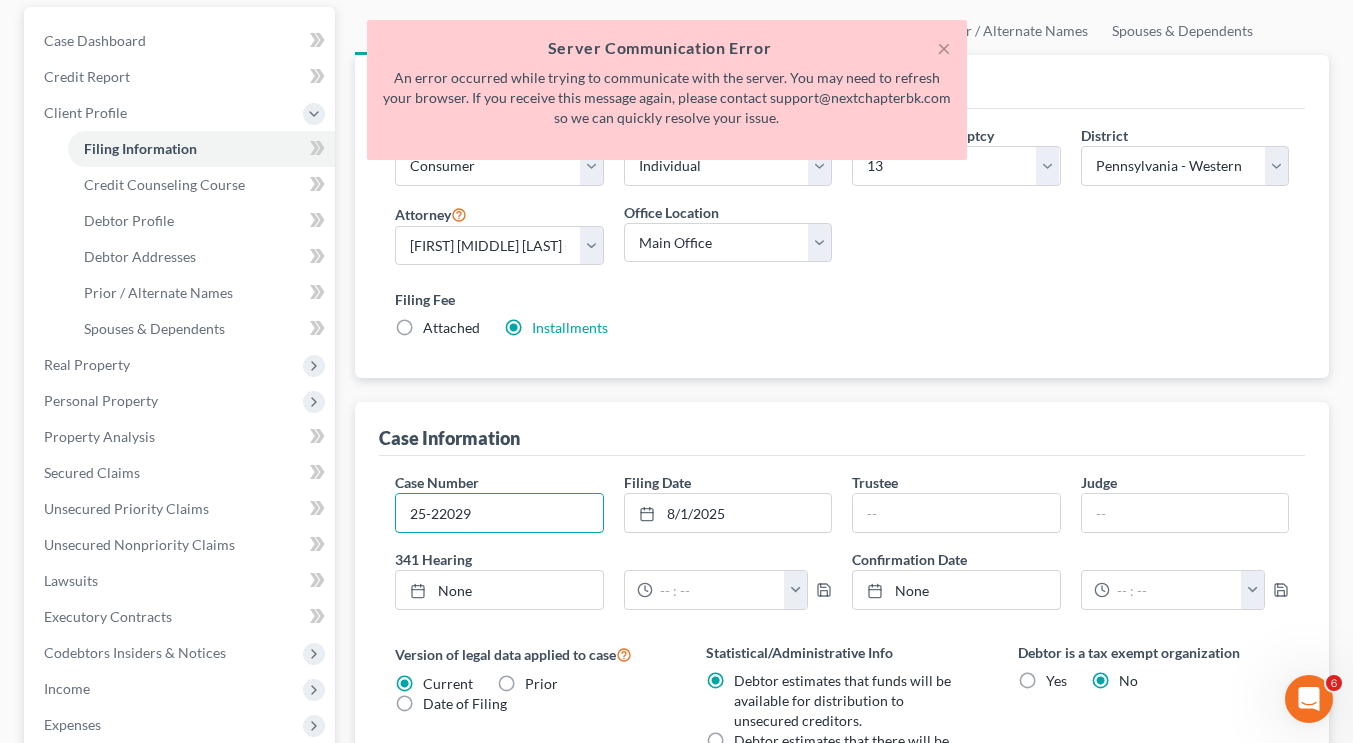 type on "25-22029" 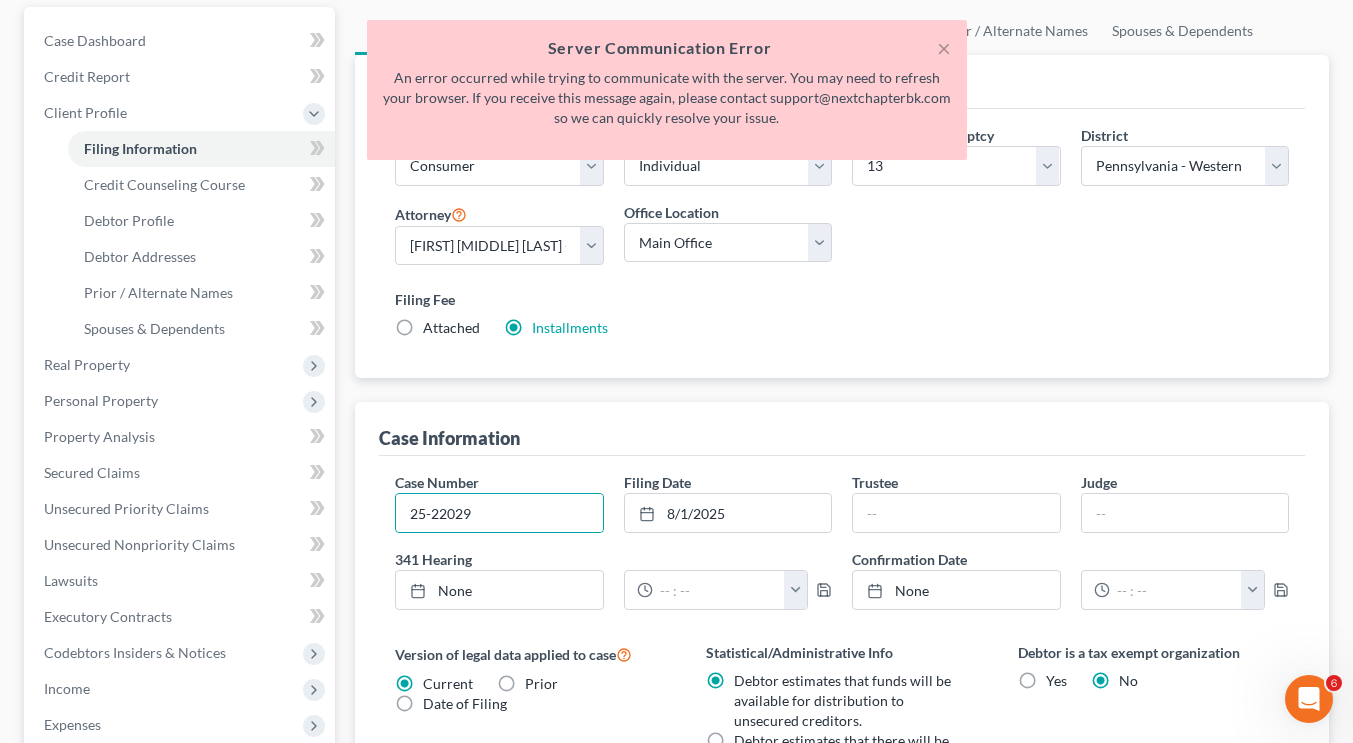 click on "Nature of Debt Select Business Consumer Other Nature of Business Select Clearing Bank Commodity Broker Health Care Business Other Railroad Single Asset Real Estate As Defined In 11 USC § 101(51B) Stockbroker Type of Debtor Select Individual Joint Chapter of Bankruptcy Select 7 11 12 13 District Select Alabama - Middle Alabama - Northern Alabama - Southern Alaska Arizona Arkansas - Eastern Arkansas - Western California - Central California - Eastern California - Northern California - Southern Colorado Connecticut Delaware District of Columbia Florida - Middle Florida - Northern Florida - Southern Georgia - Middle Georgia - Northern Georgia - Southern Guam Hawaii Idaho Illinois - Central Illinois - Northern Illinois - Southern Indiana - Northern Indiana - Southern Iowa - Northern Iowa - Southern Kansas Kentucky - Eastern Kentucky - Western Louisiana - Eastern Louisiana - Middle Louisiana - Western Maine Maryland Massachusetts Michigan - Eastern Michigan - Western Minnesota Mississippi - Northern Montana Nevada" at bounding box center (842, 244) 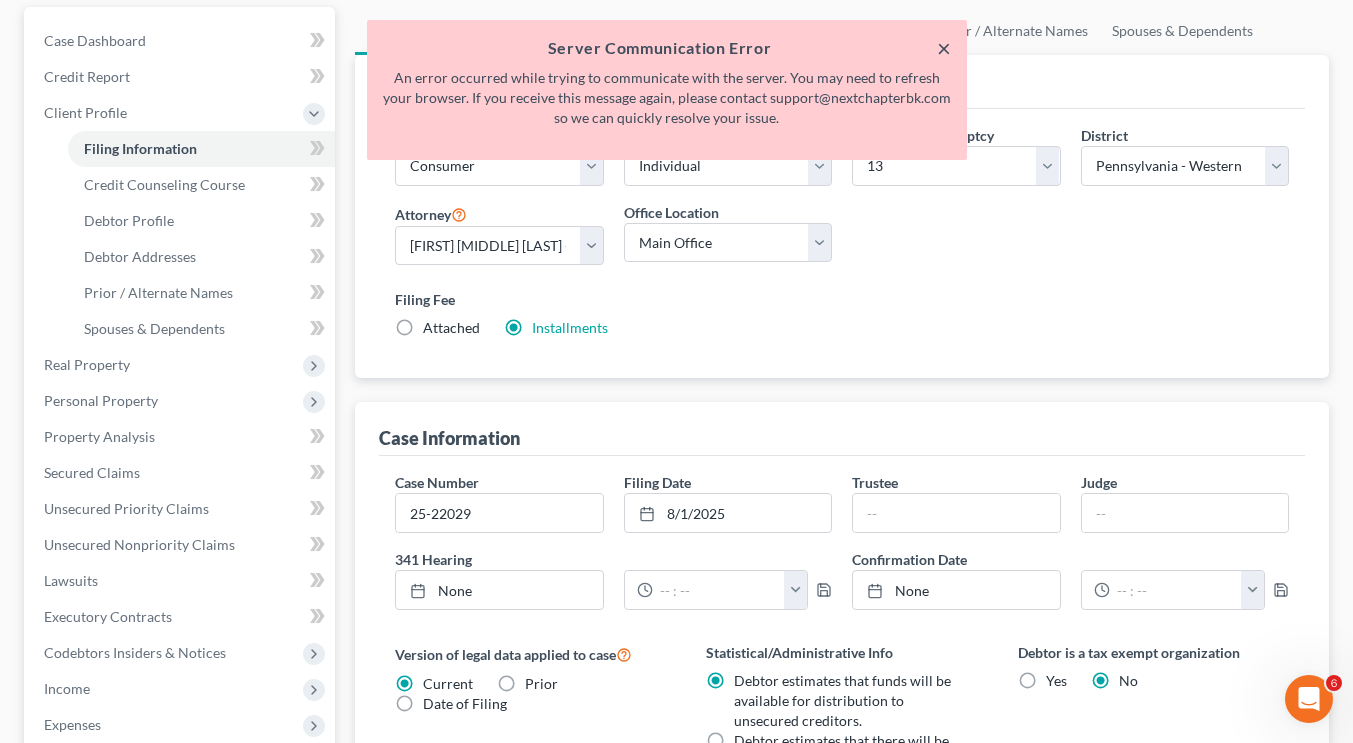click on "×" at bounding box center [944, 48] 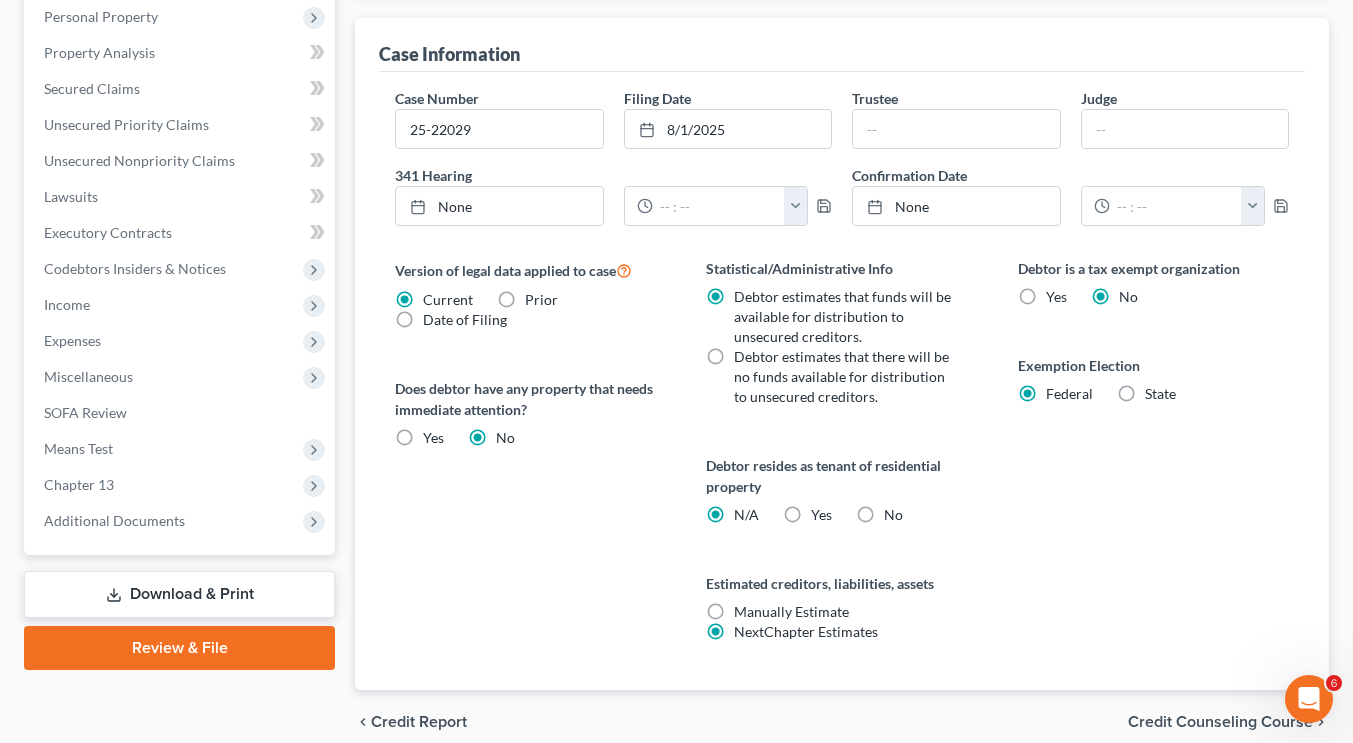 scroll, scrollTop: 655, scrollLeft: 0, axis: vertical 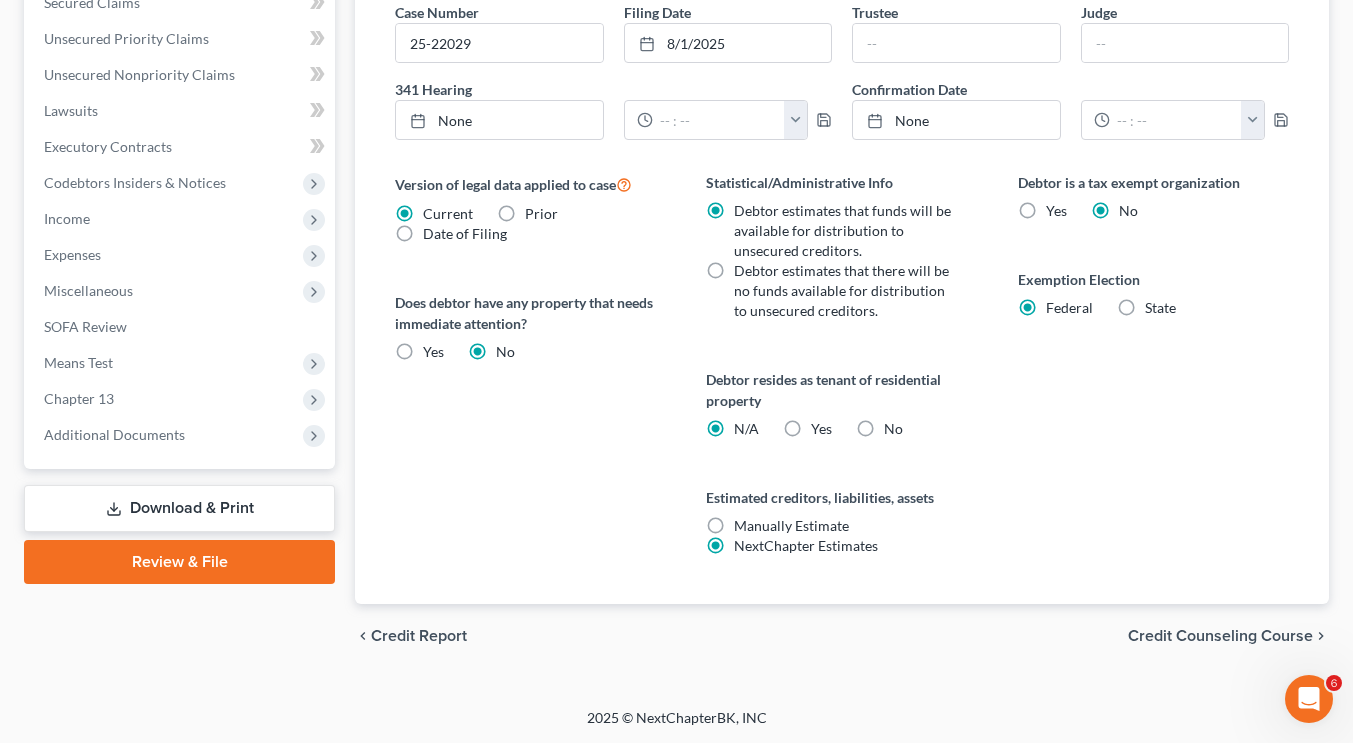 click on "Credit Counseling Course" at bounding box center (1220, 636) 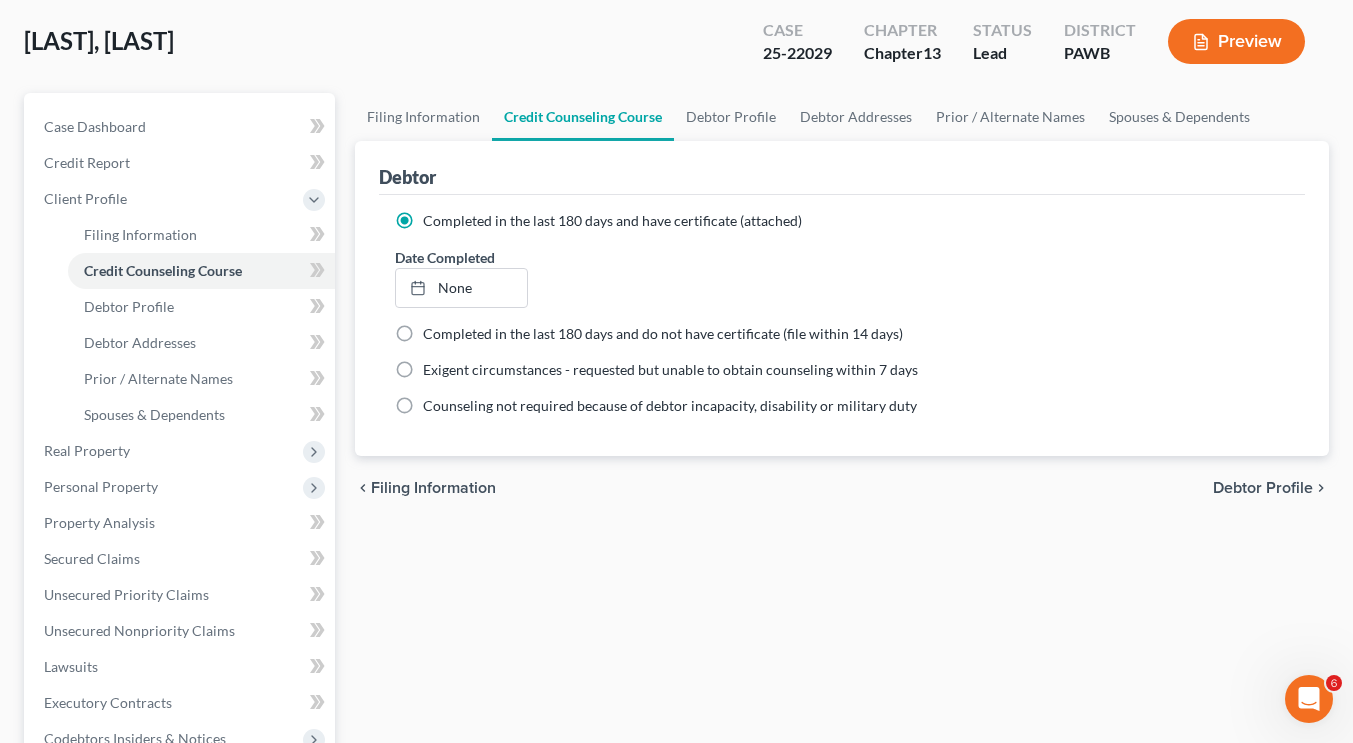 scroll, scrollTop: 0, scrollLeft: 0, axis: both 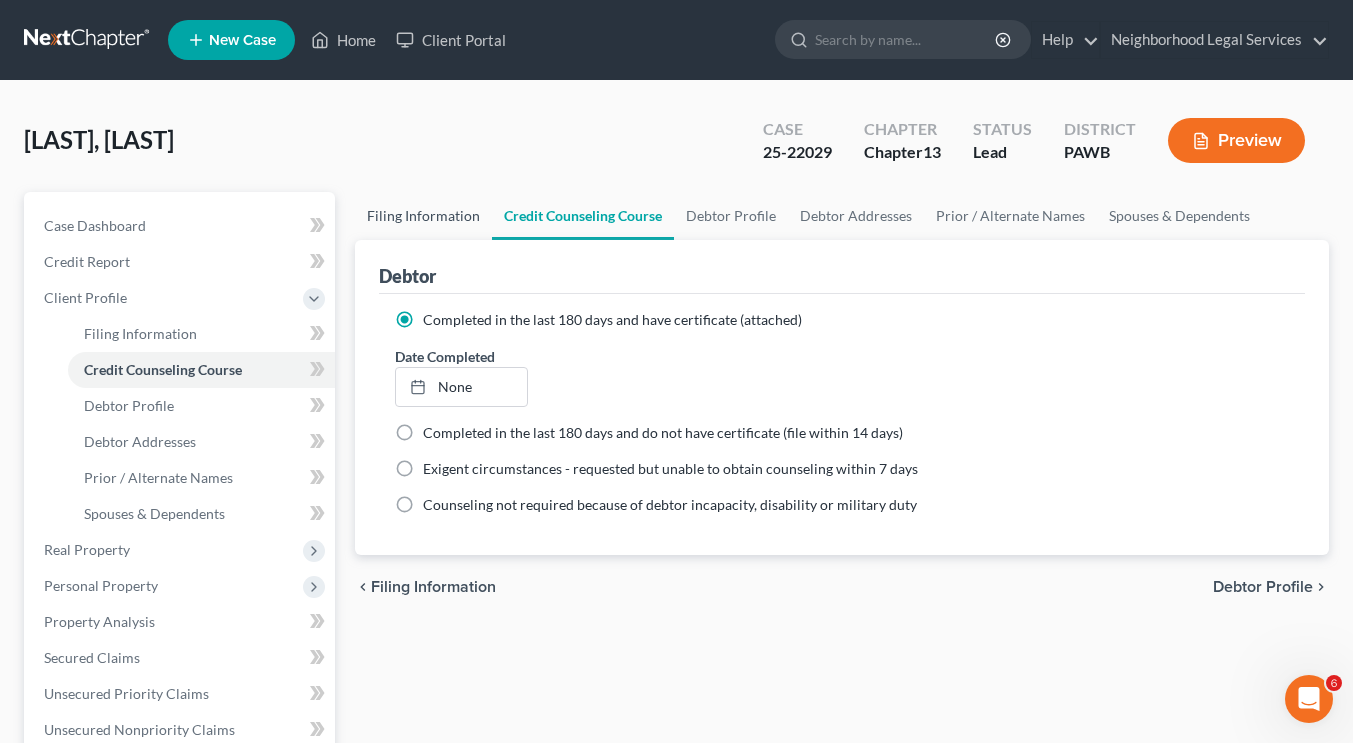 click on "Filing Information" at bounding box center (423, 216) 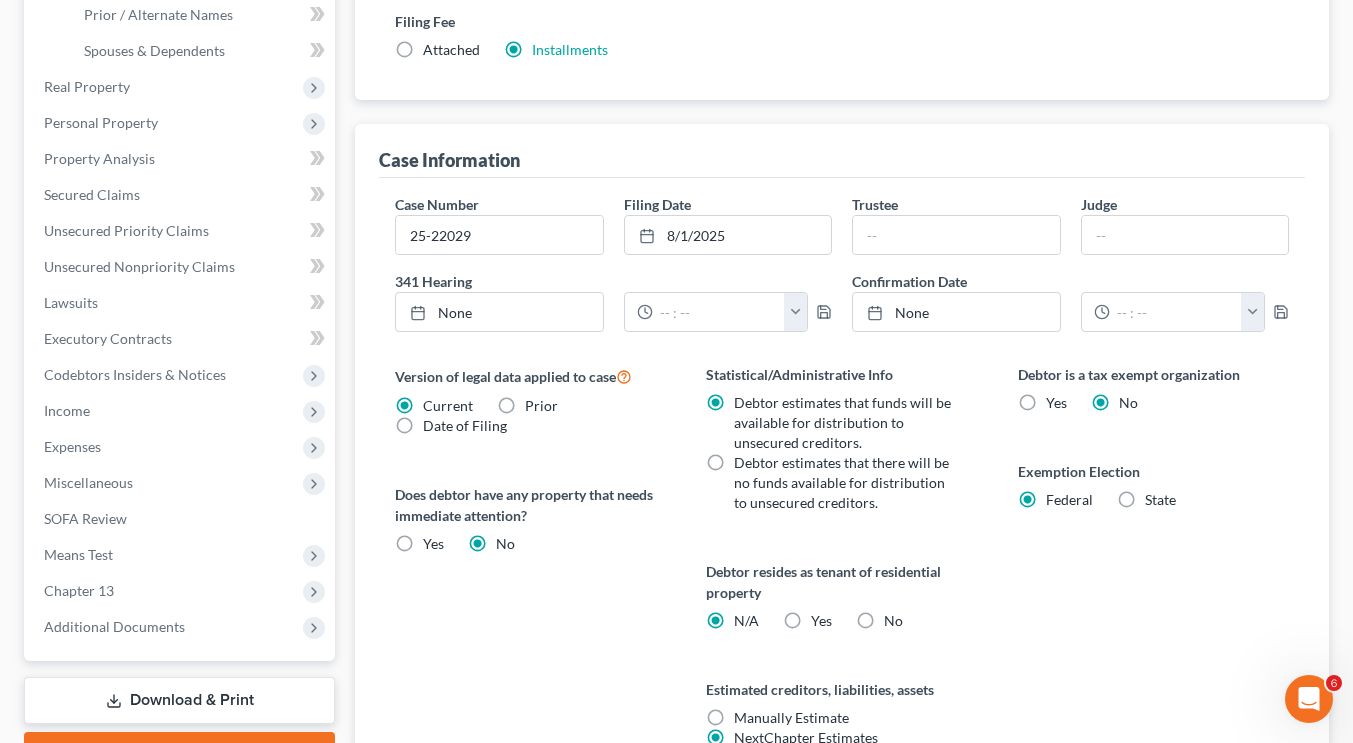 scroll, scrollTop: 655, scrollLeft: 0, axis: vertical 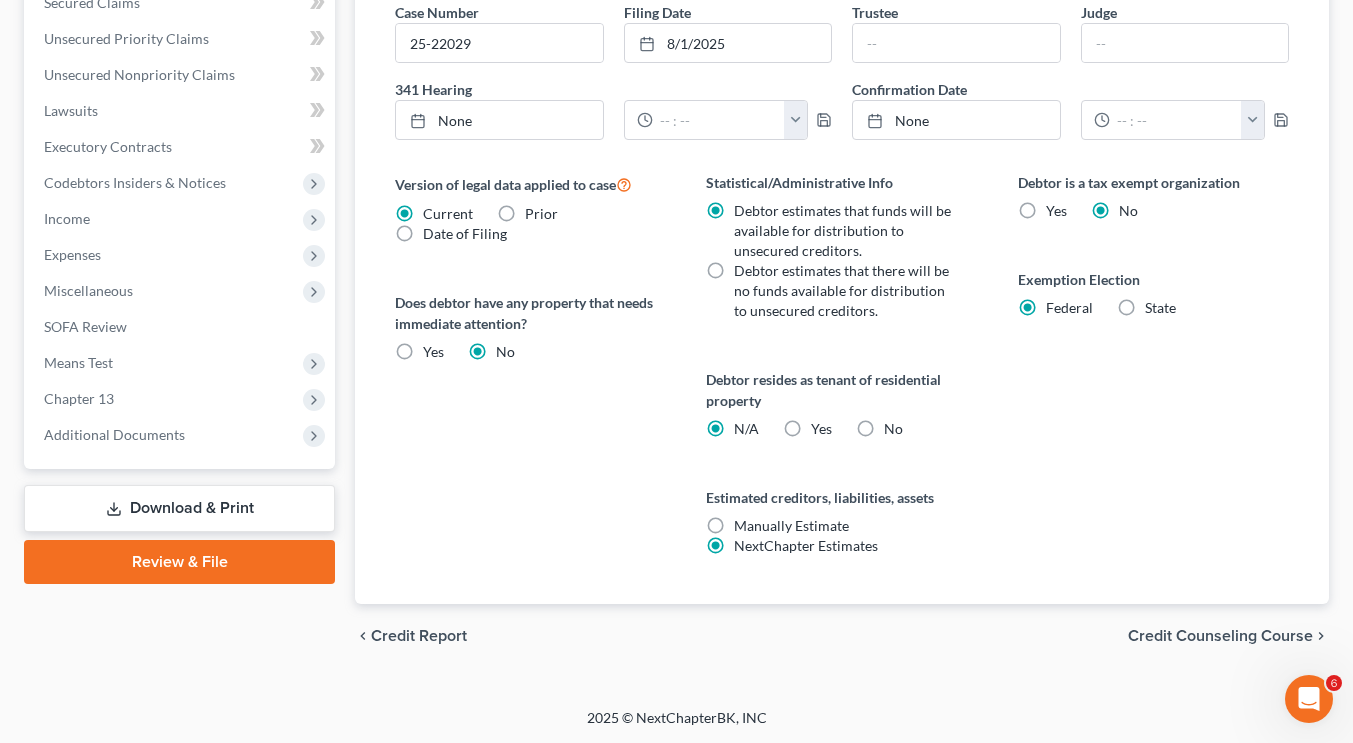 click on "Download & Print" at bounding box center [179, 508] 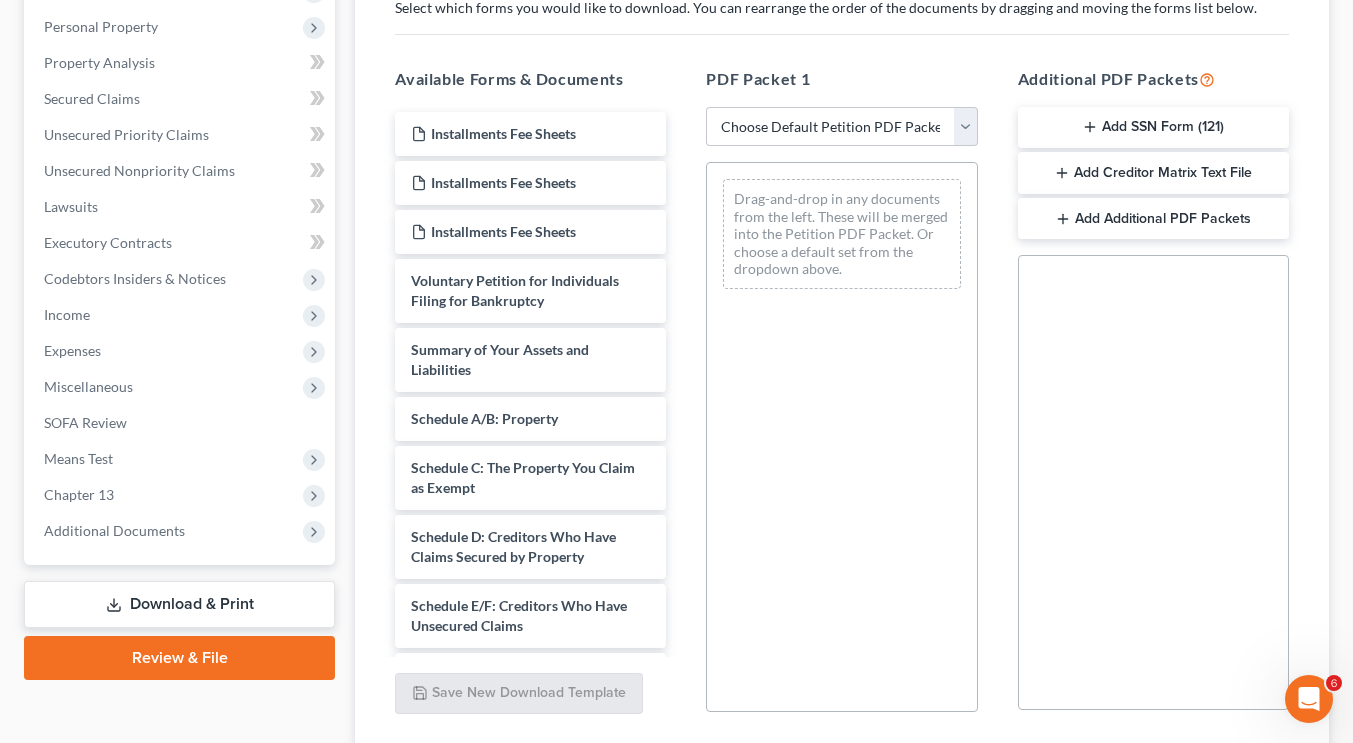 scroll, scrollTop: 344, scrollLeft: 0, axis: vertical 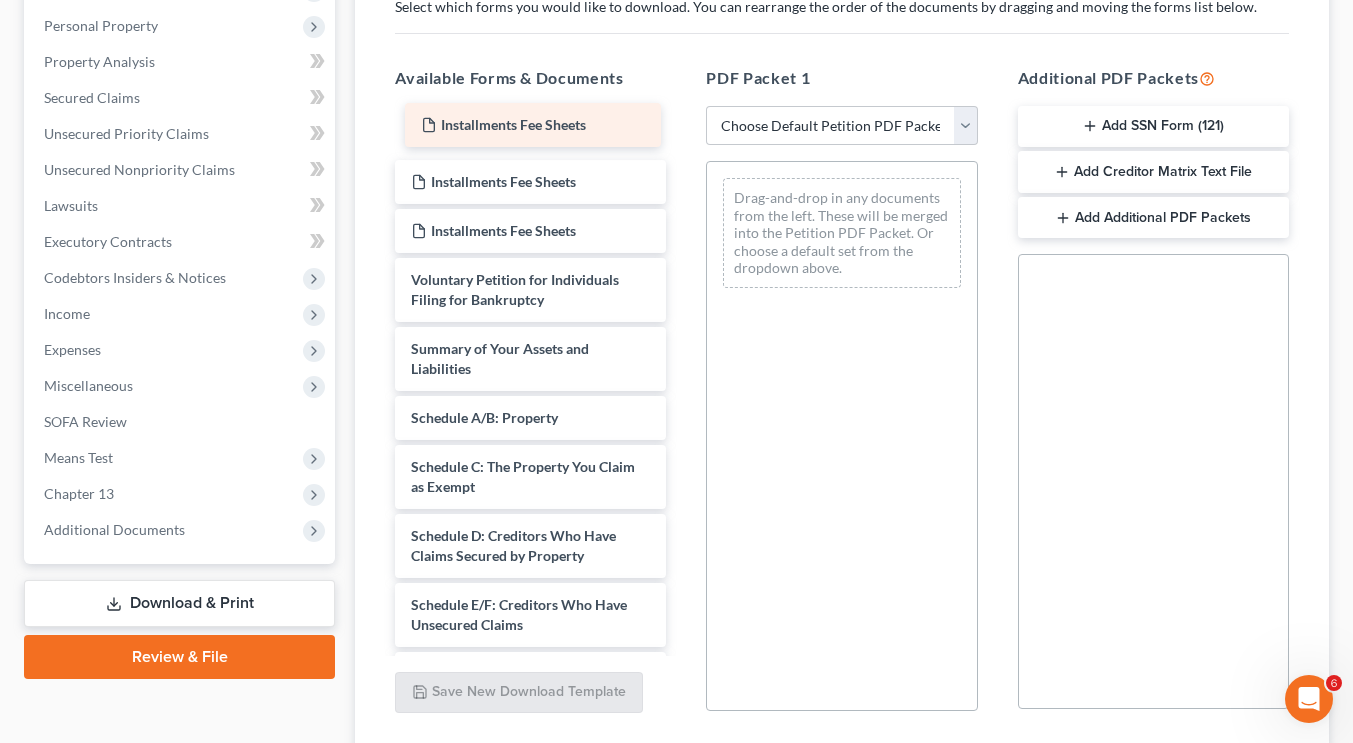 click on "Installments Fee Sheets Installments Fee Sheets Installments Fee Sheets Installments Fee Sheets Installments Fee Sheets Voluntary Petition for Individuals Filing for Bankruptcy Summary of Your Assets and Liabilities Schedule A/B: Property Schedule C: The Property You Claim as Exempt Schedule D: Creditors Who Have Claims Secured by Property Schedule E/F: Creditors Who Have Unsecured Claims Schedule G: Executory Contracts and Unexpired Leases Schedule H: Your Codebtors Schedule I: Your Income Schedule J: Your Expenses Declaration About an Individual Debtor's Schedules Your Statement of Financial Affairs for Individuals Filing for Bankruptcy Chapter 13 Statement of Your Current Monthly Income Creditor Matrix Verification of Creditor Matrix Notice Required by 11 U.S.C. § 342(b) for Individuals Filing for Bankruptcy Attorney's Disclosure of Compensation" at bounding box center (530, 708) 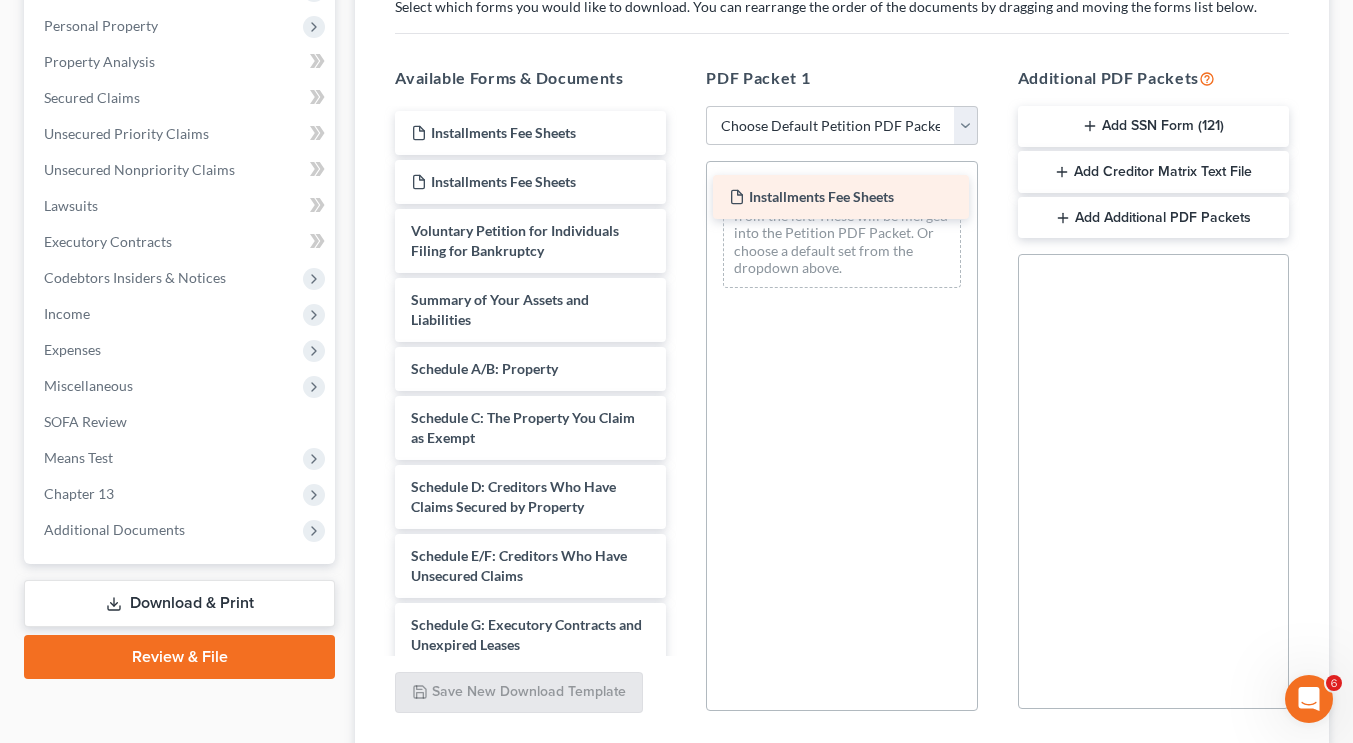 drag, startPoint x: 541, startPoint y: 149, endPoint x: 863, endPoint y: 213, distance: 328.29865 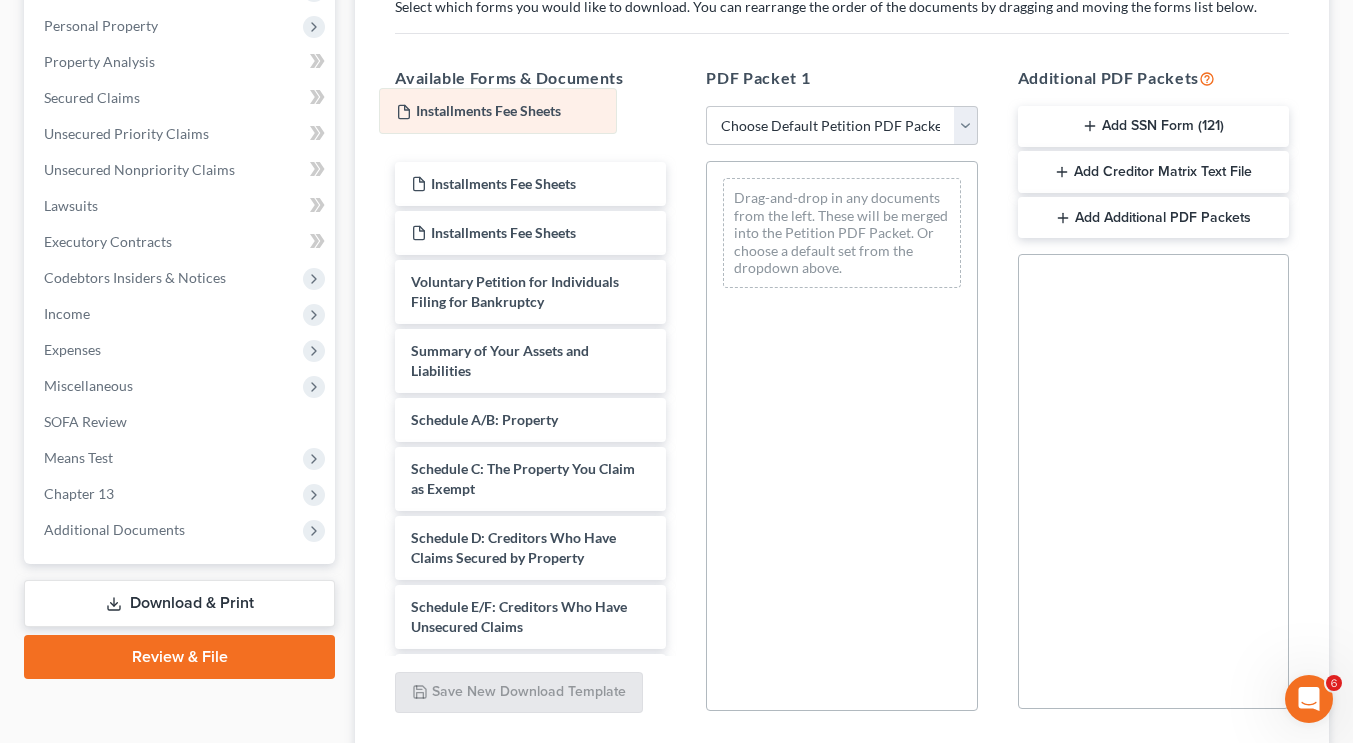 drag, startPoint x: 863, startPoint y: 213, endPoint x: 539, endPoint y: 132, distance: 333.97156 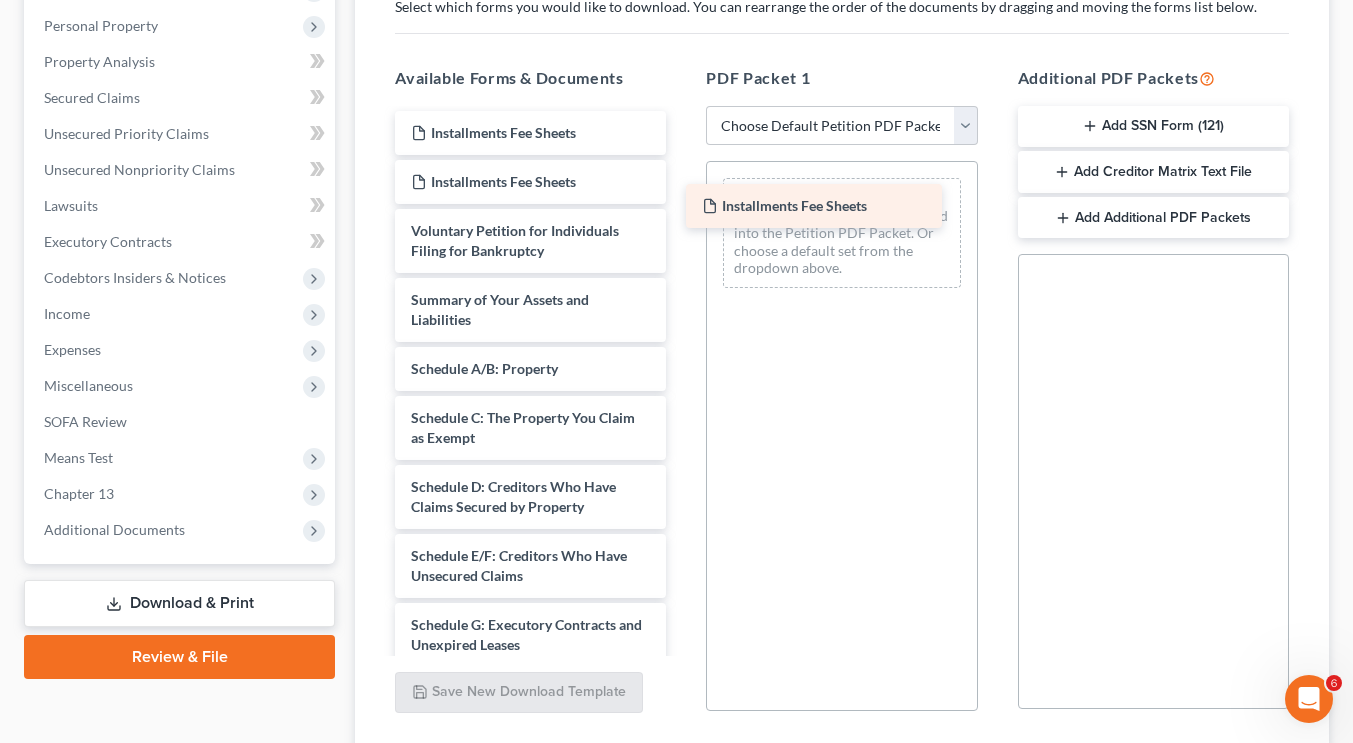 drag, startPoint x: 539, startPoint y: 132, endPoint x: 853, endPoint y: 217, distance: 325.3014 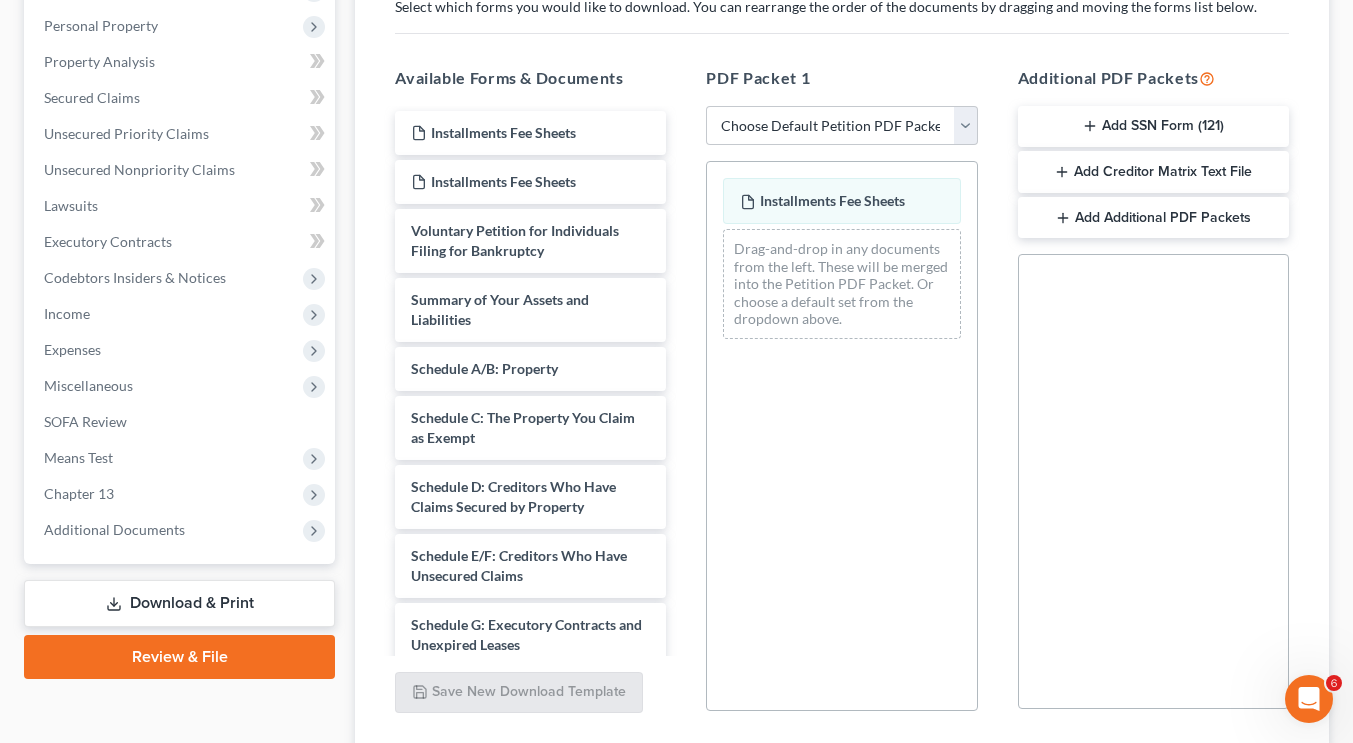 scroll, scrollTop: 491, scrollLeft: 0, axis: vertical 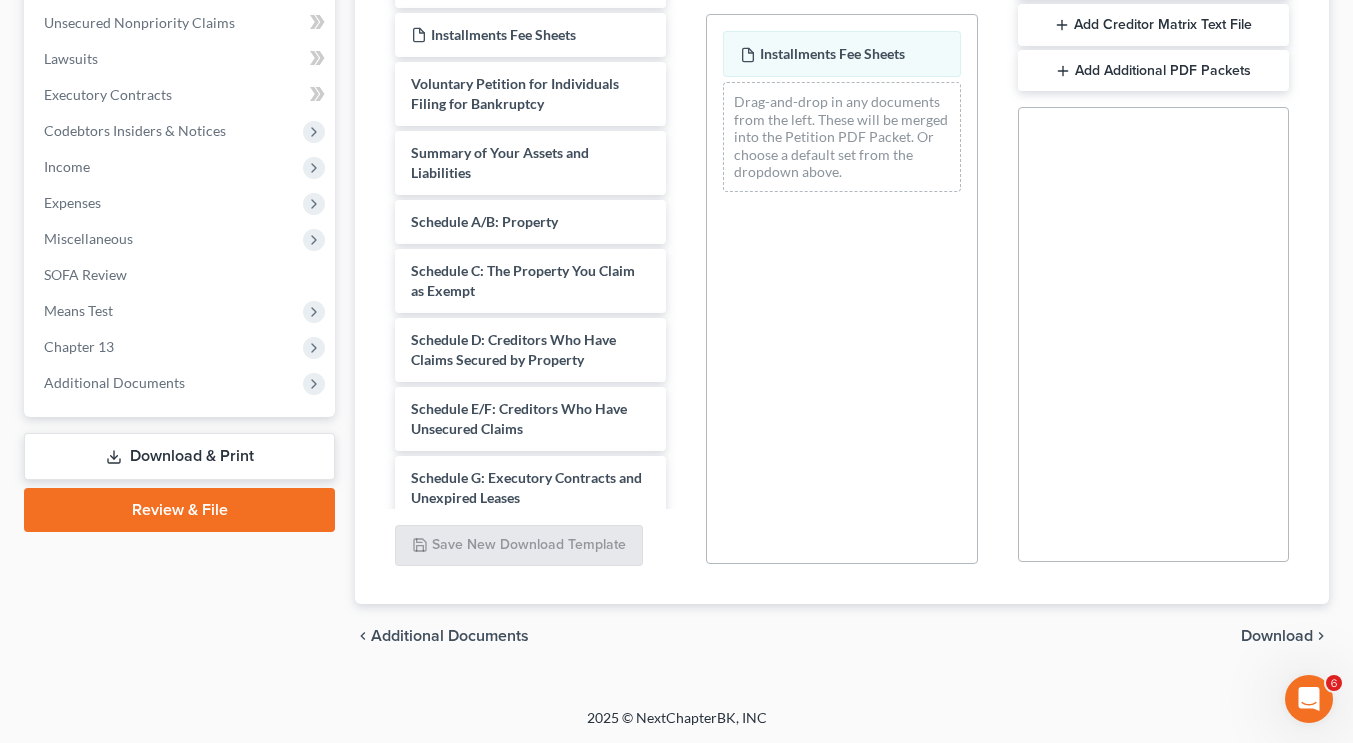 click on "Download" at bounding box center [1277, 636] 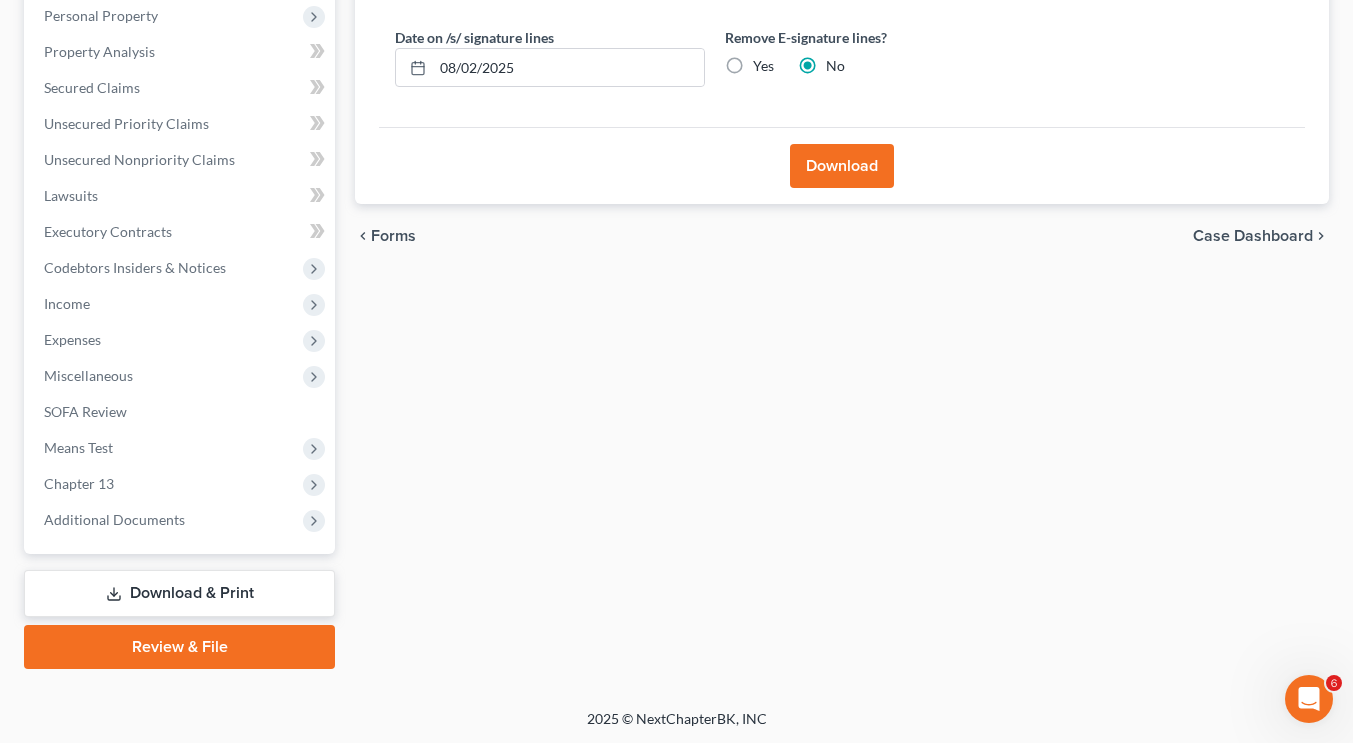 scroll, scrollTop: 118, scrollLeft: 0, axis: vertical 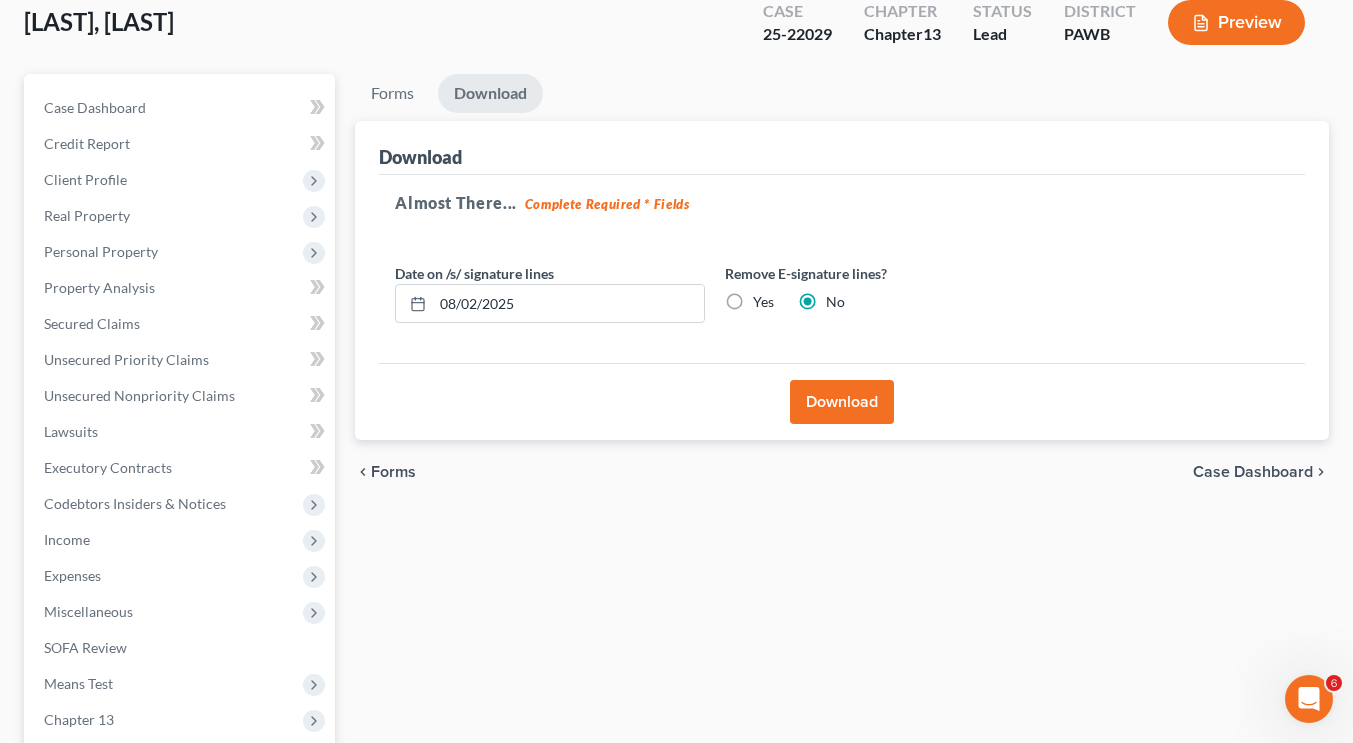 click on "Download" at bounding box center (842, 402) 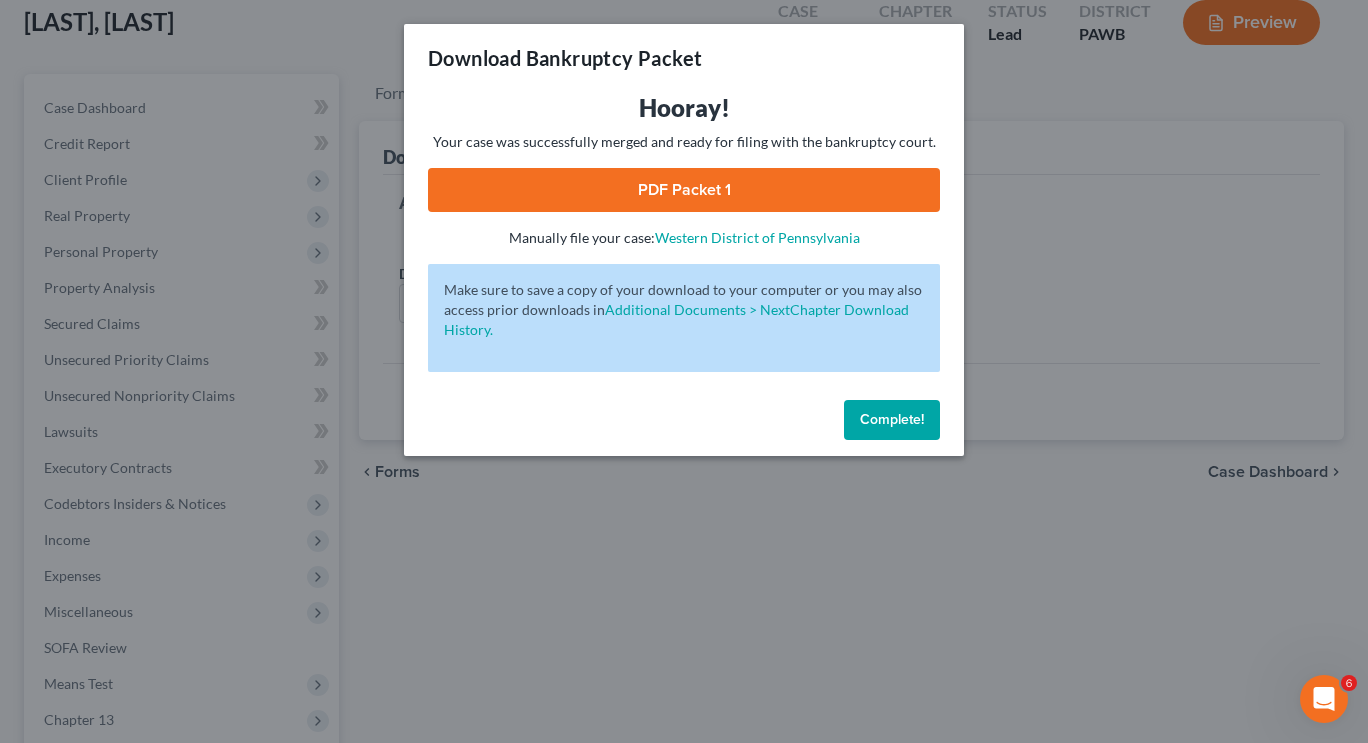 click on "PDF Packet 1" at bounding box center [684, 190] 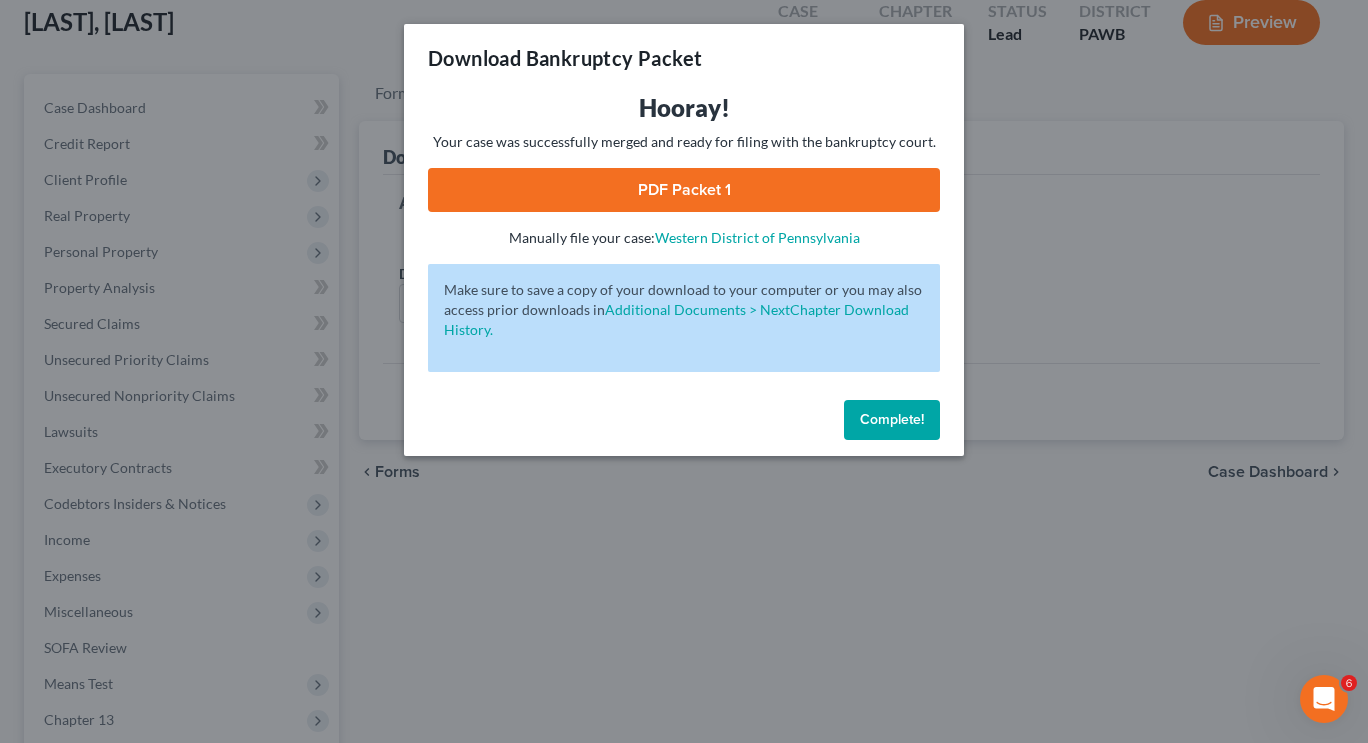 click on "Complete!" at bounding box center (892, 419) 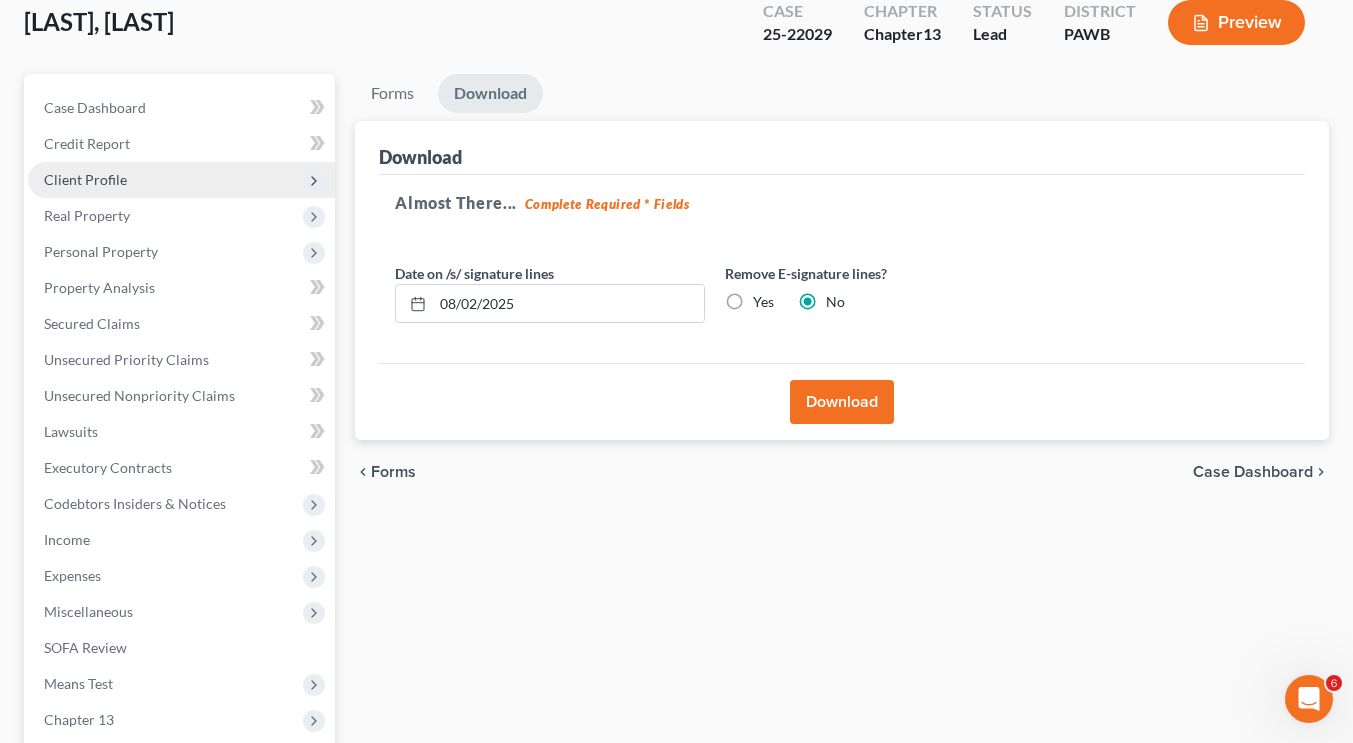 click on "Client Profile" at bounding box center [181, 180] 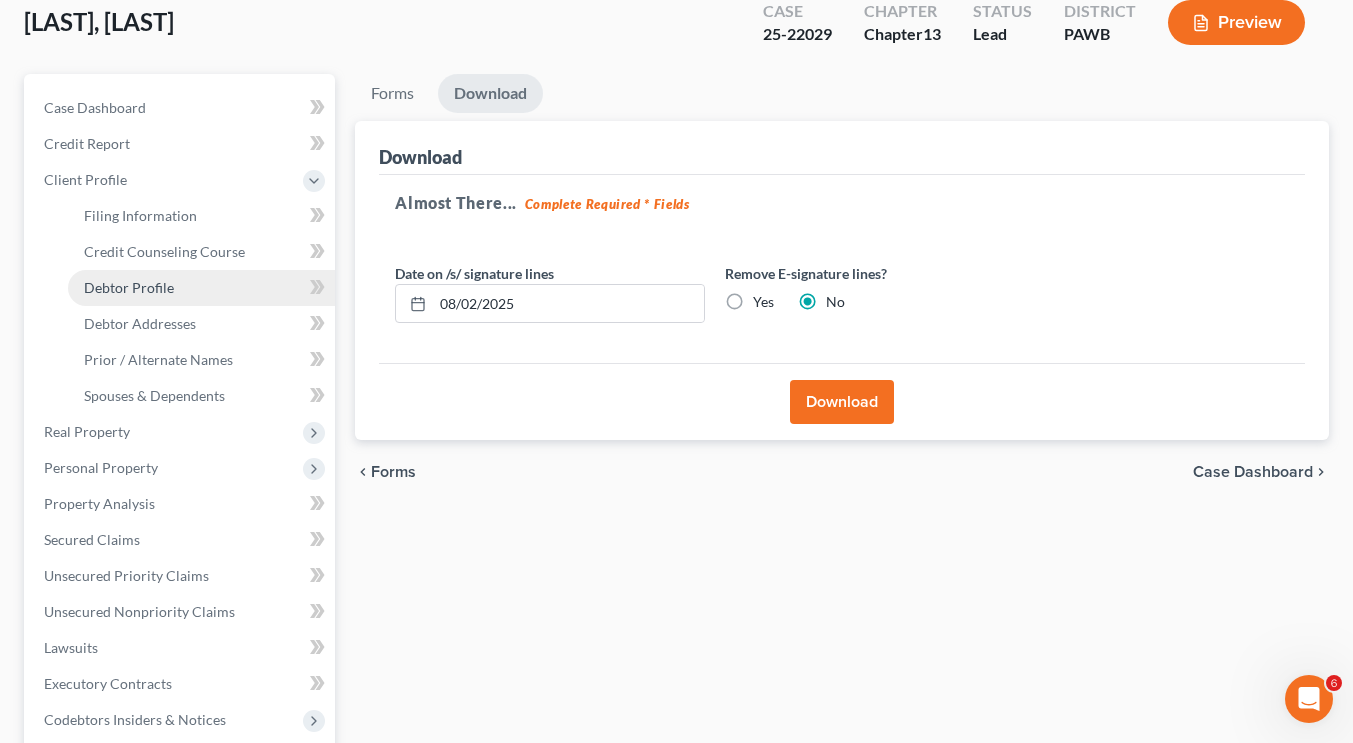 click on "Debtor Profile" at bounding box center (129, 287) 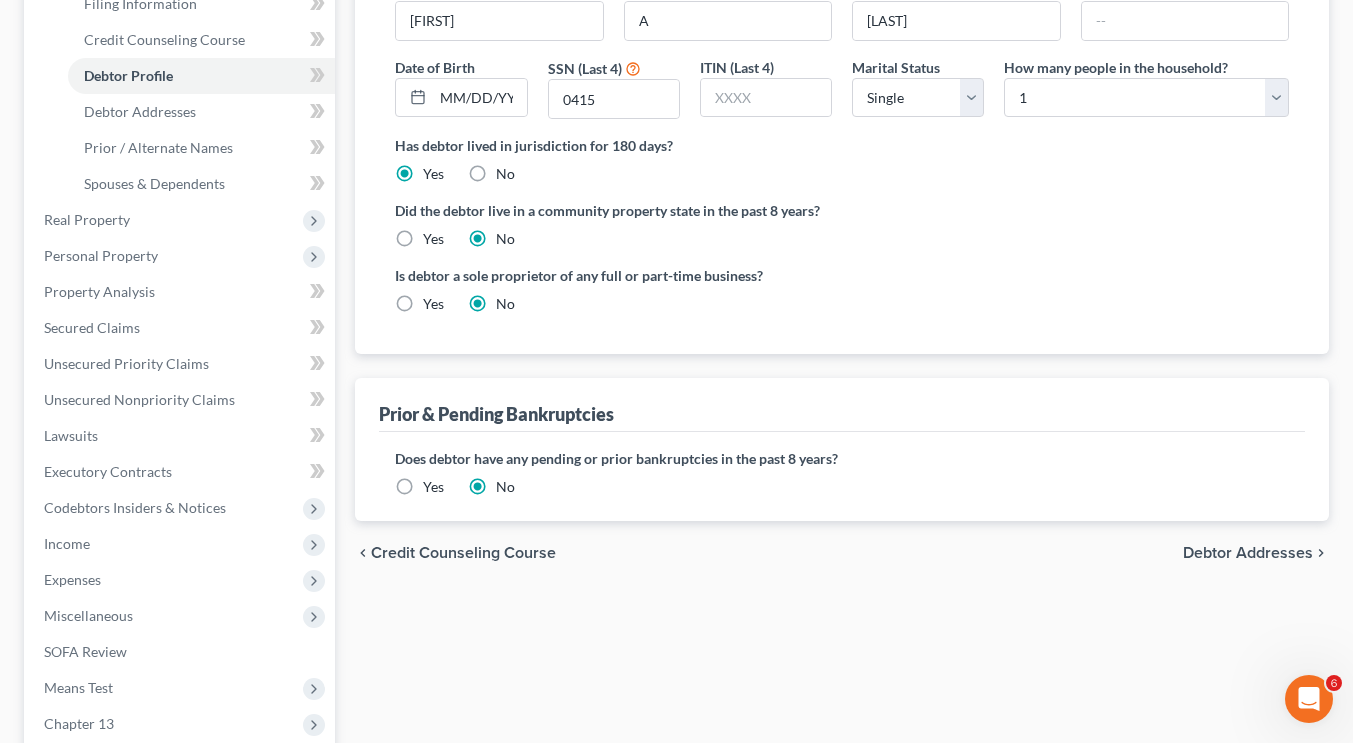 scroll, scrollTop: 261, scrollLeft: 0, axis: vertical 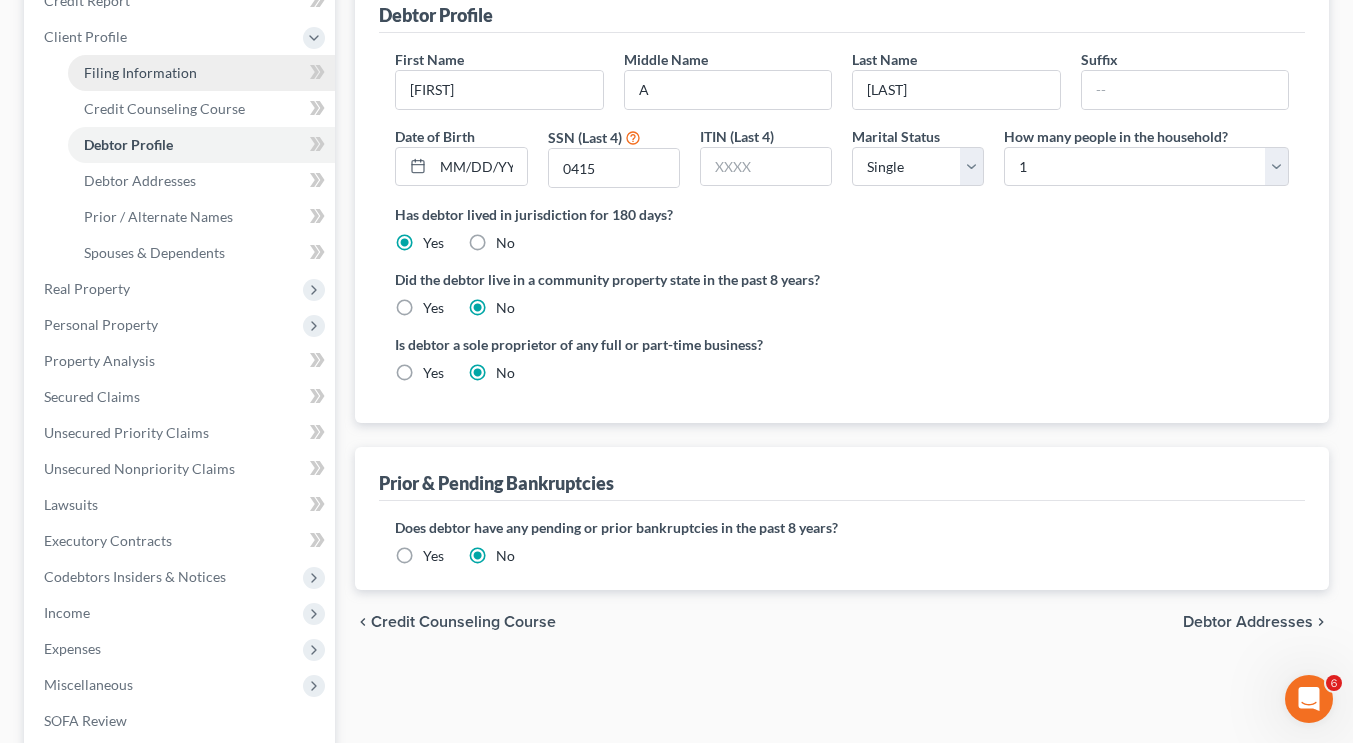 click on "Filing Information" at bounding box center [140, 72] 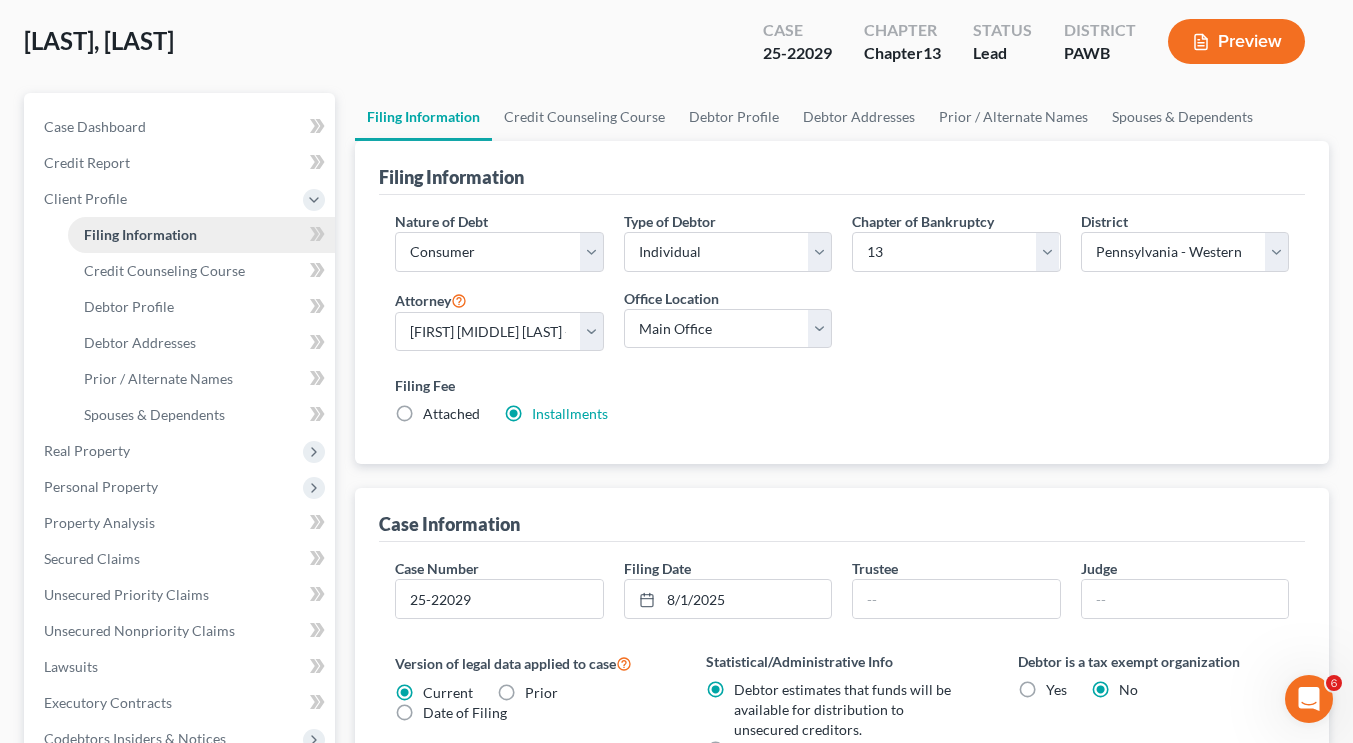 scroll, scrollTop: 0, scrollLeft: 0, axis: both 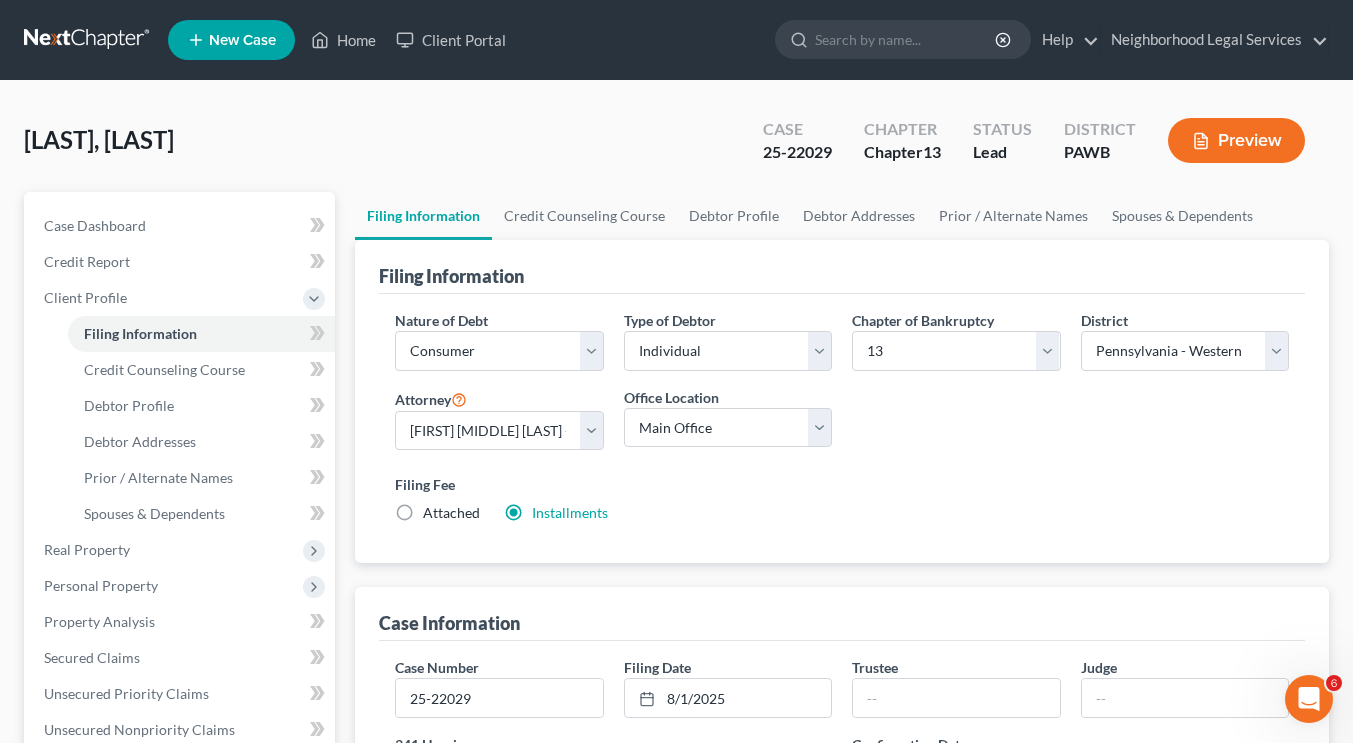 click on "Installments Installments" at bounding box center (570, 513) 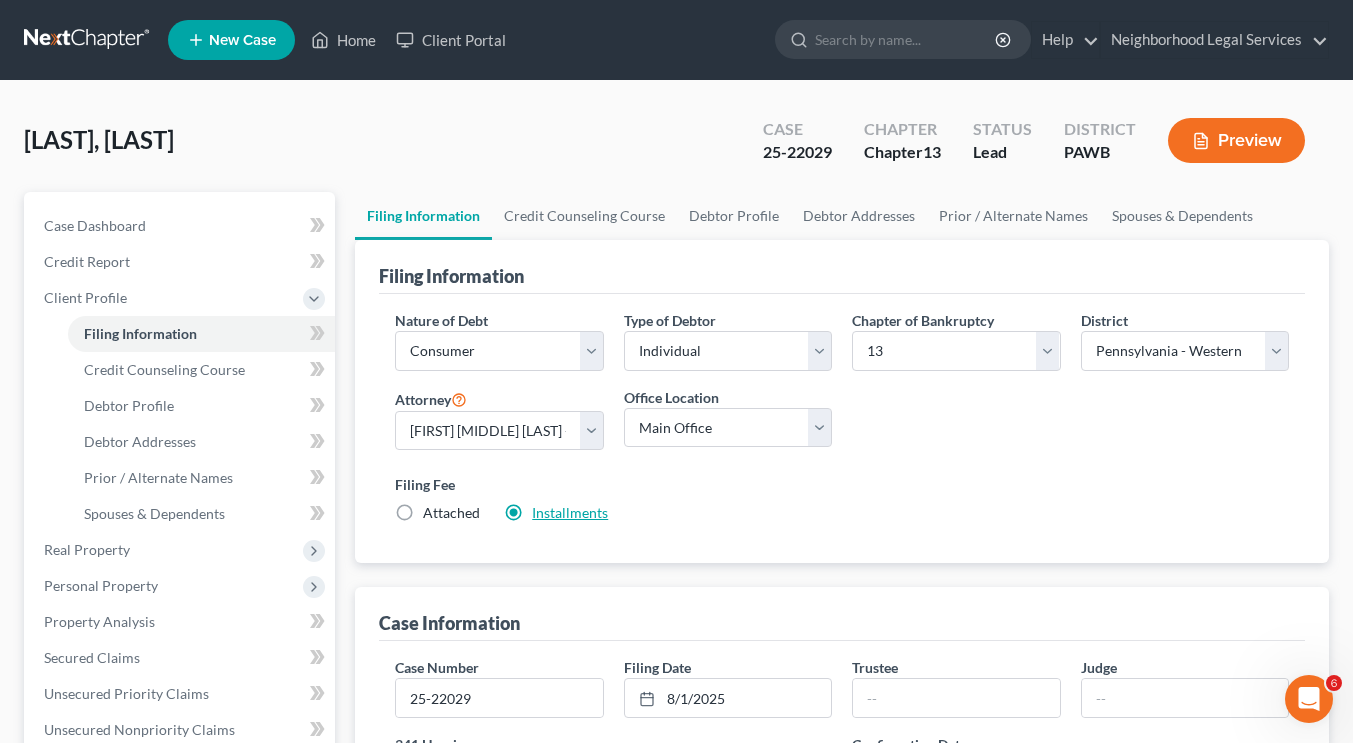 click on "Installments" at bounding box center [570, 512] 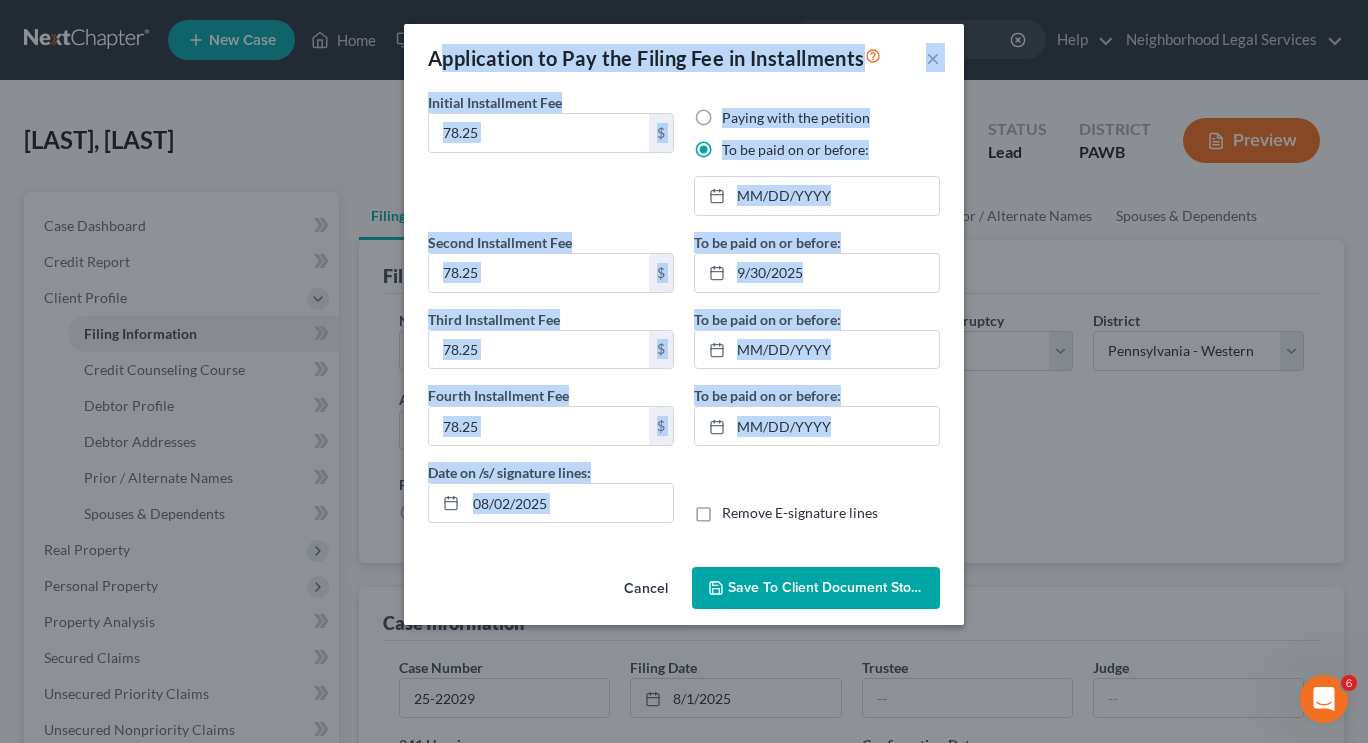 drag, startPoint x: 778, startPoint y: 479, endPoint x: 429, endPoint y: 56, distance: 548.38855 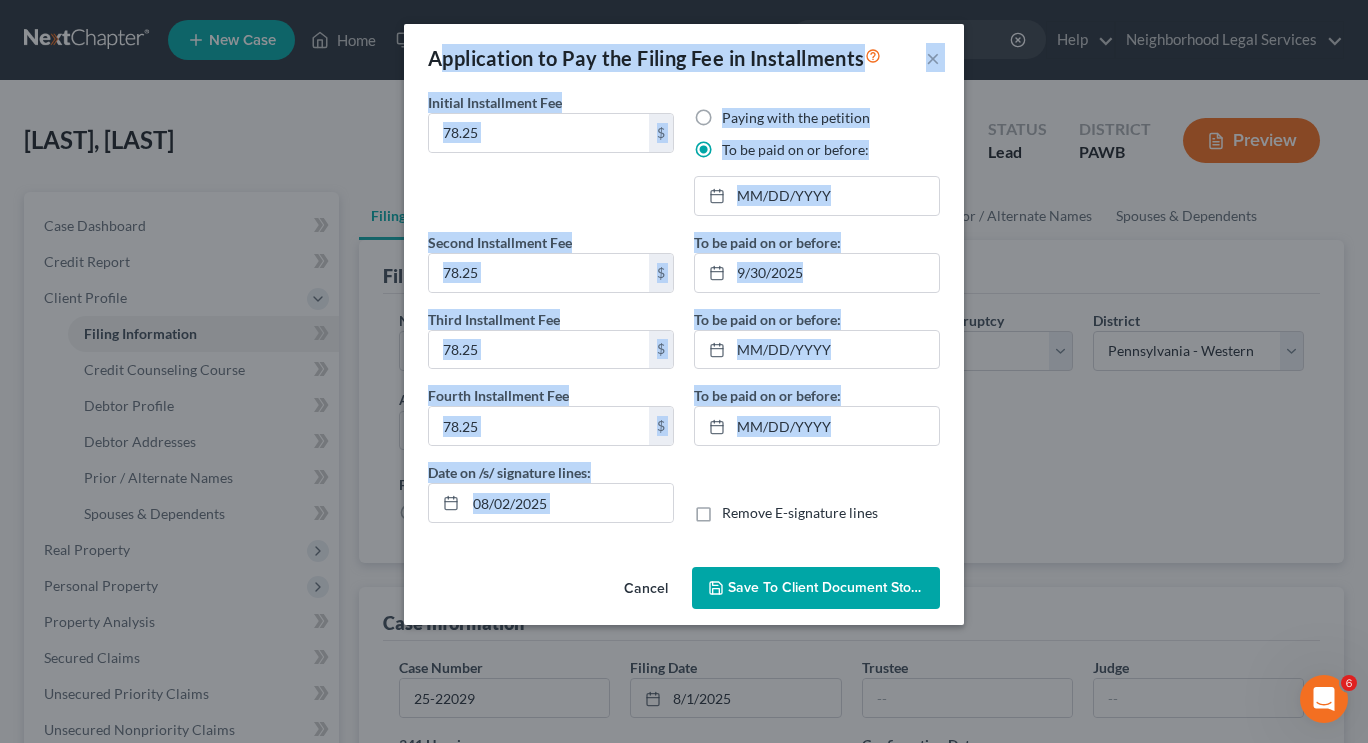 click on "Application to Pay the Filing Fee in Installments  ×" at bounding box center [684, 58] 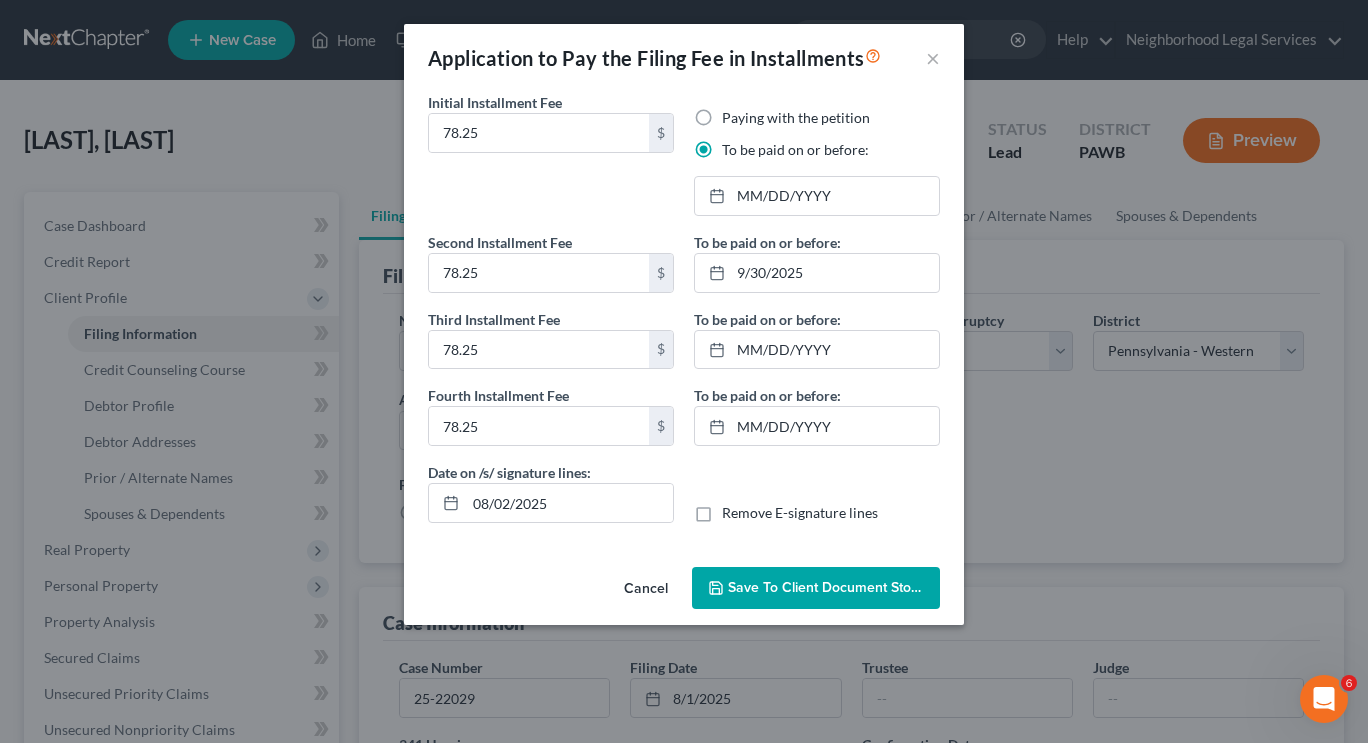 click on "Save to Client Document Storage" at bounding box center [834, 587] 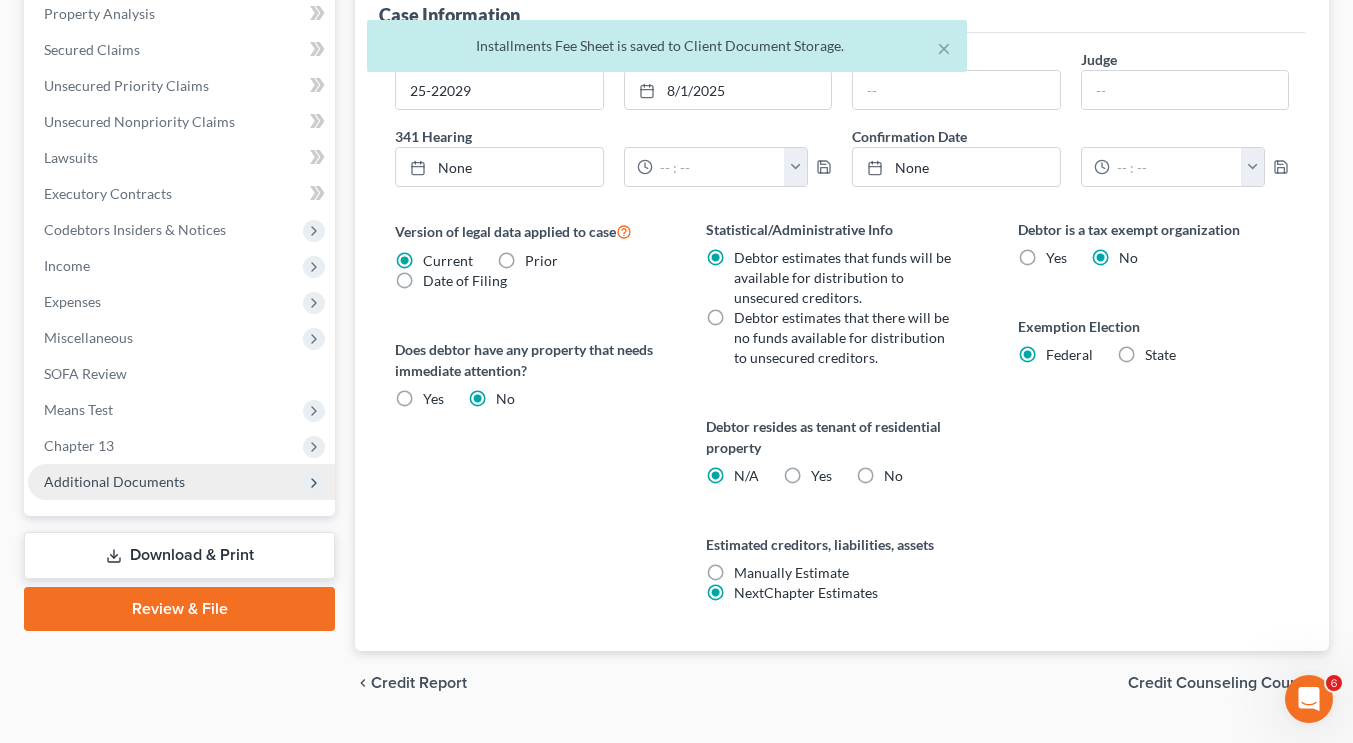 scroll, scrollTop: 616, scrollLeft: 0, axis: vertical 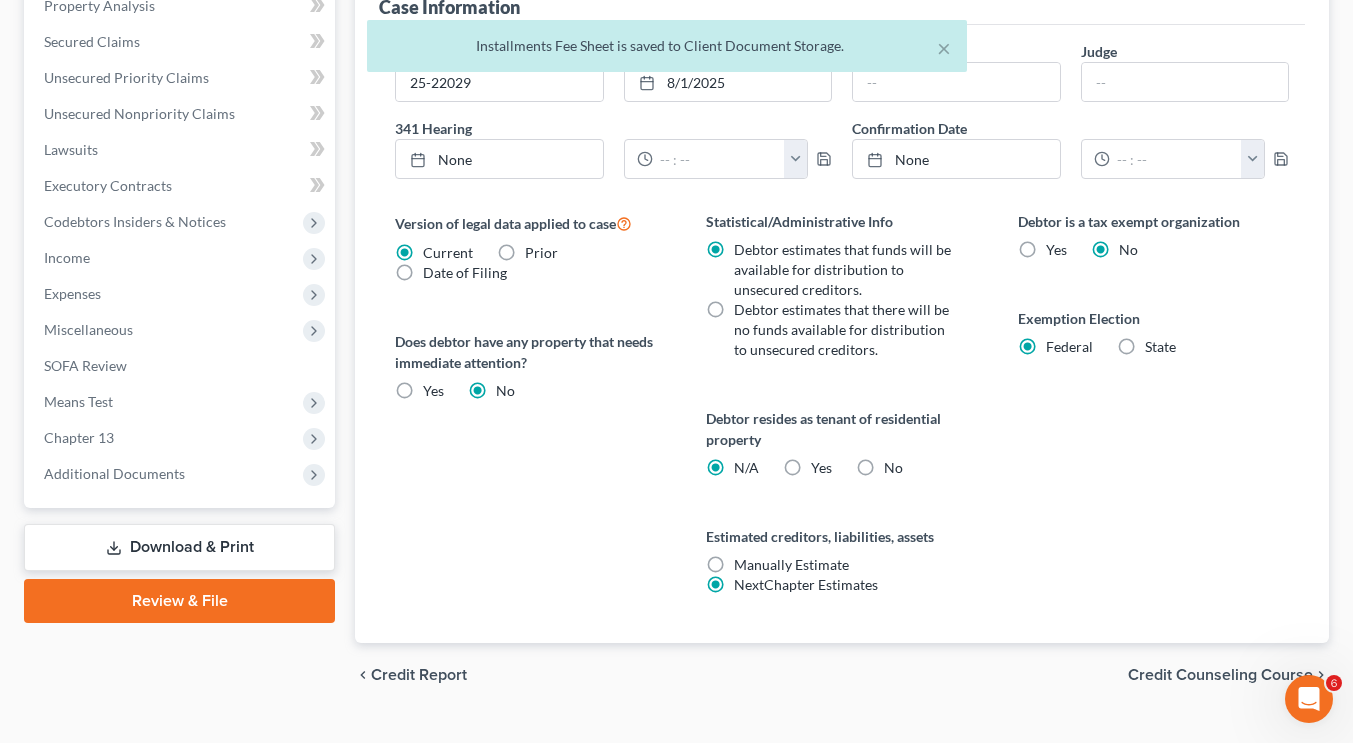 click on "Download & Print" at bounding box center [179, 547] 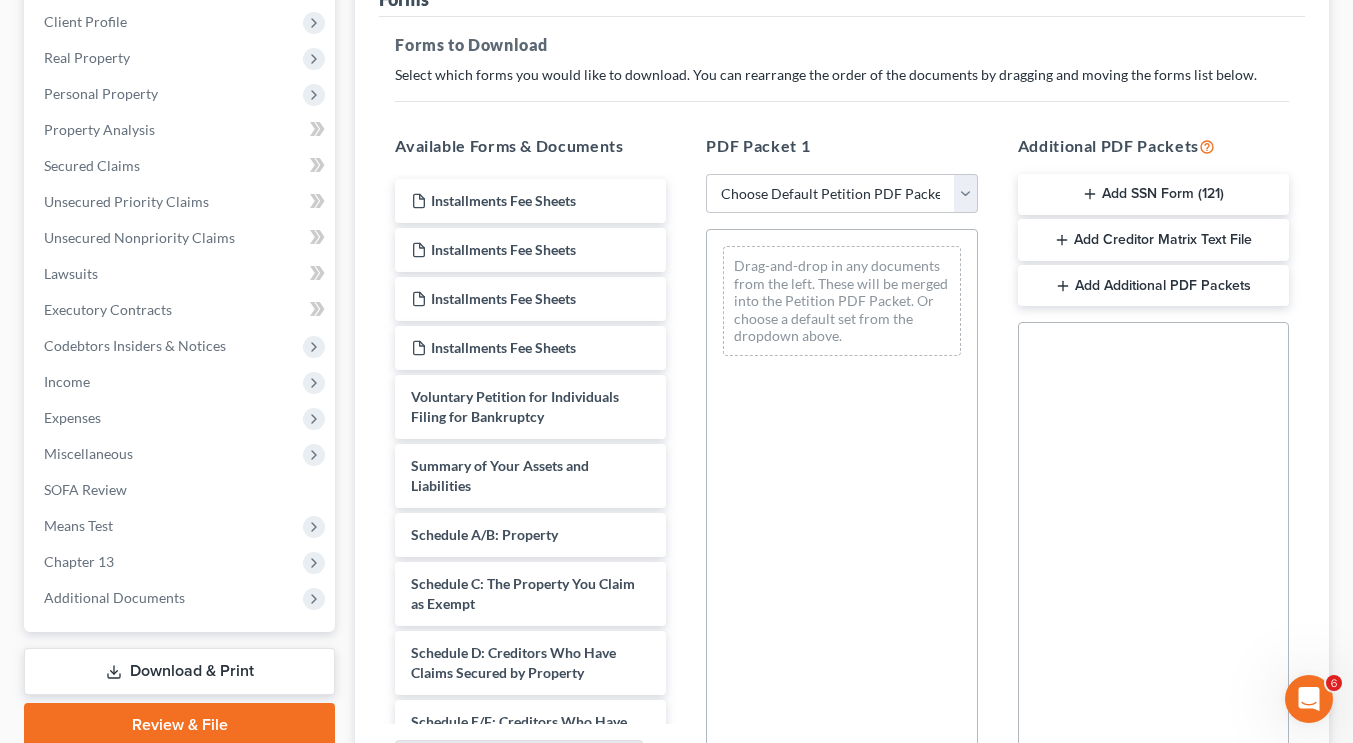 scroll, scrollTop: 275, scrollLeft: 0, axis: vertical 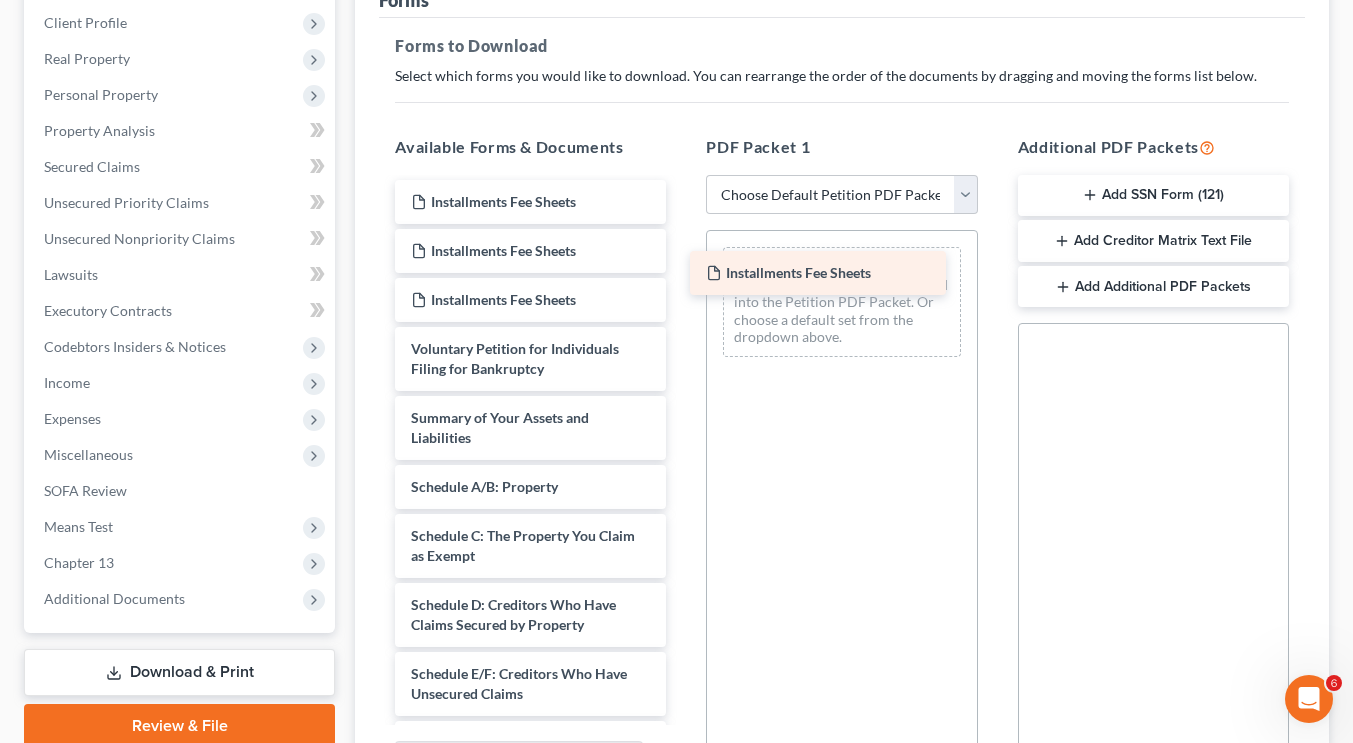 drag, startPoint x: 562, startPoint y: 189, endPoint x: 894, endPoint y: 256, distance: 338.69308 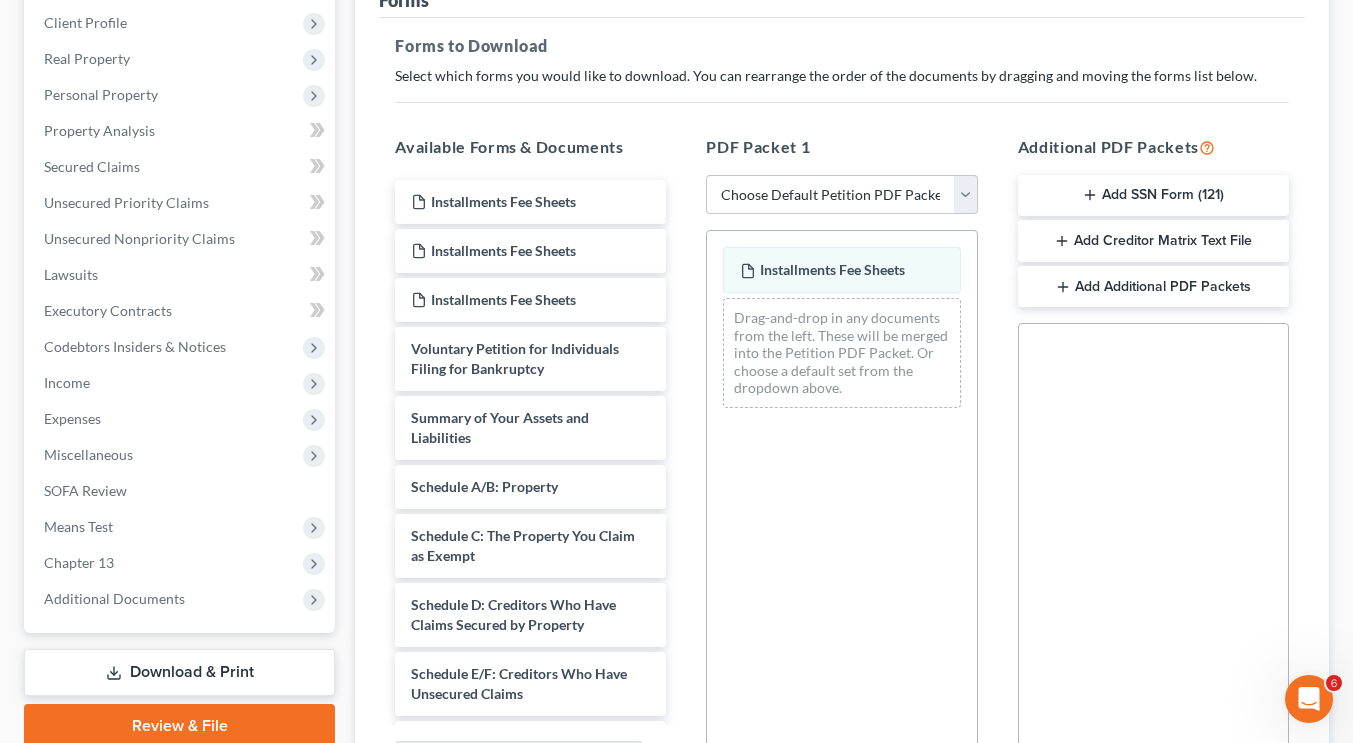 scroll, scrollTop: 491, scrollLeft: 0, axis: vertical 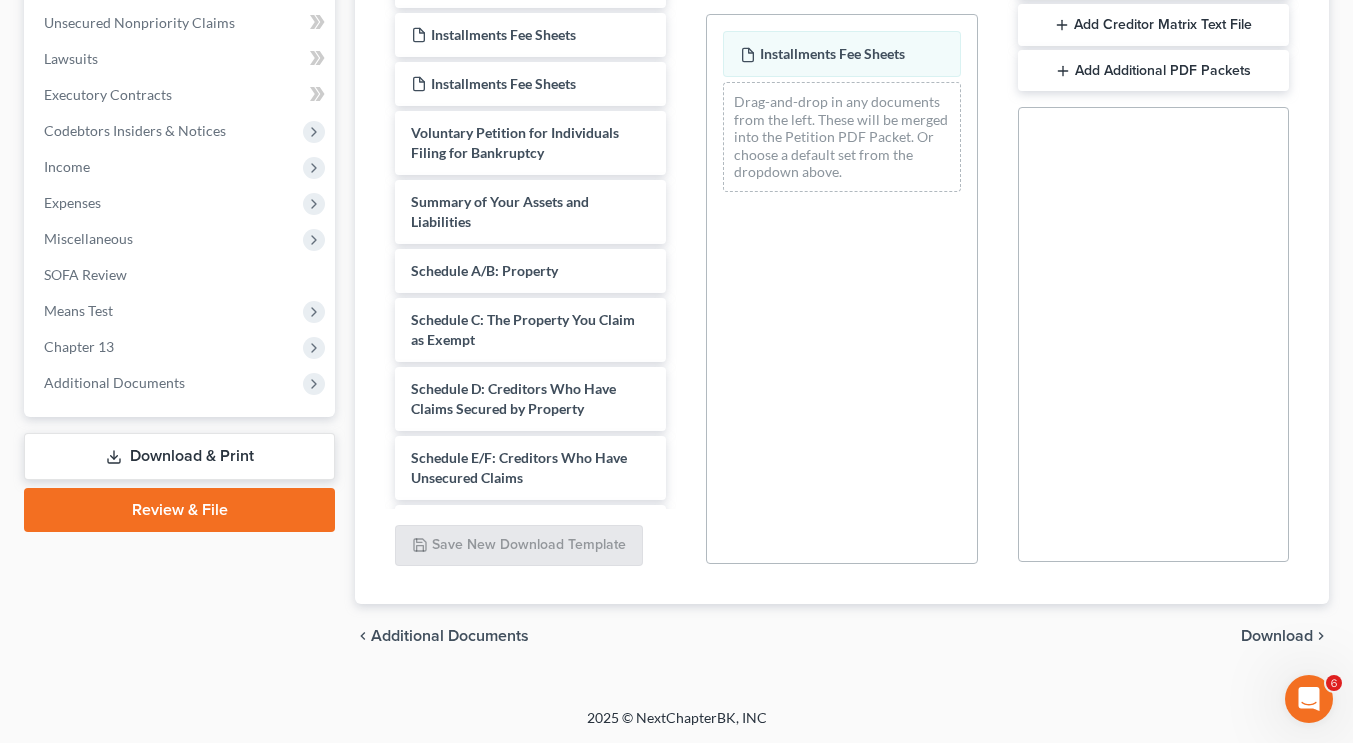 click on "Download" at bounding box center (1277, 636) 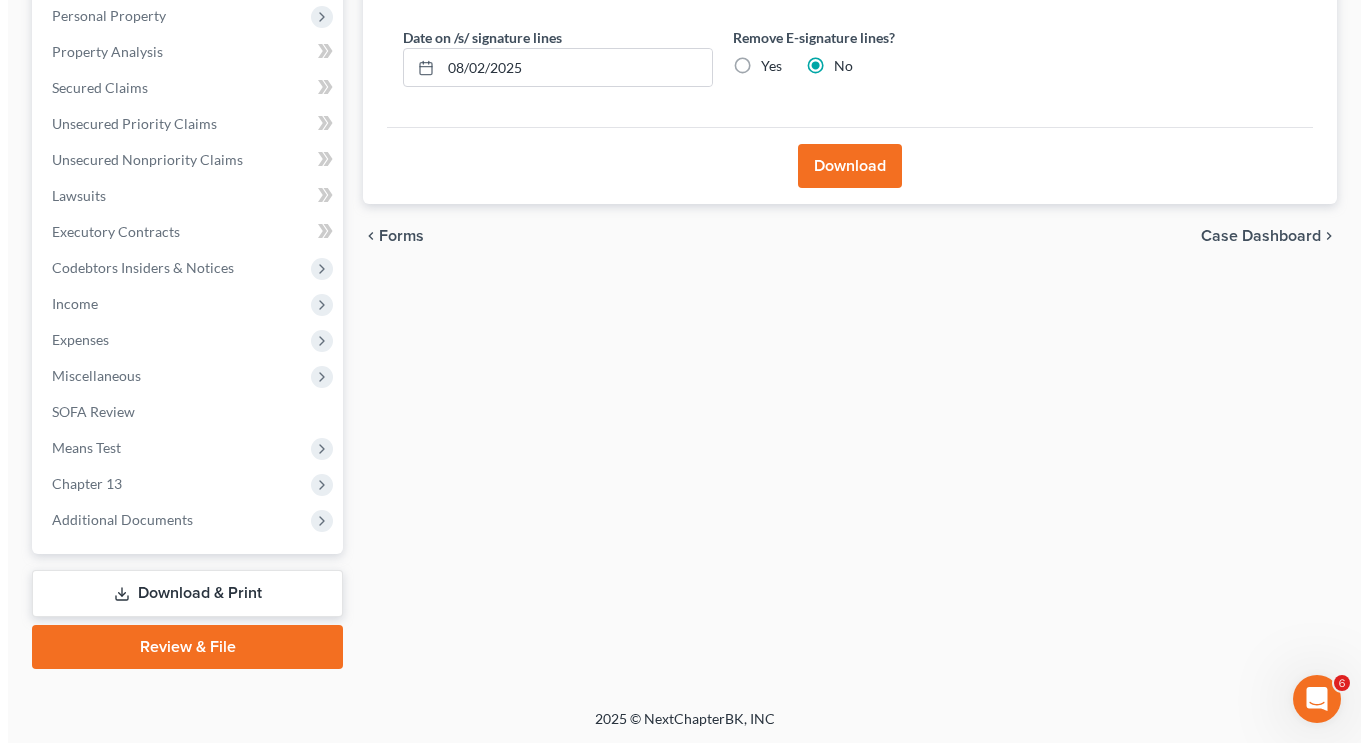 scroll, scrollTop: 253, scrollLeft: 0, axis: vertical 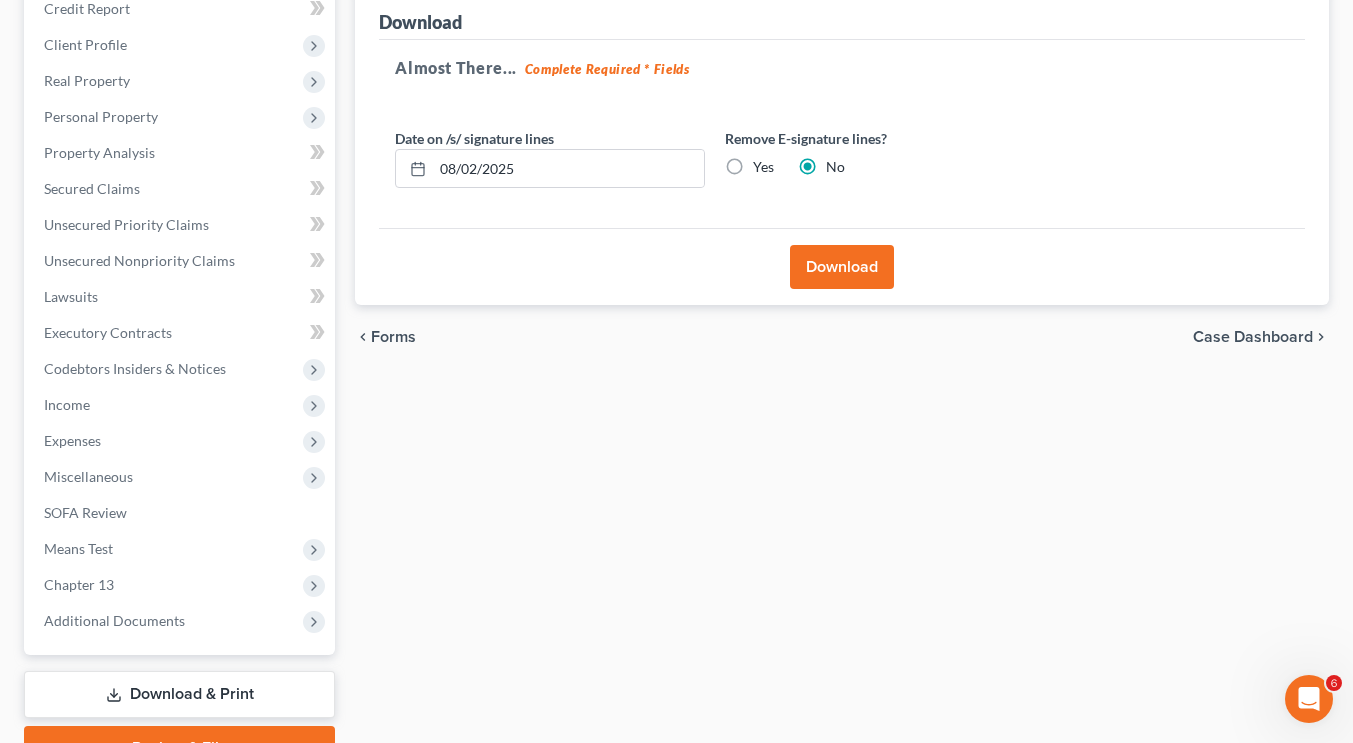 click on "Download" at bounding box center [842, 267] 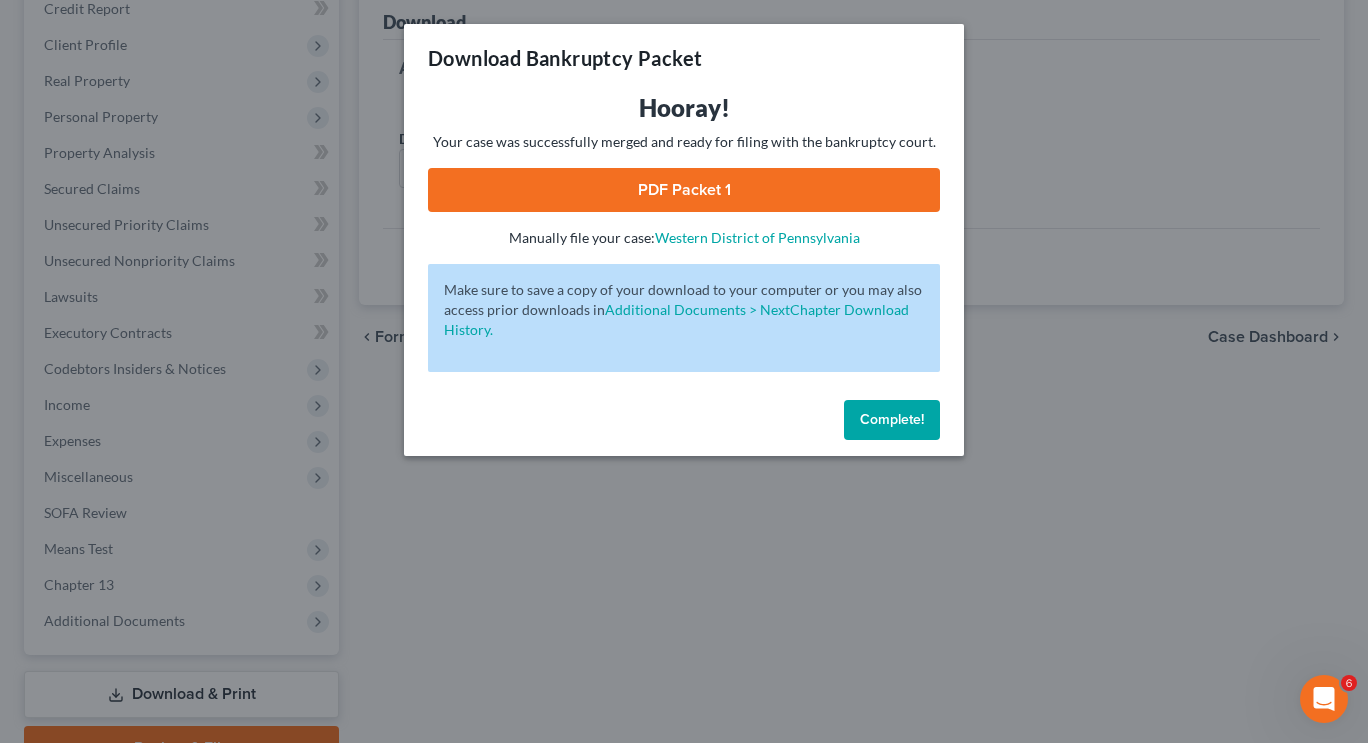 click on "PDF Packet 1" at bounding box center (684, 190) 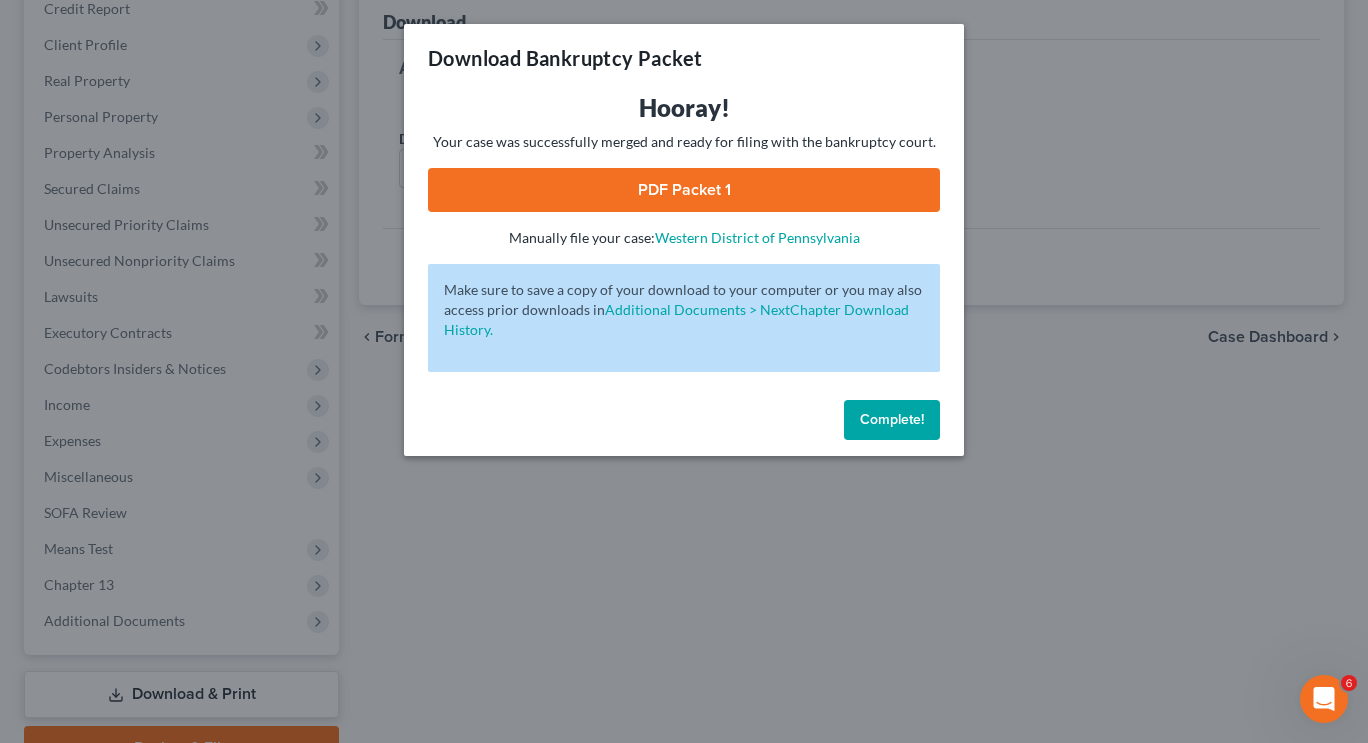 click on "Complete!" at bounding box center (892, 419) 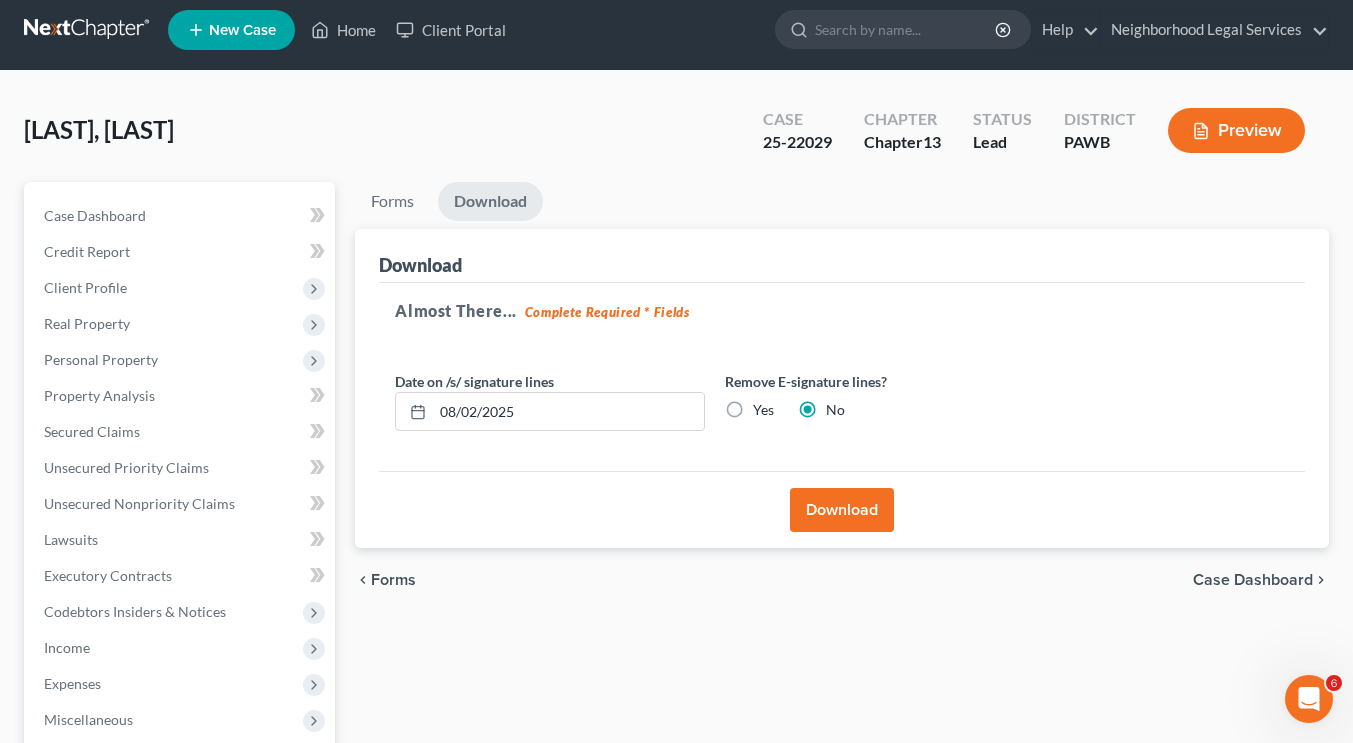 scroll, scrollTop: 8, scrollLeft: 0, axis: vertical 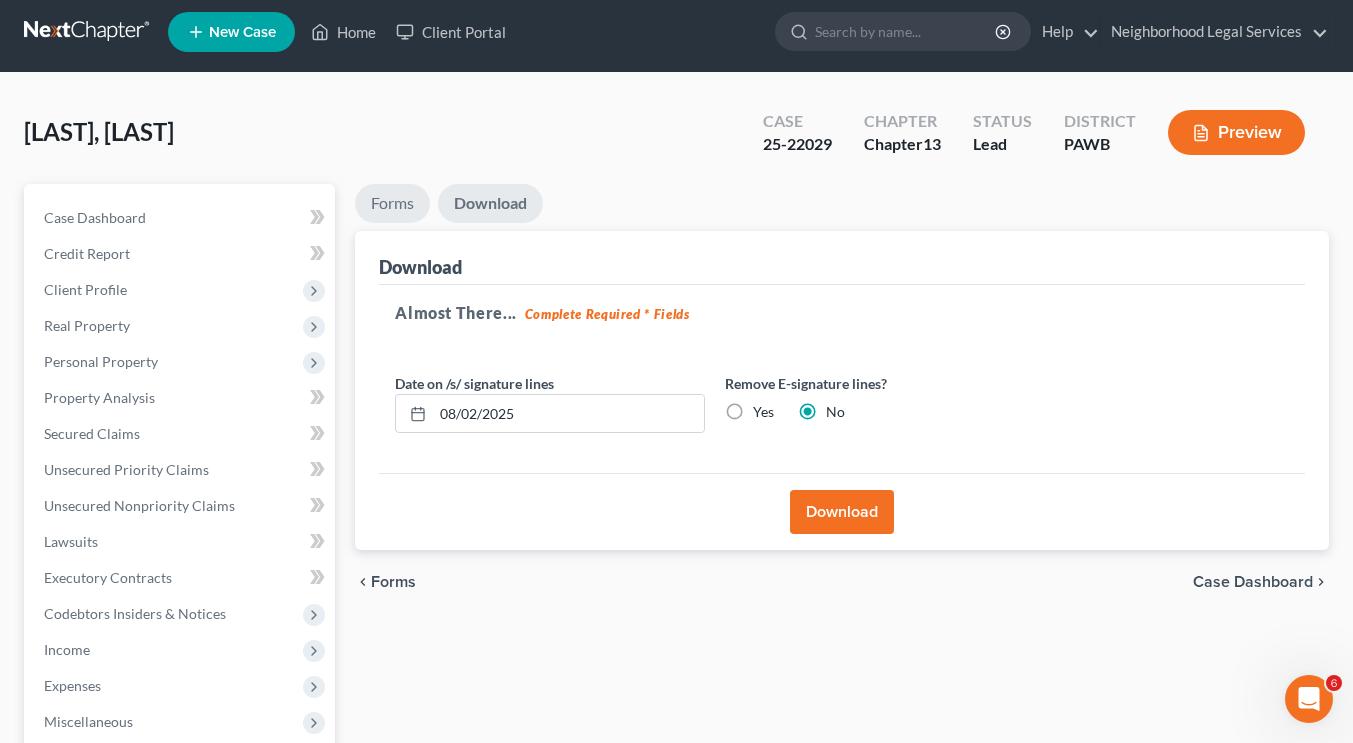 click on "Forms" at bounding box center [392, 203] 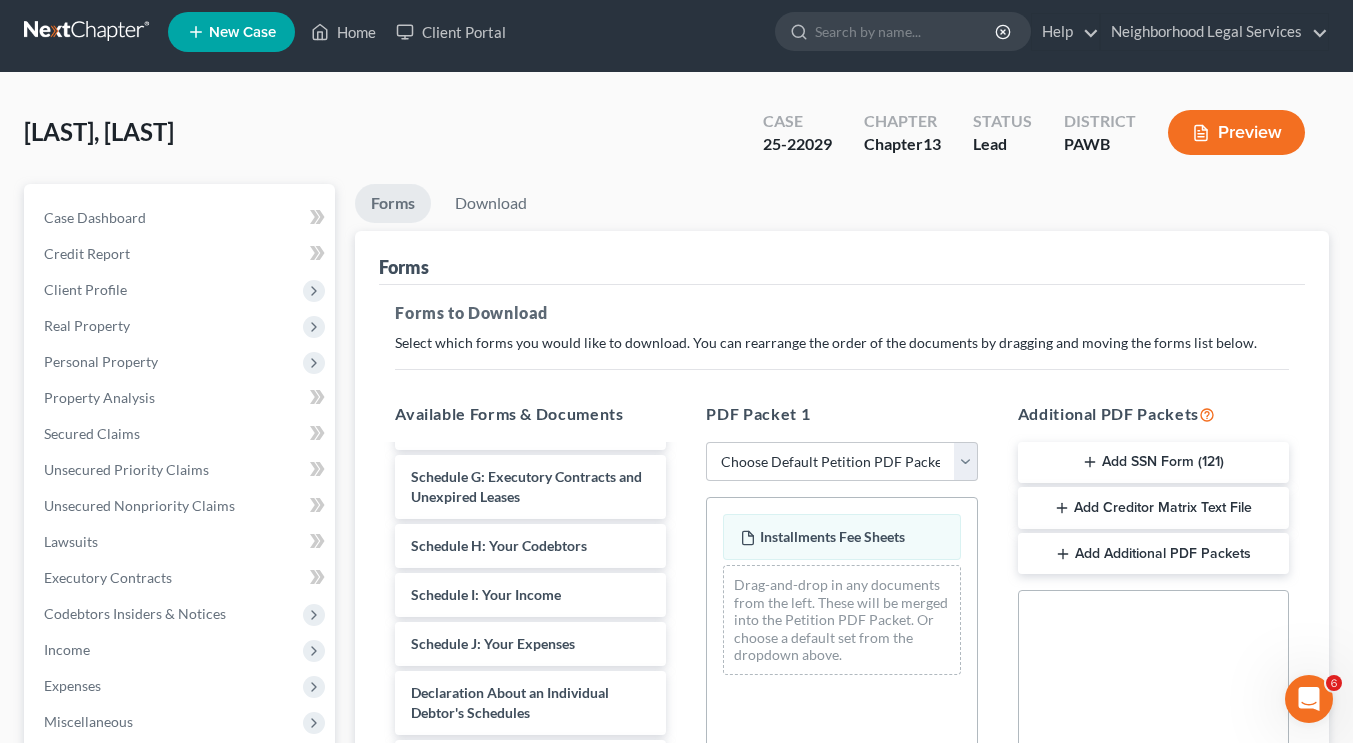 scroll, scrollTop: 535, scrollLeft: 0, axis: vertical 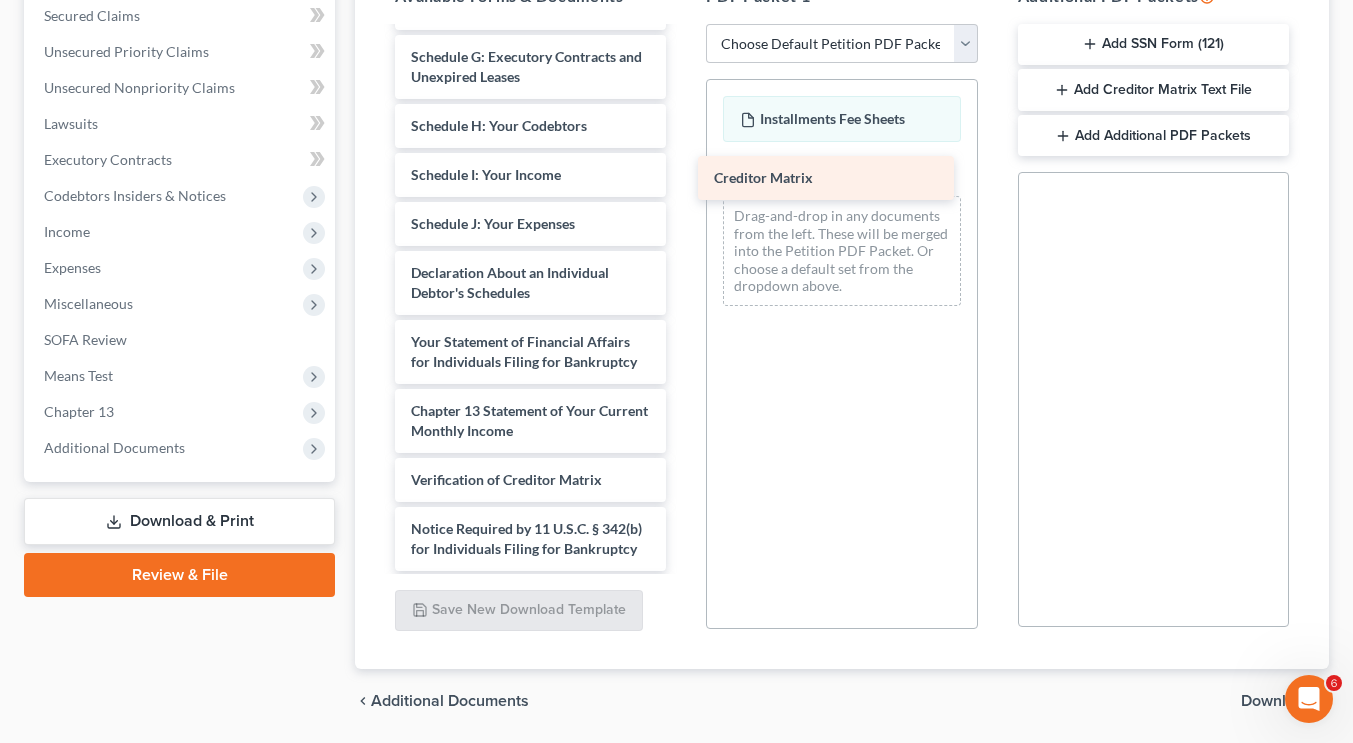 drag, startPoint x: 554, startPoint y: 503, endPoint x: 857, endPoint y: 183, distance: 440.6915 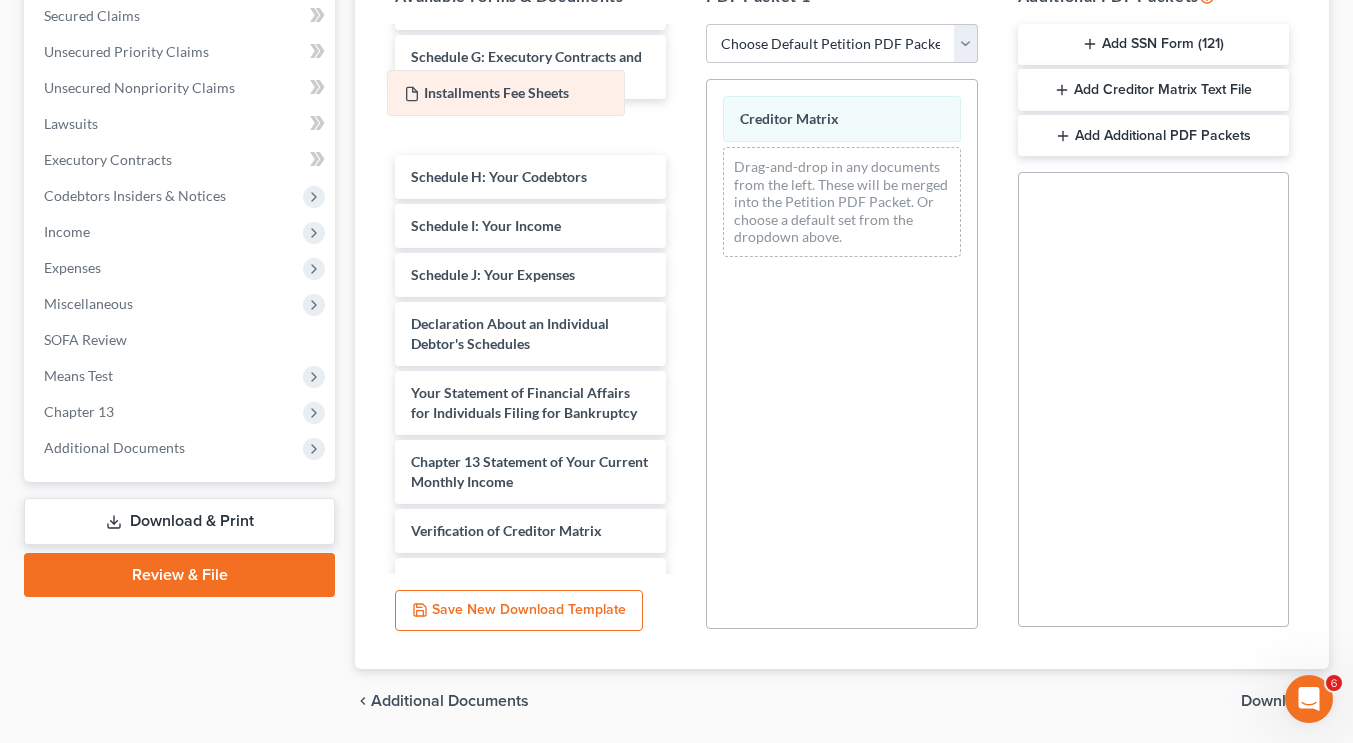 drag, startPoint x: 856, startPoint y: 120, endPoint x: 518, endPoint y: 96, distance: 338.851 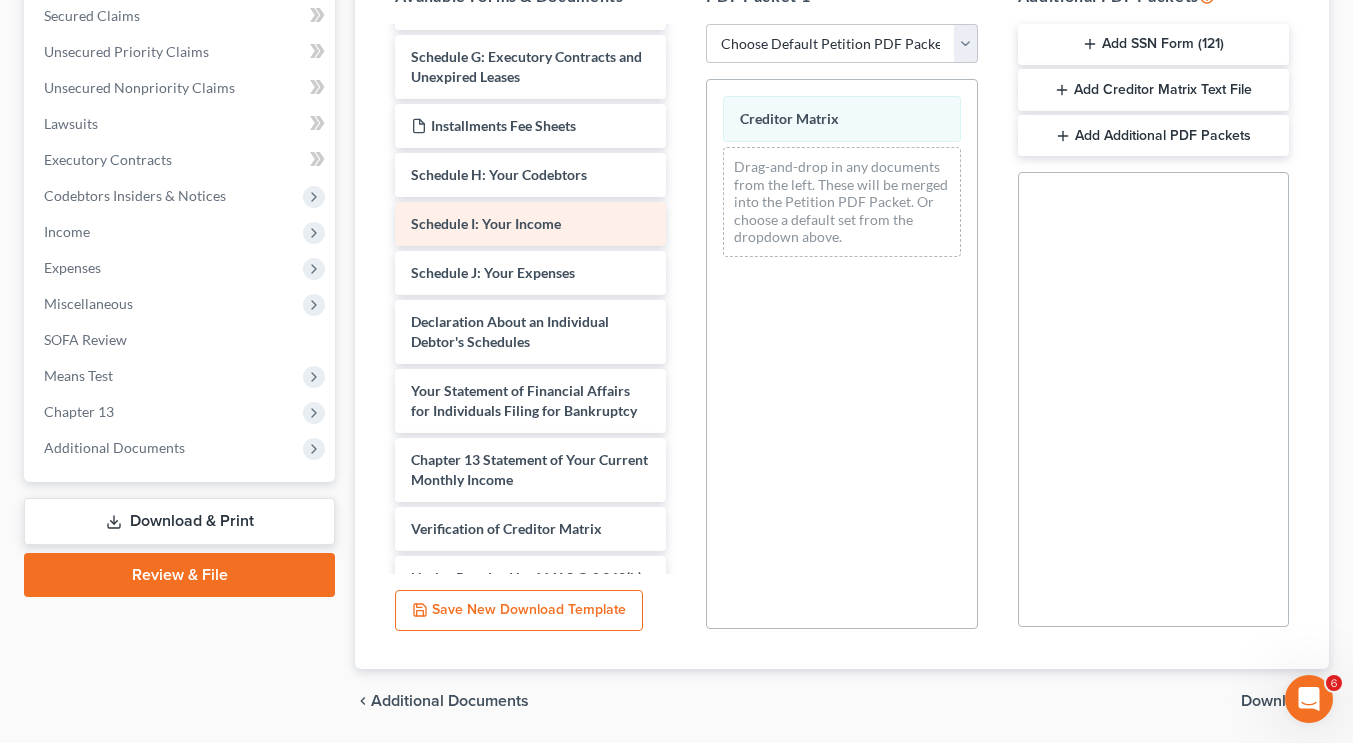 scroll, scrollTop: 0, scrollLeft: 0, axis: both 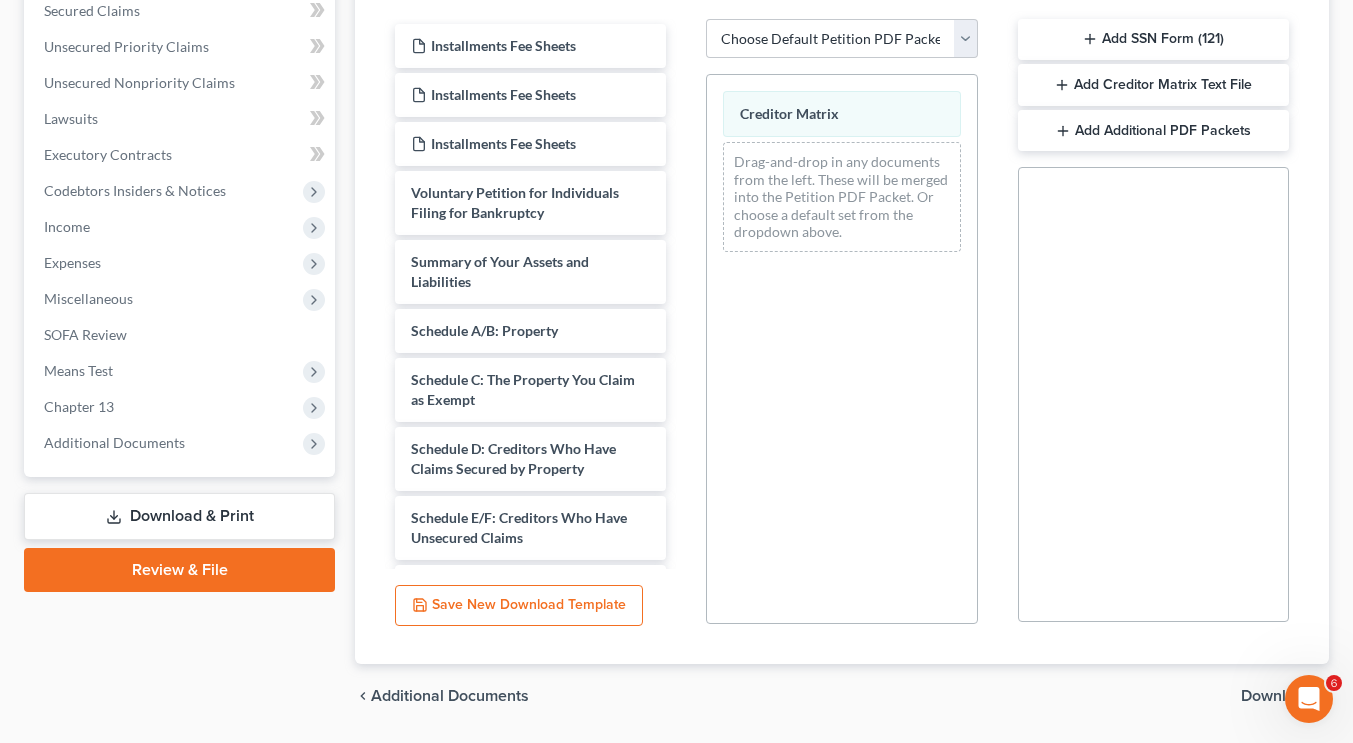 click on "Add Creditor Matrix Text File" at bounding box center [1153, 85] 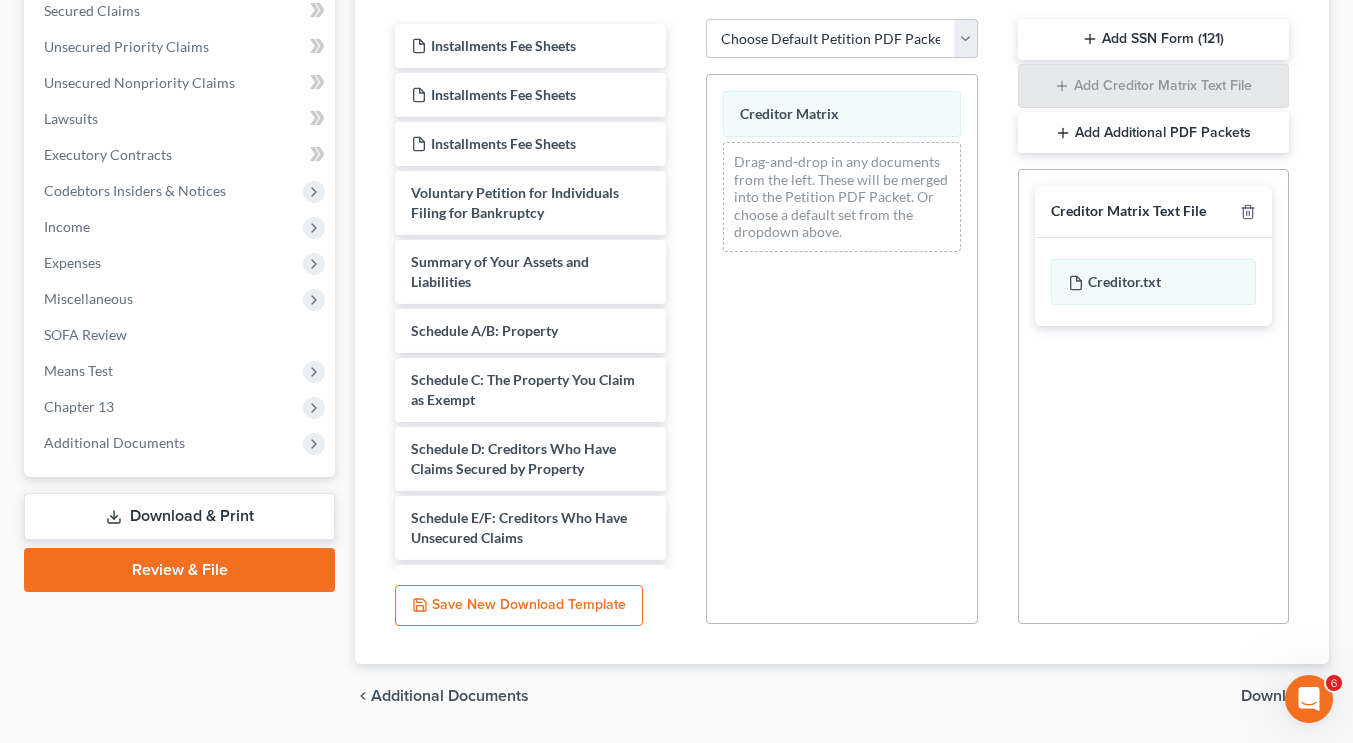 scroll, scrollTop: 491, scrollLeft: 0, axis: vertical 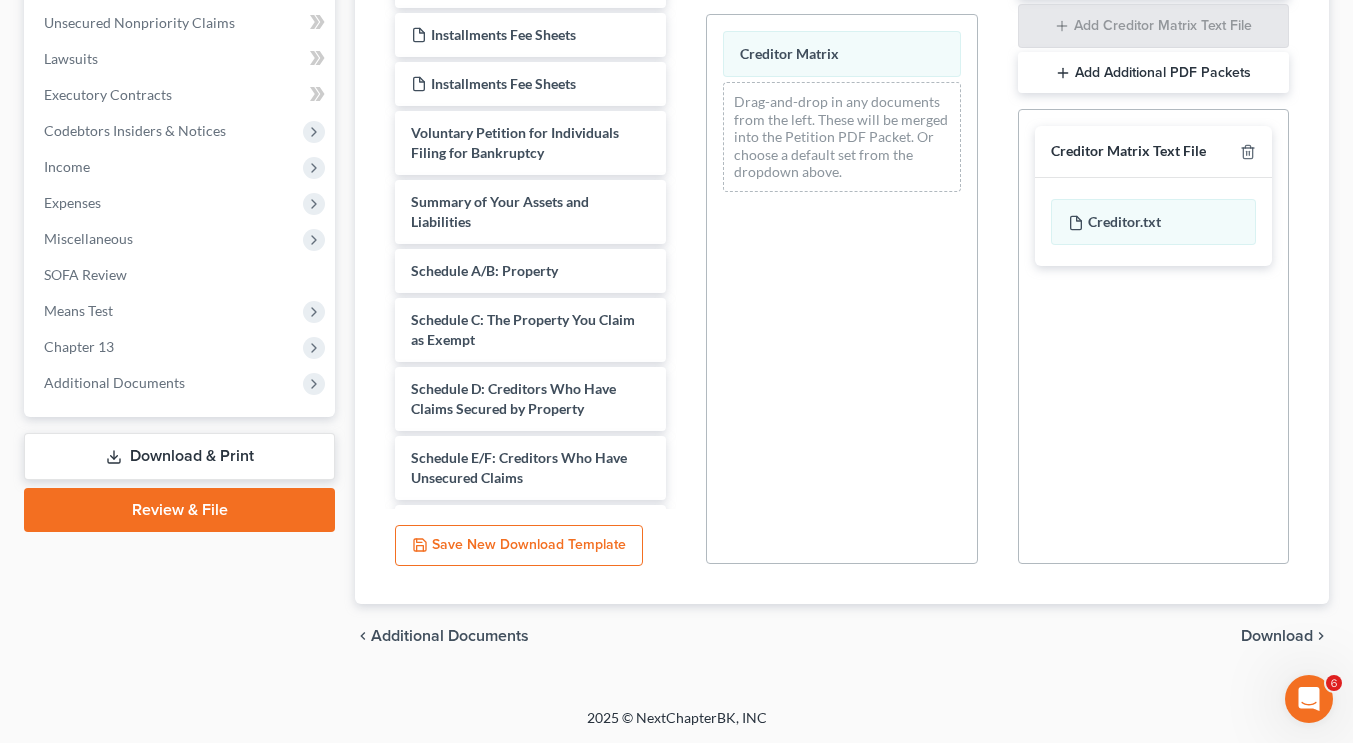 click on "Download" at bounding box center [1277, 636] 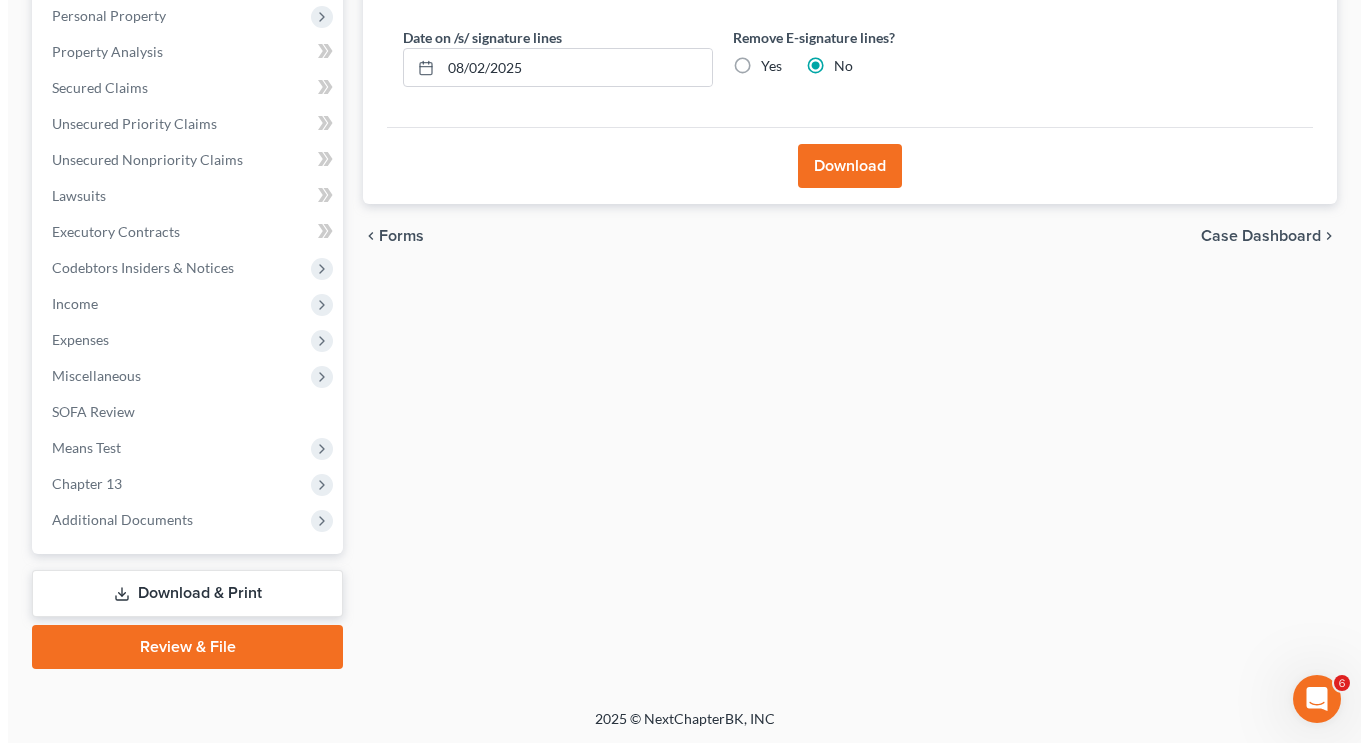 scroll, scrollTop: 105, scrollLeft: 0, axis: vertical 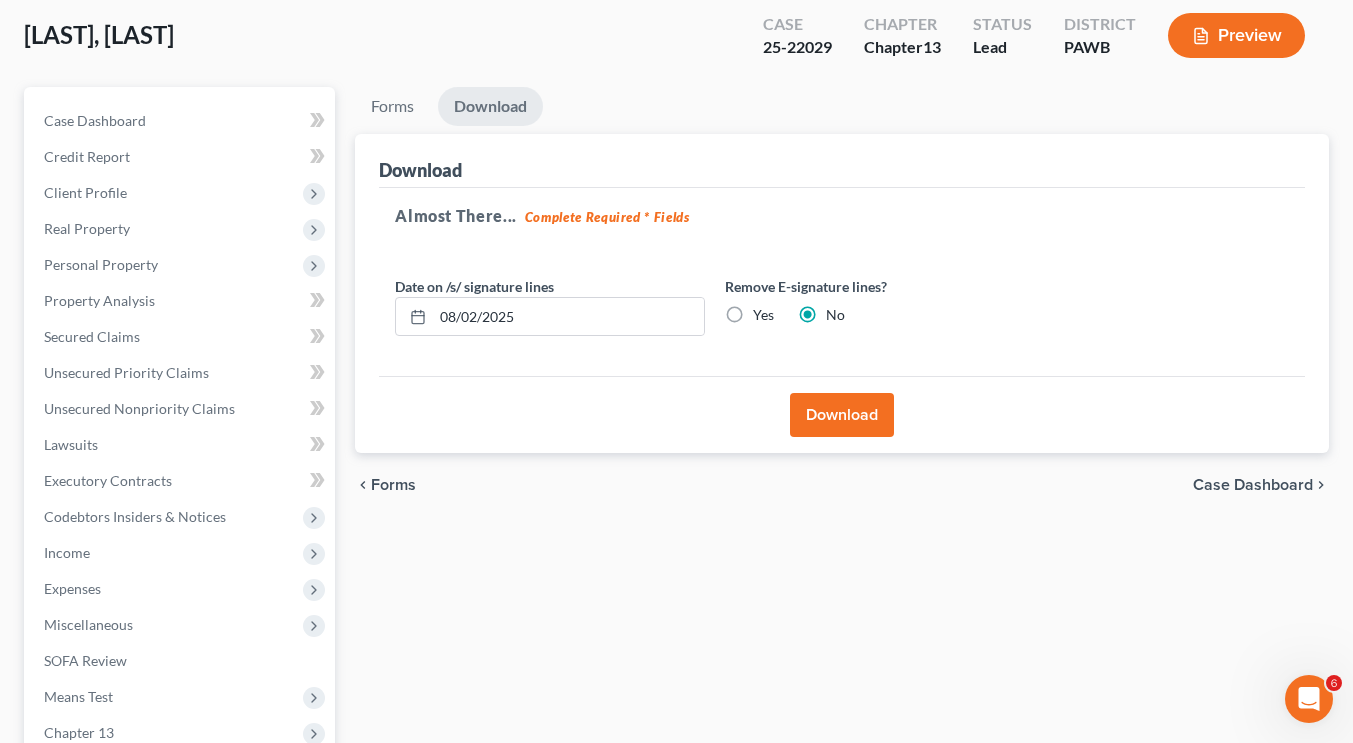 click on "Download" at bounding box center (842, 415) 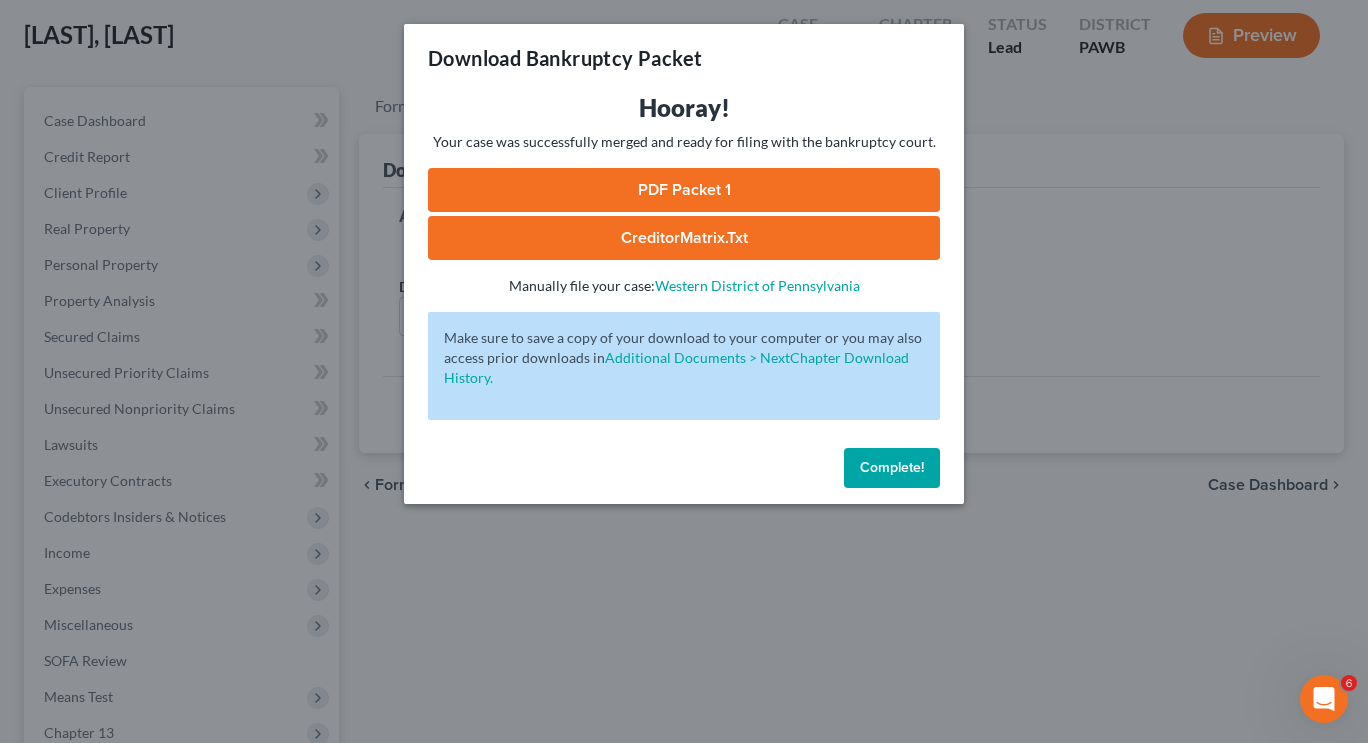 click on "PDF Packet 1" at bounding box center (684, 190) 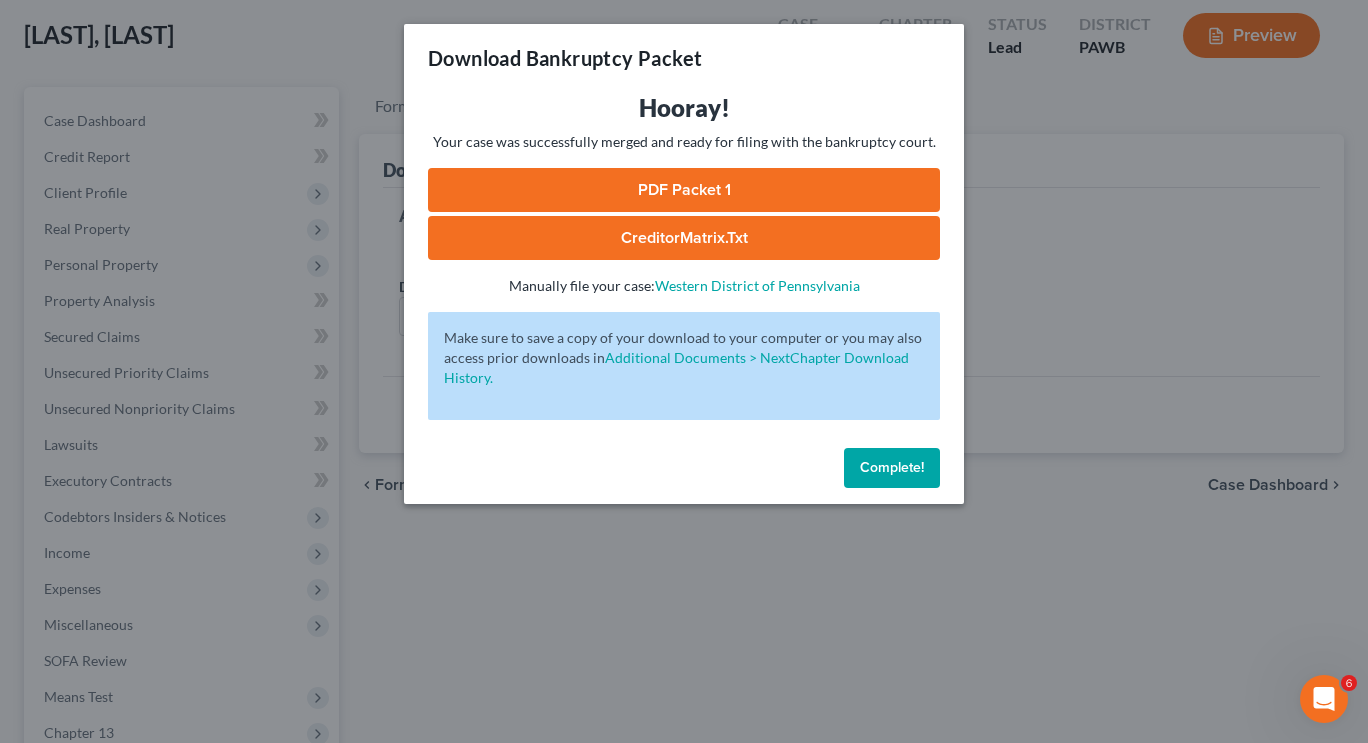 click on "CreditorMatrix.txt" at bounding box center (684, 238) 